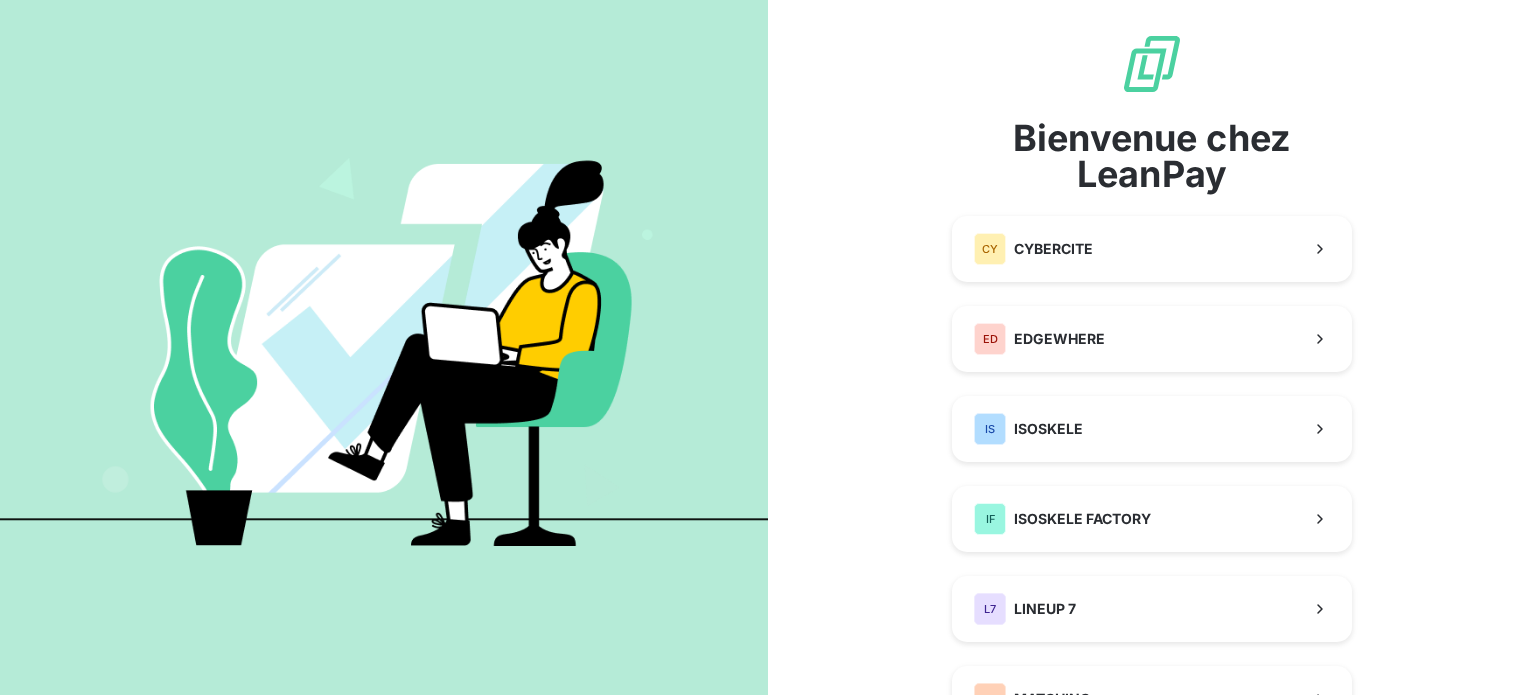 scroll, scrollTop: 0, scrollLeft: 0, axis: both 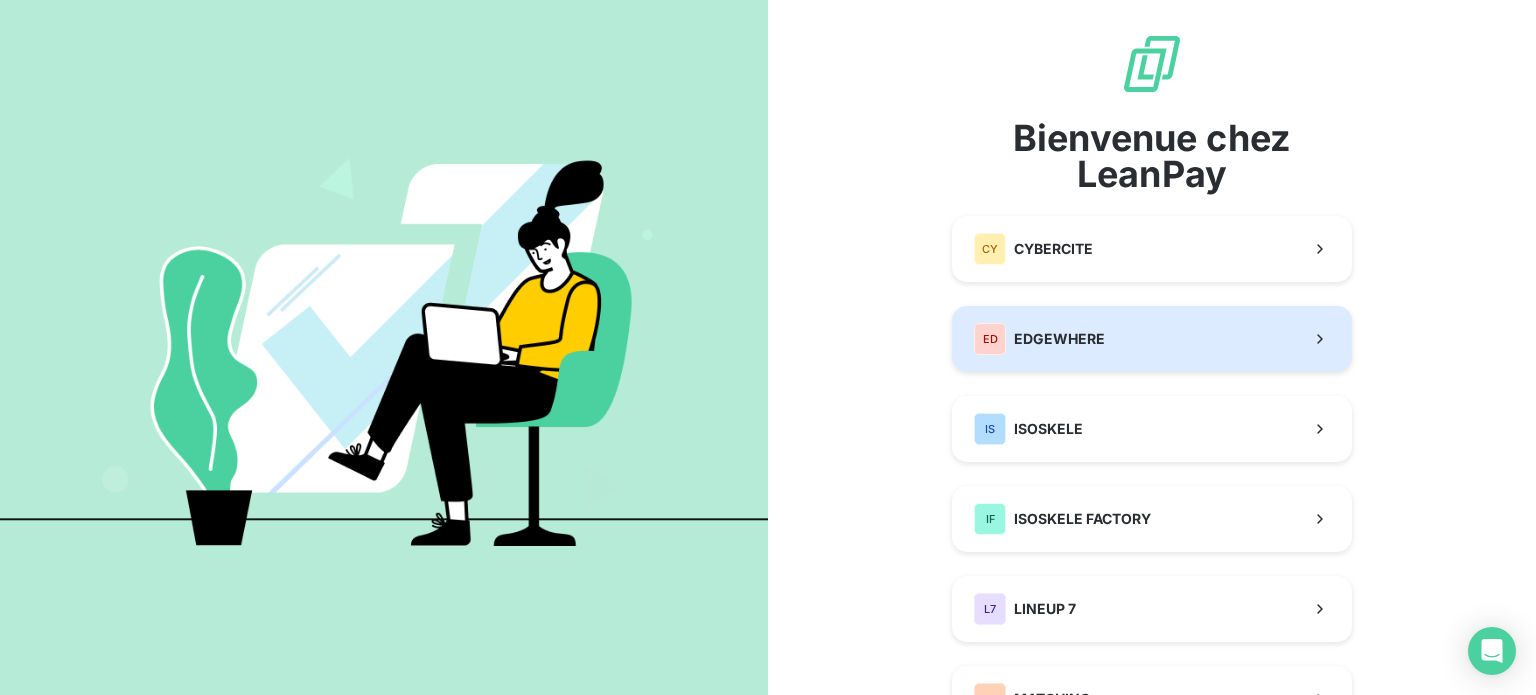 click on "ED EDGEWHERE" at bounding box center (1152, 339) 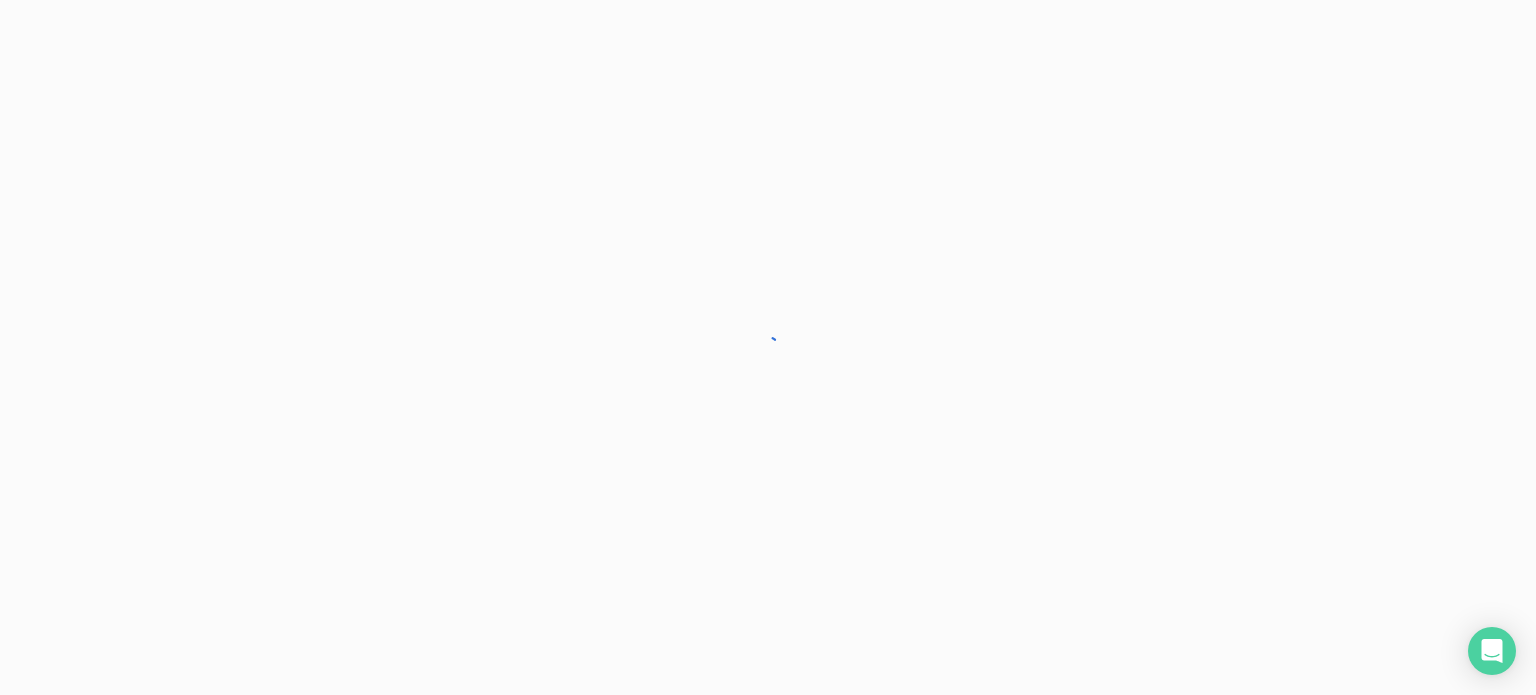 scroll, scrollTop: 0, scrollLeft: 0, axis: both 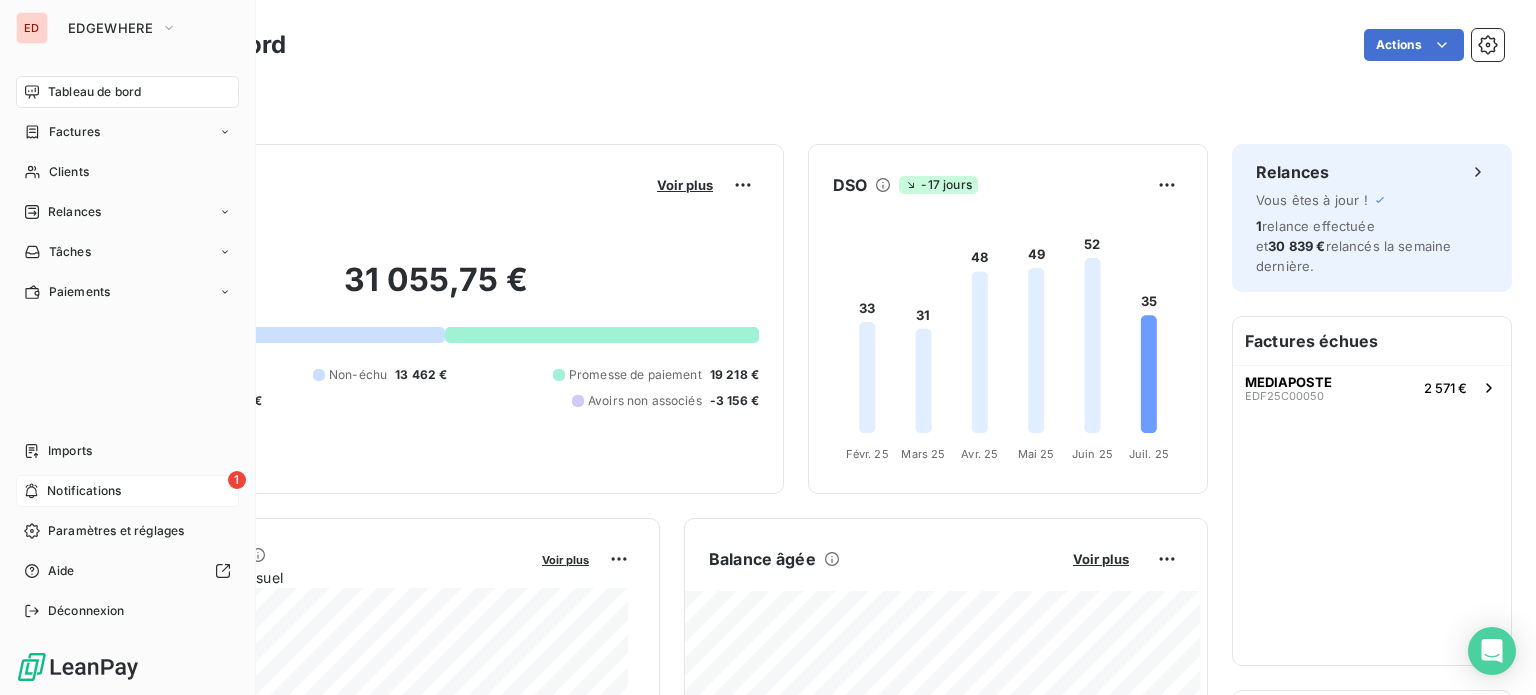 click on "1 Notifications" at bounding box center [127, 491] 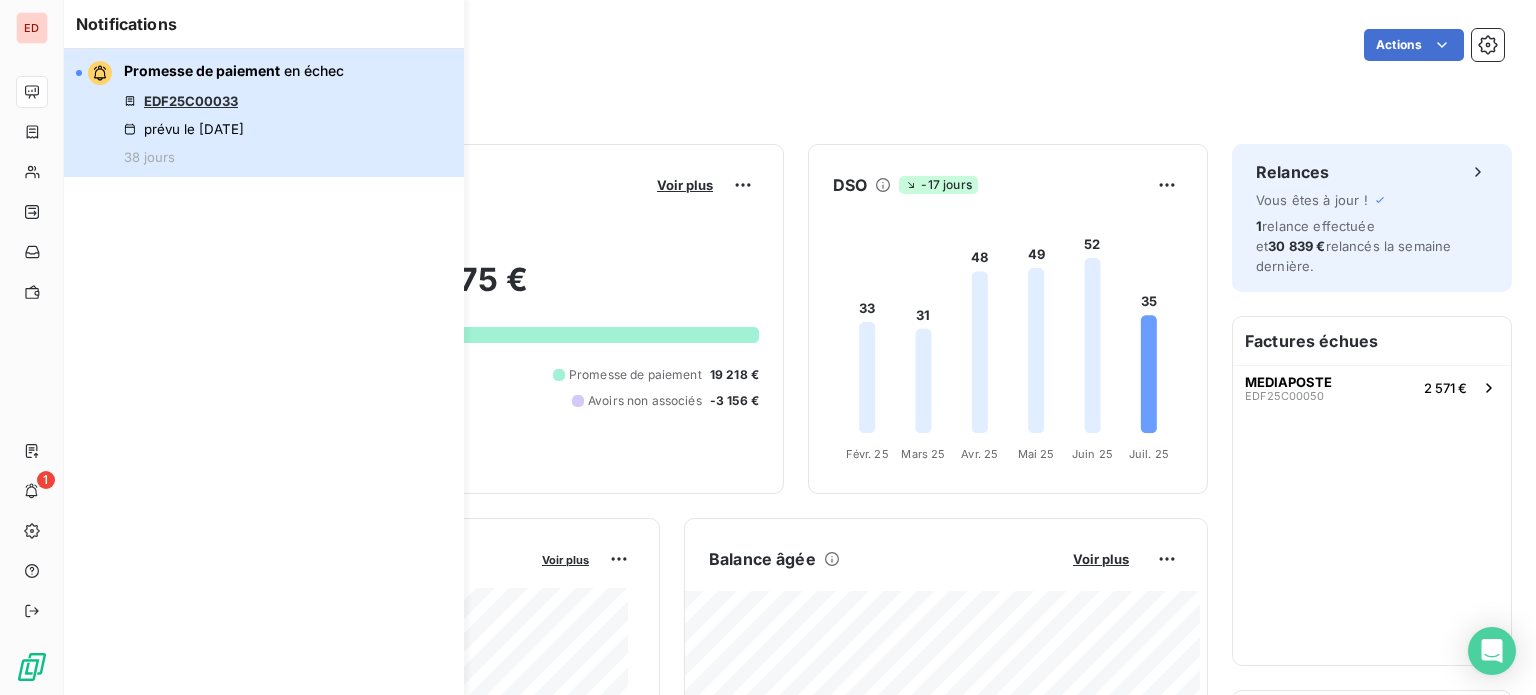 click on "Promesse de paiement   en échec EDF25C00033 prévu le 1 juin 2025 38 jours" at bounding box center [234, 113] 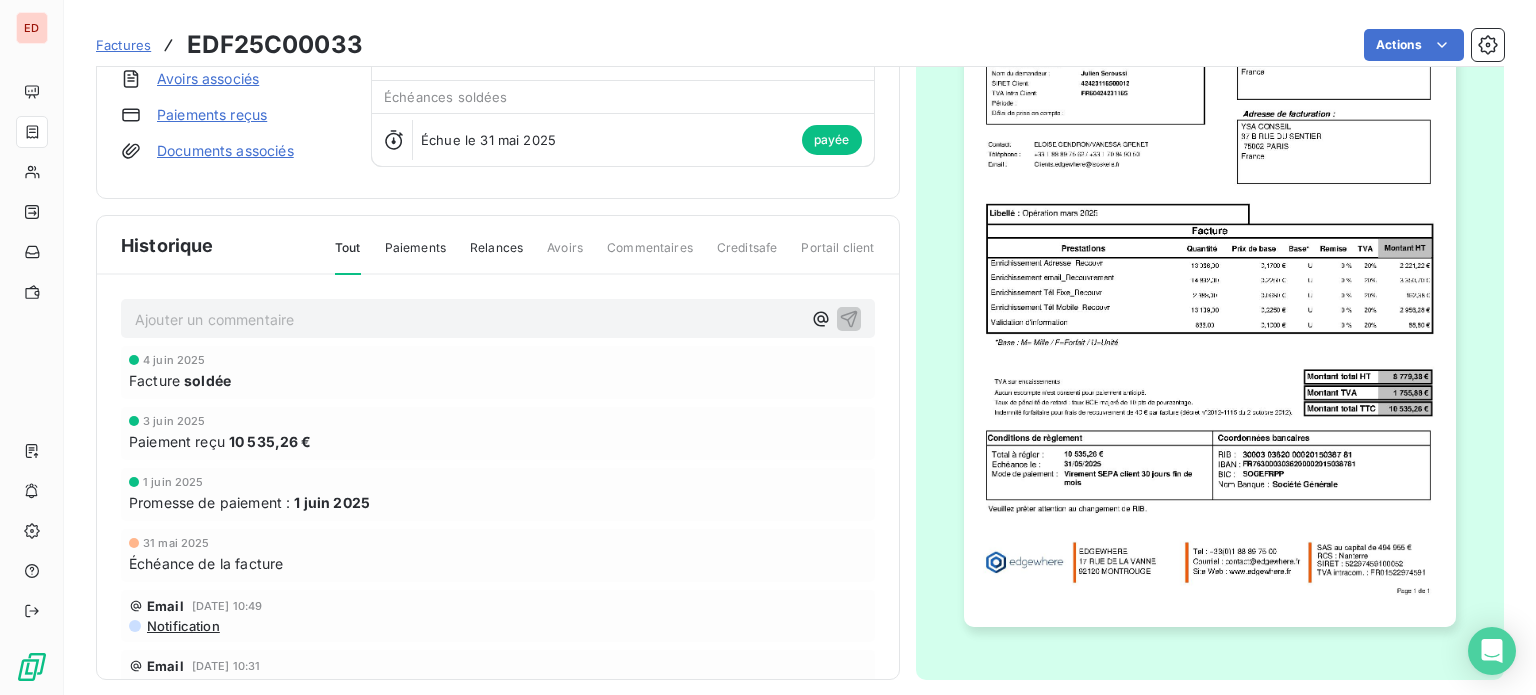 scroll, scrollTop: 0, scrollLeft: 0, axis: both 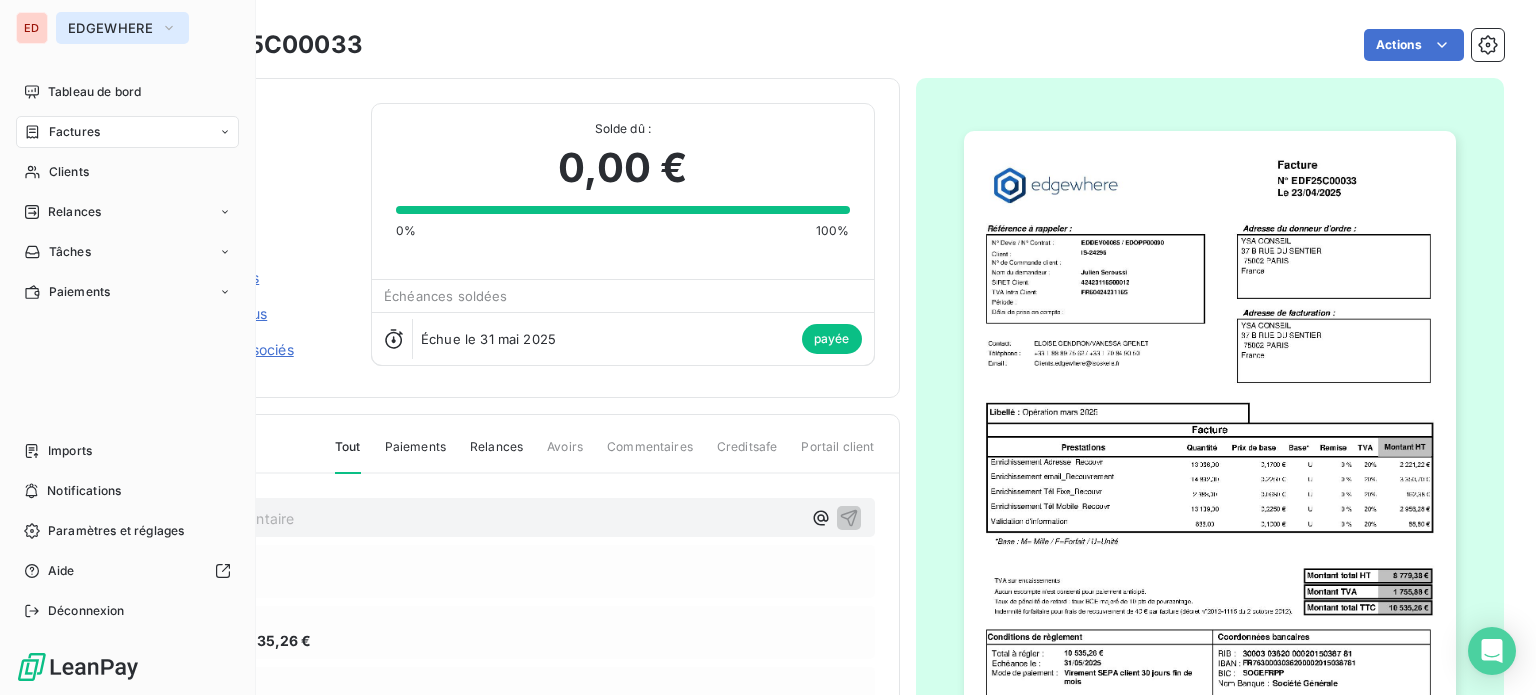 click on "EDGEWHERE" at bounding box center [110, 28] 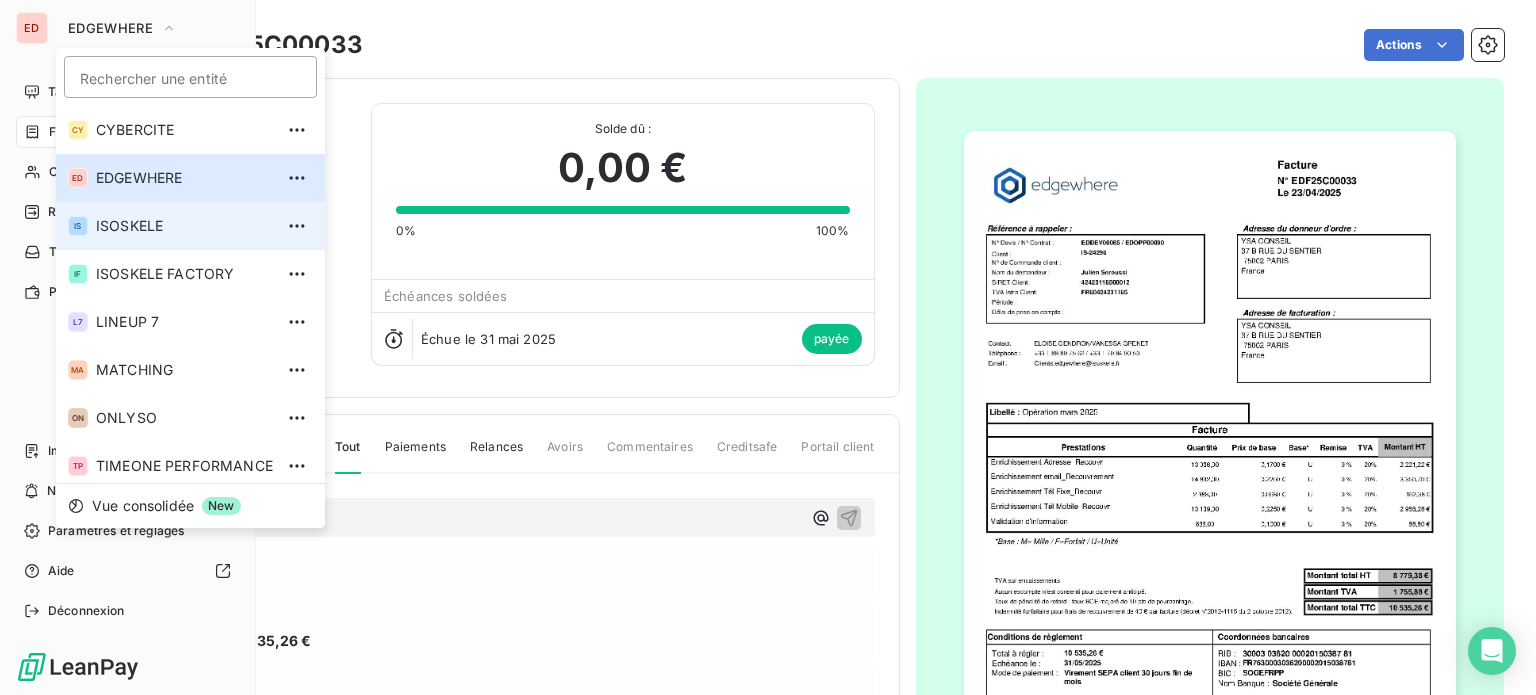 click on "ISOSKELE" at bounding box center (184, 226) 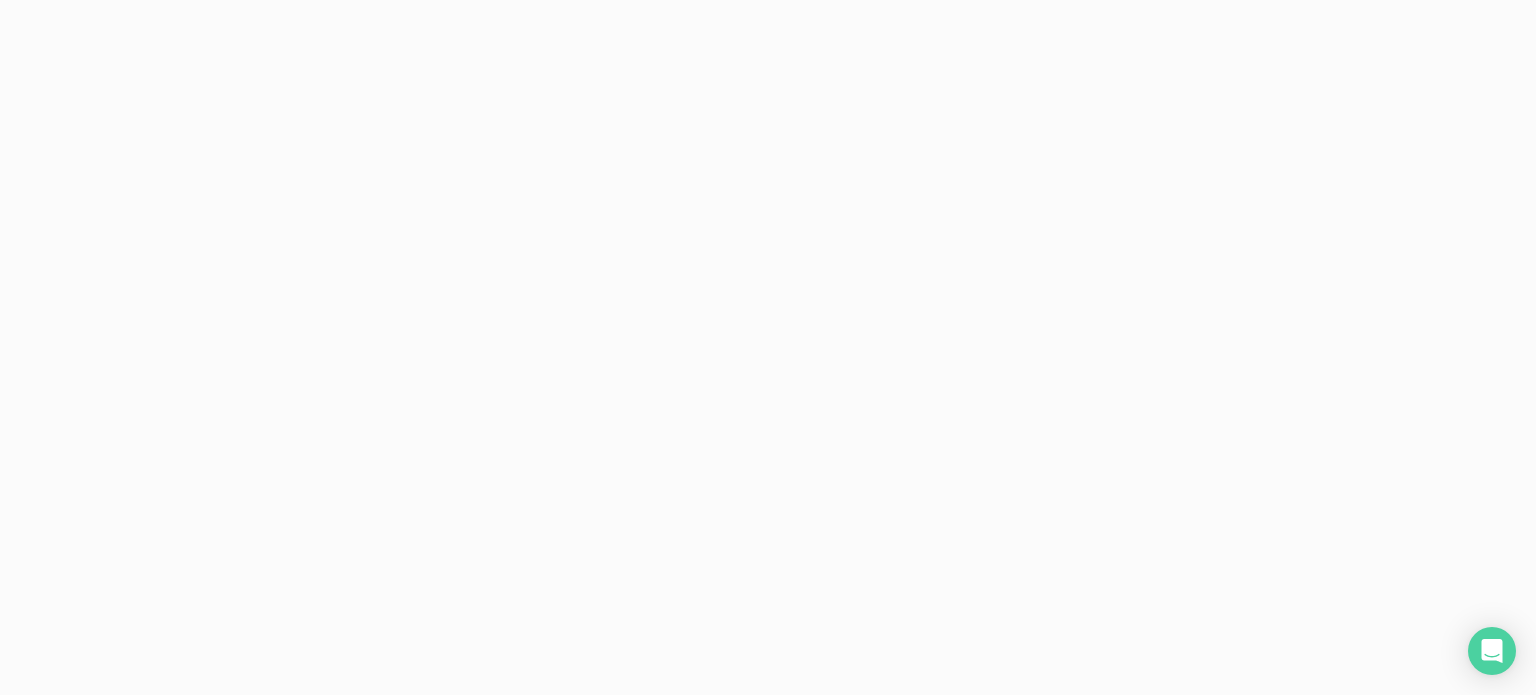 scroll, scrollTop: 0, scrollLeft: 0, axis: both 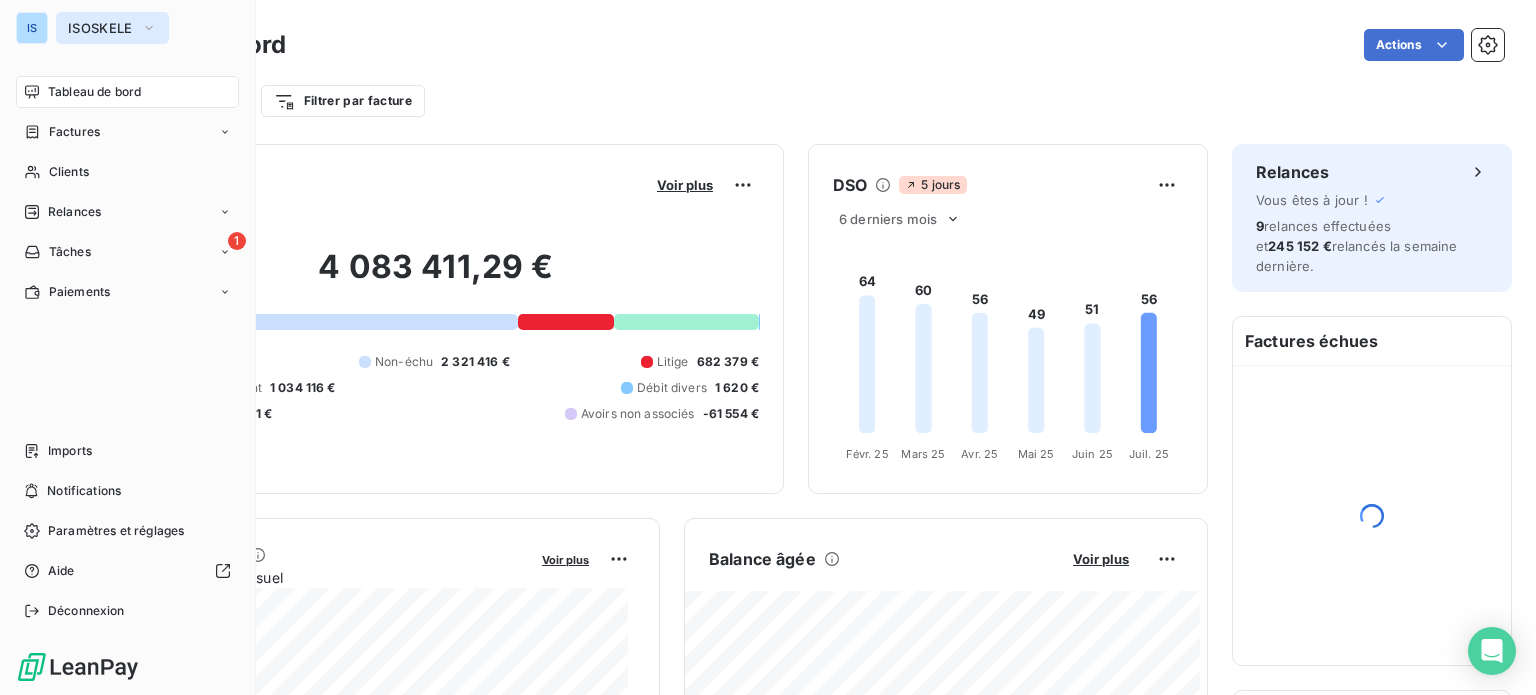 click on "ISOSKELE" at bounding box center [100, 28] 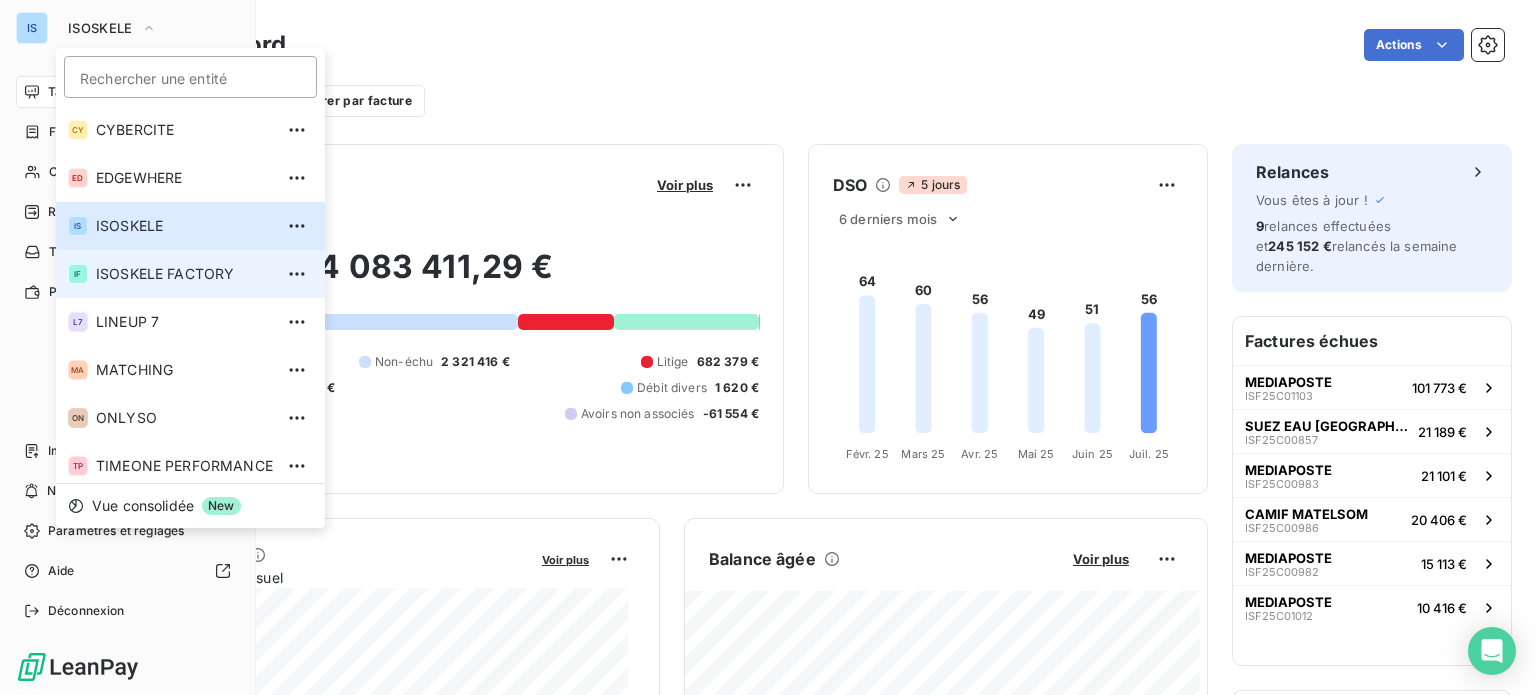 click on "ISOSKELE FACTORY" at bounding box center [184, 274] 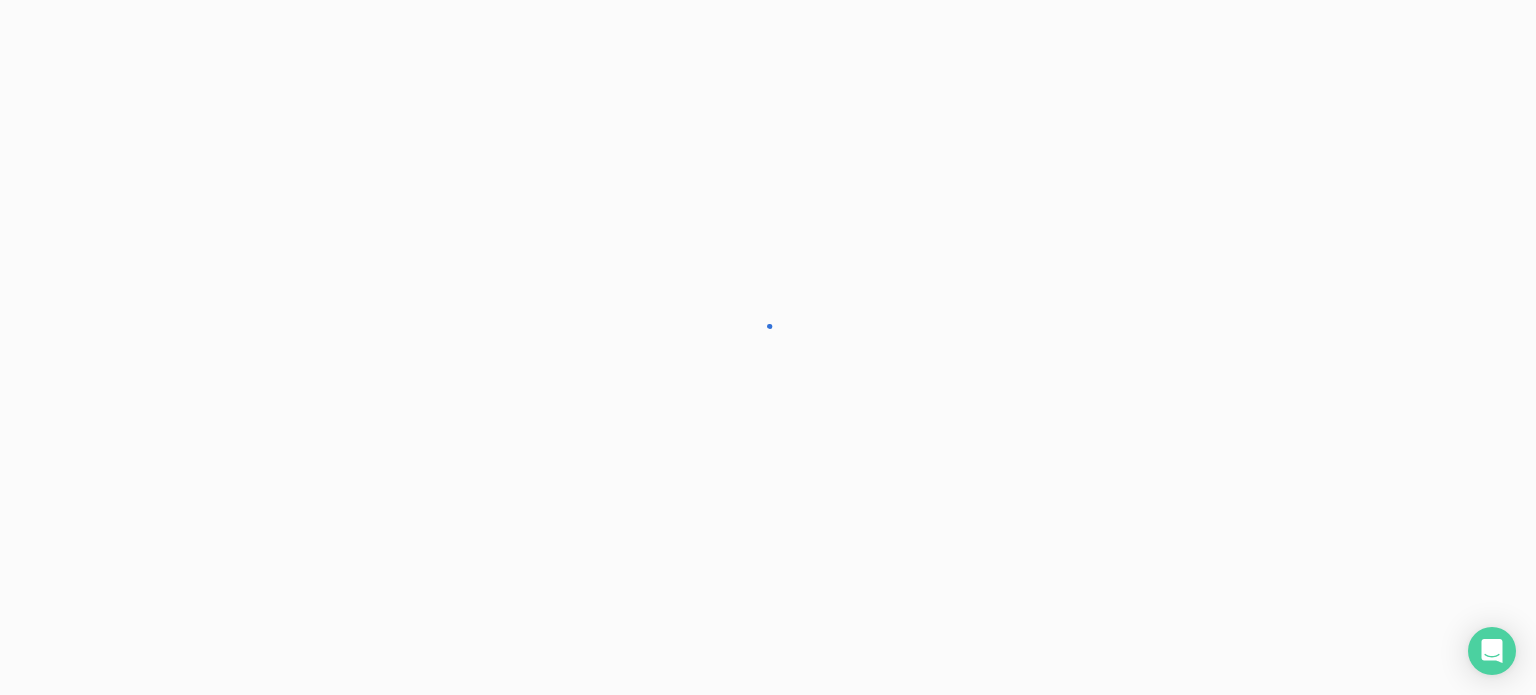 scroll, scrollTop: 0, scrollLeft: 0, axis: both 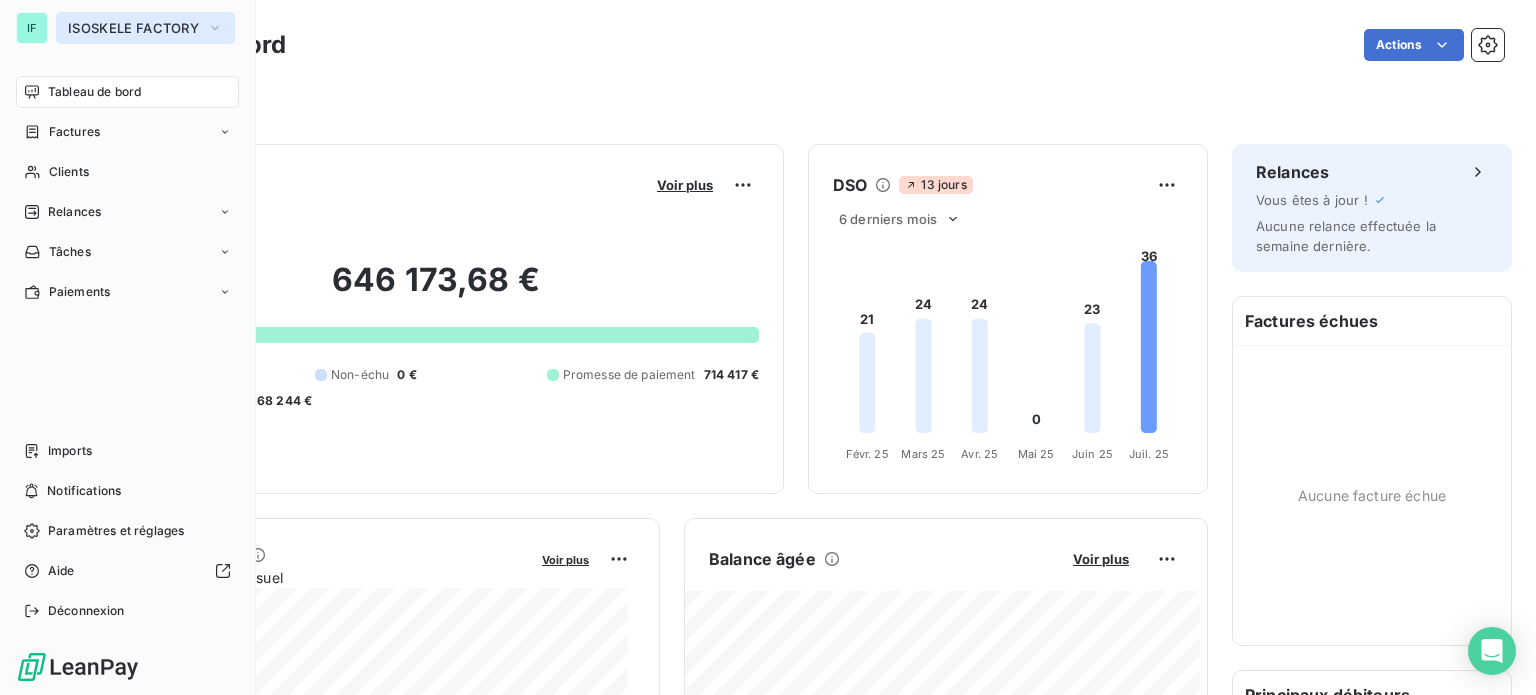 click on "ISOSKELE FACTORY" at bounding box center (133, 28) 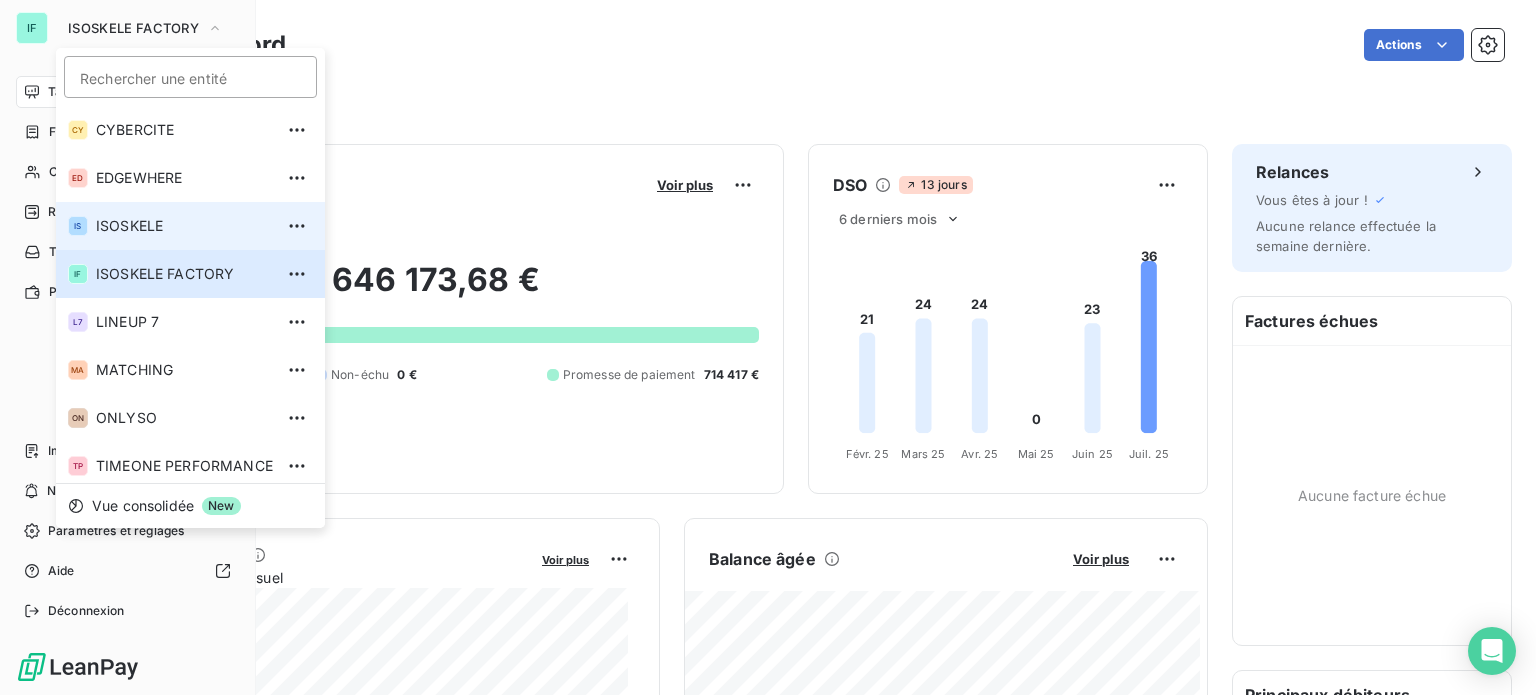 click on "IS ISOSKELE" at bounding box center (190, 226) 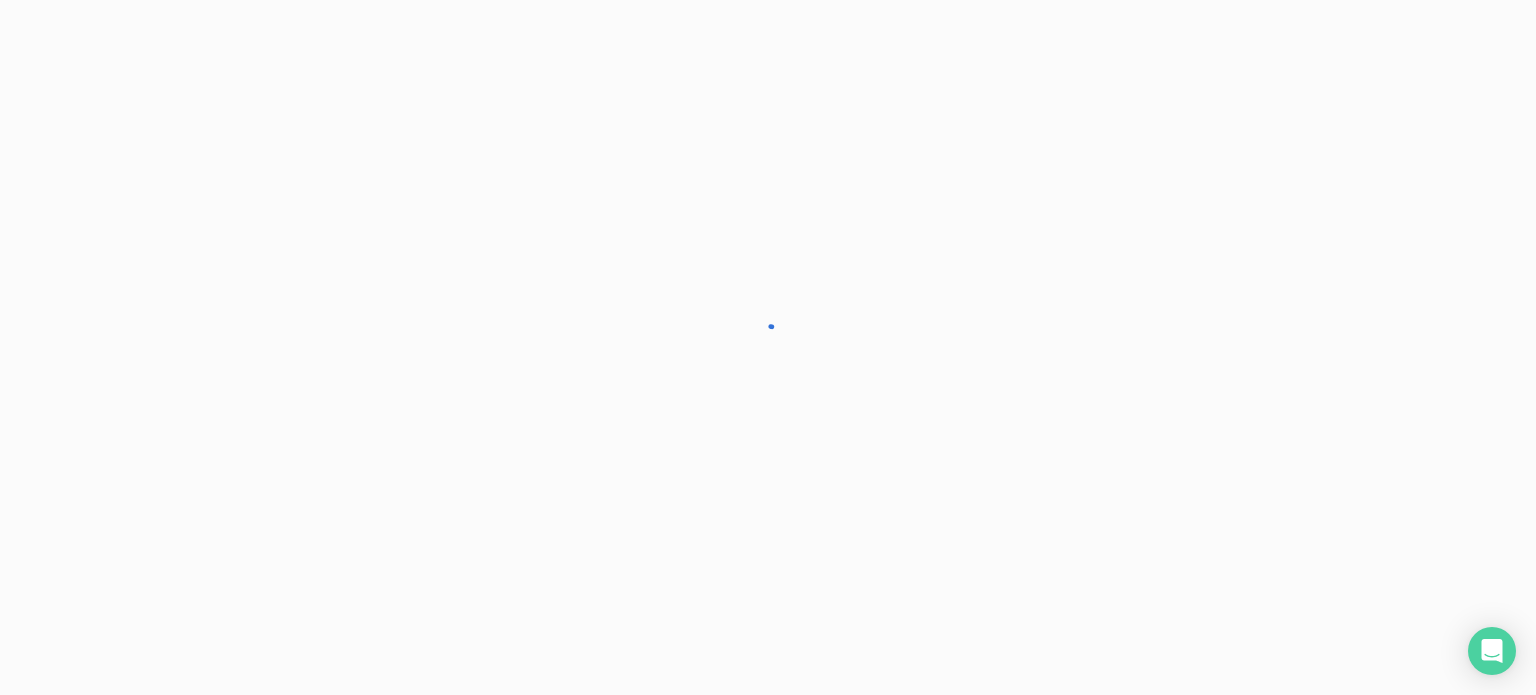 scroll, scrollTop: 0, scrollLeft: 0, axis: both 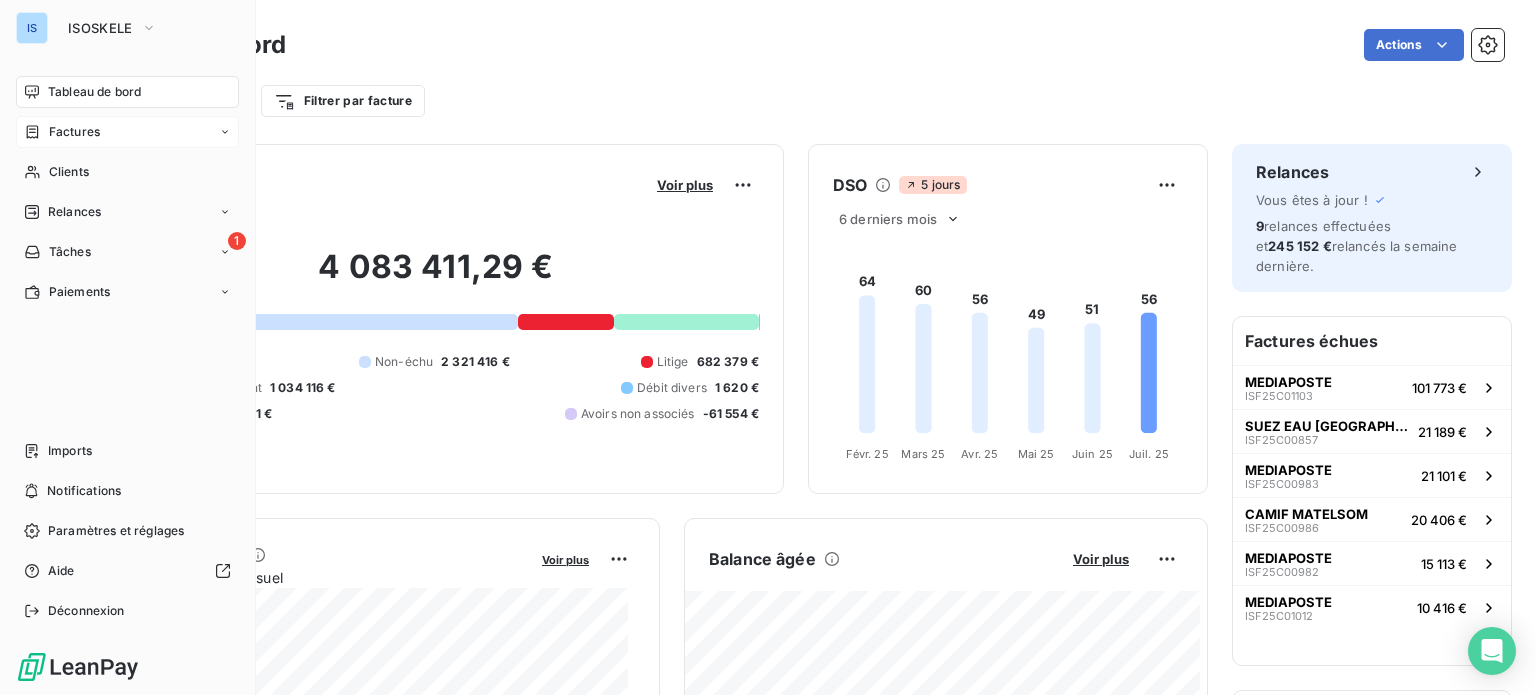 click on "Factures" at bounding box center (74, 132) 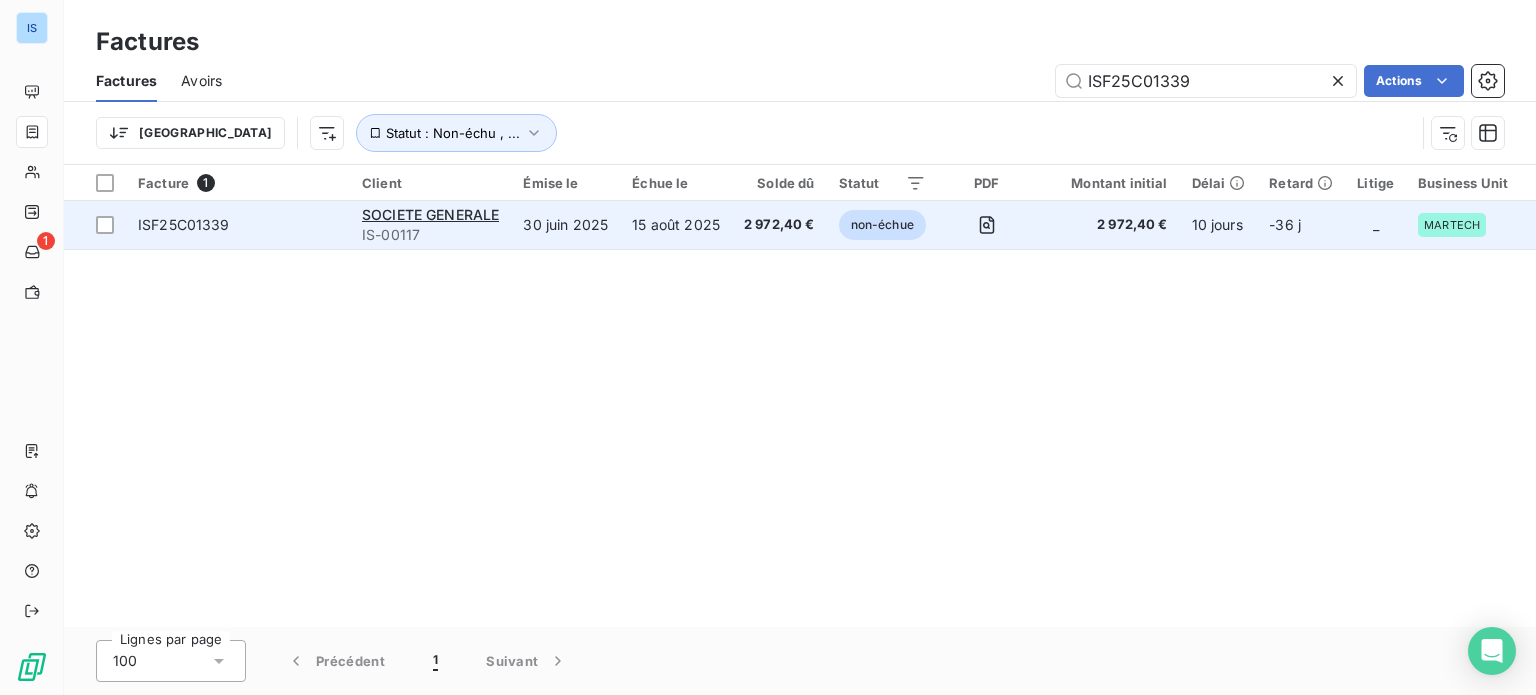 type on "ISF25C01339" 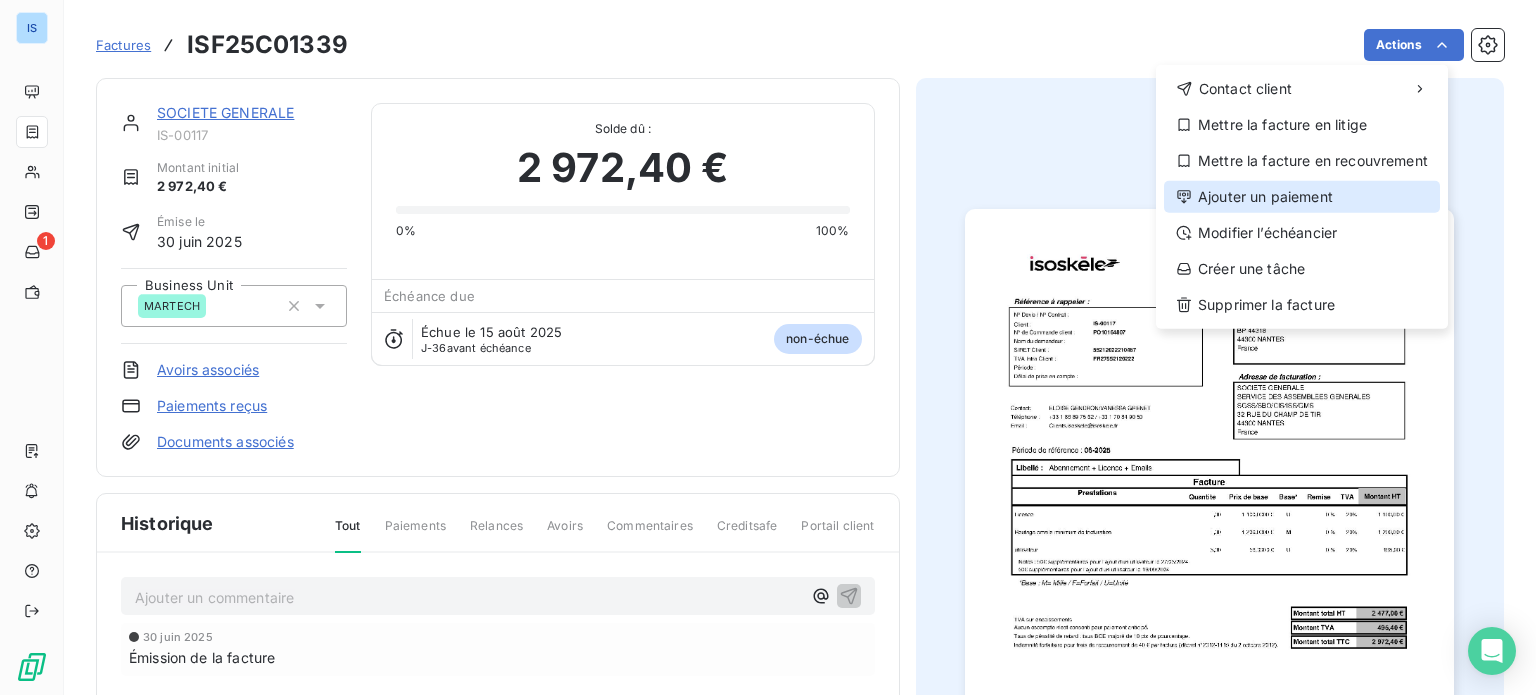 click on "Ajouter un paiement" at bounding box center (1302, 197) 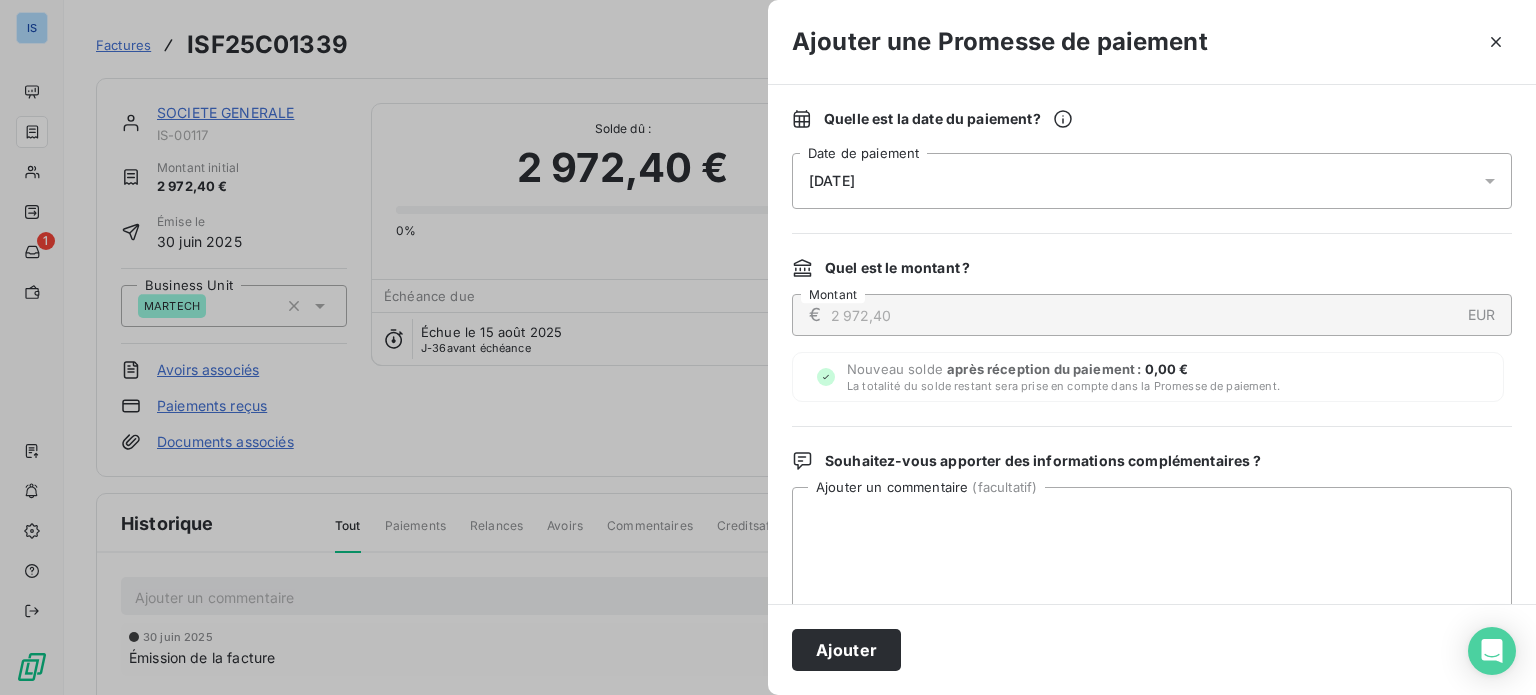 click 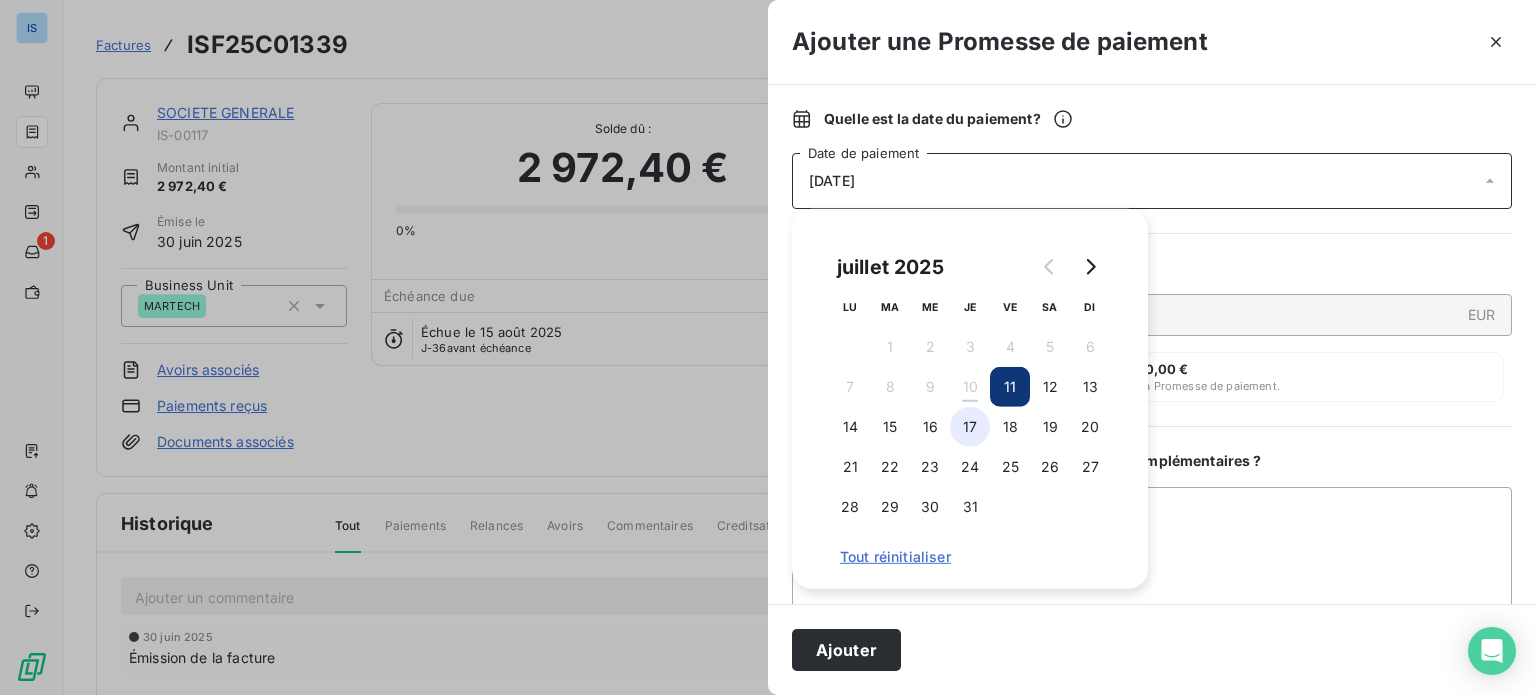 click on "17" at bounding box center (970, 427) 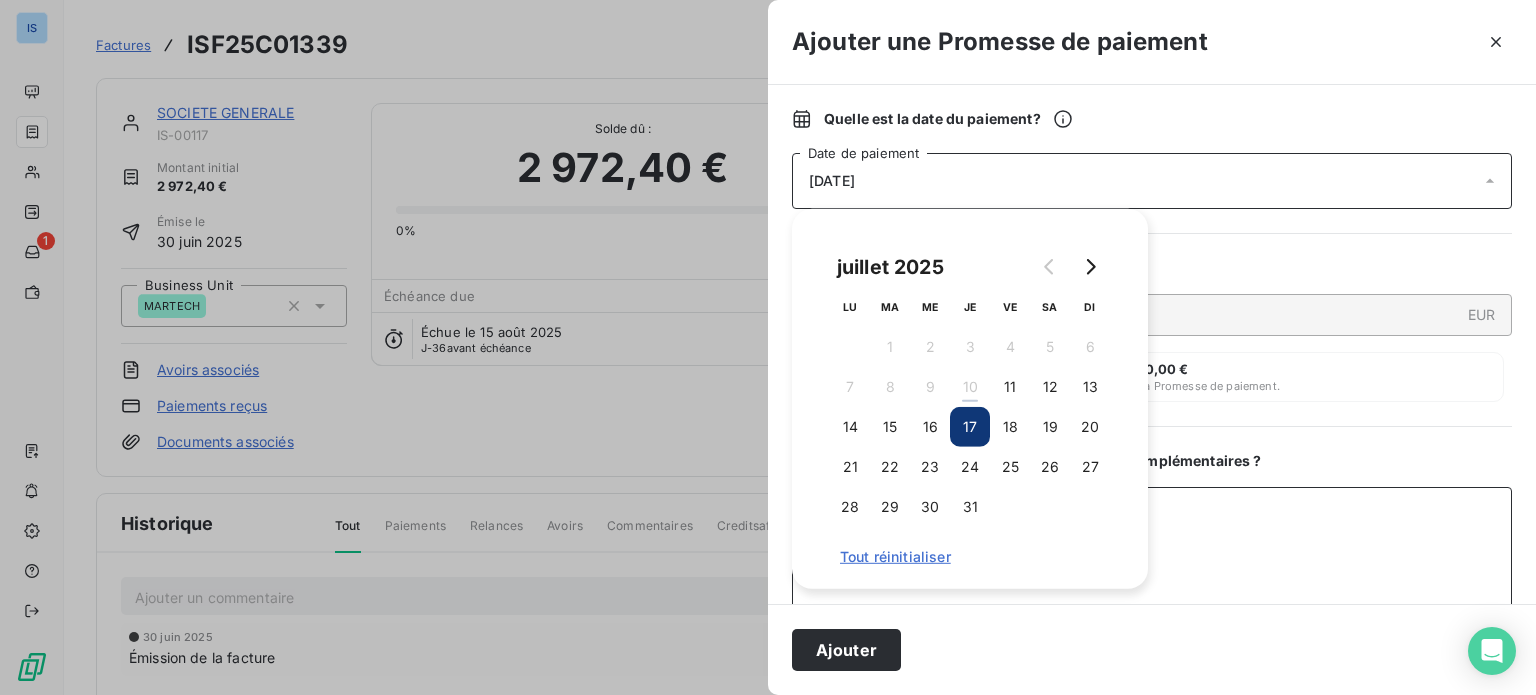 click on "Ajouter un commentaire   ( facultatif )" at bounding box center (1152, 591) 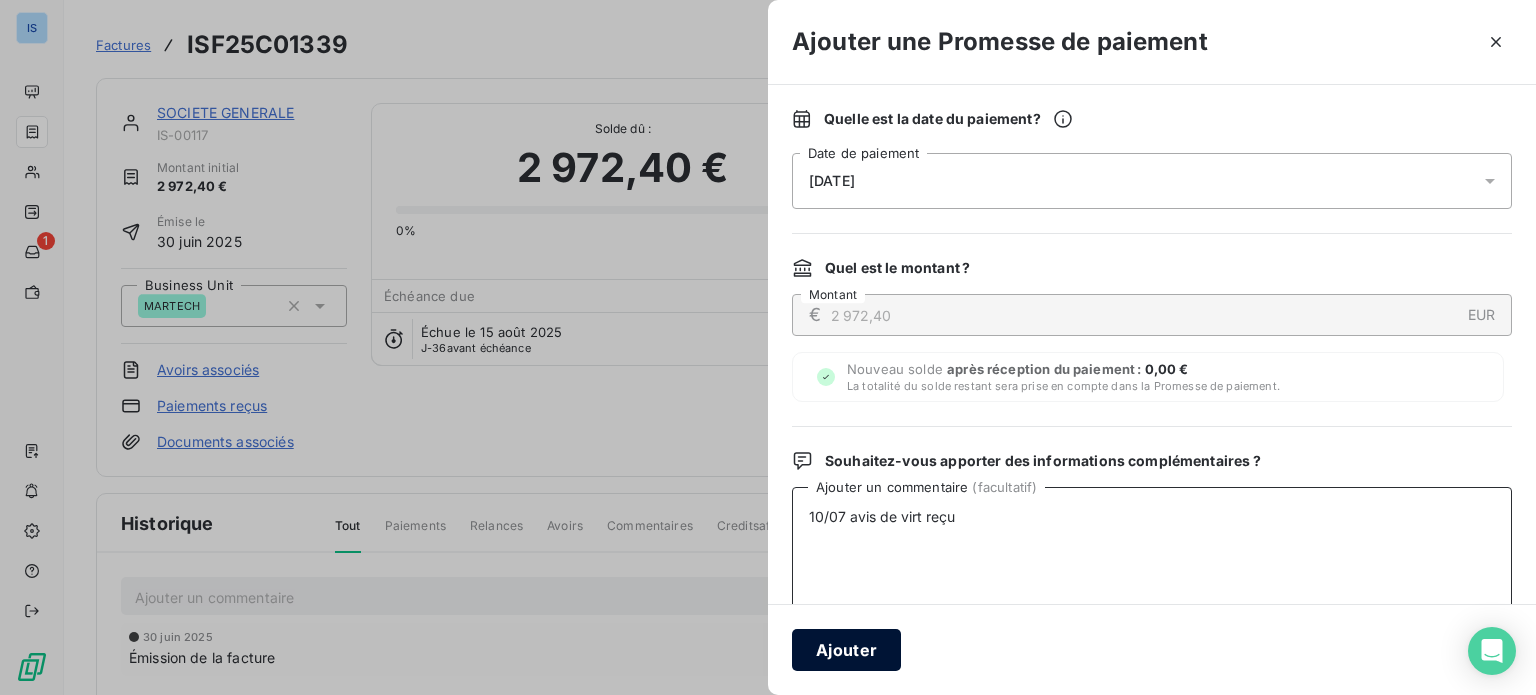 type on "10/07 avis de virt reçu" 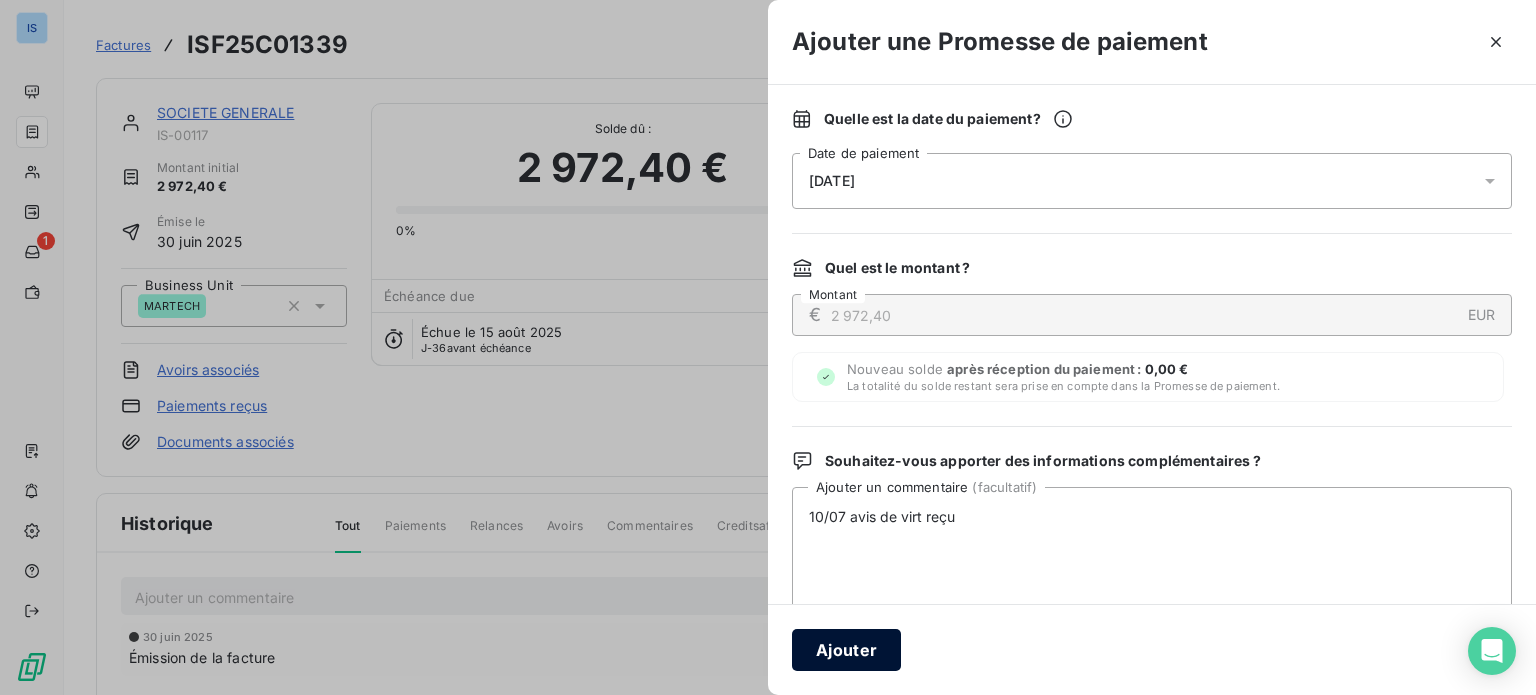 click on "Ajouter" at bounding box center (846, 650) 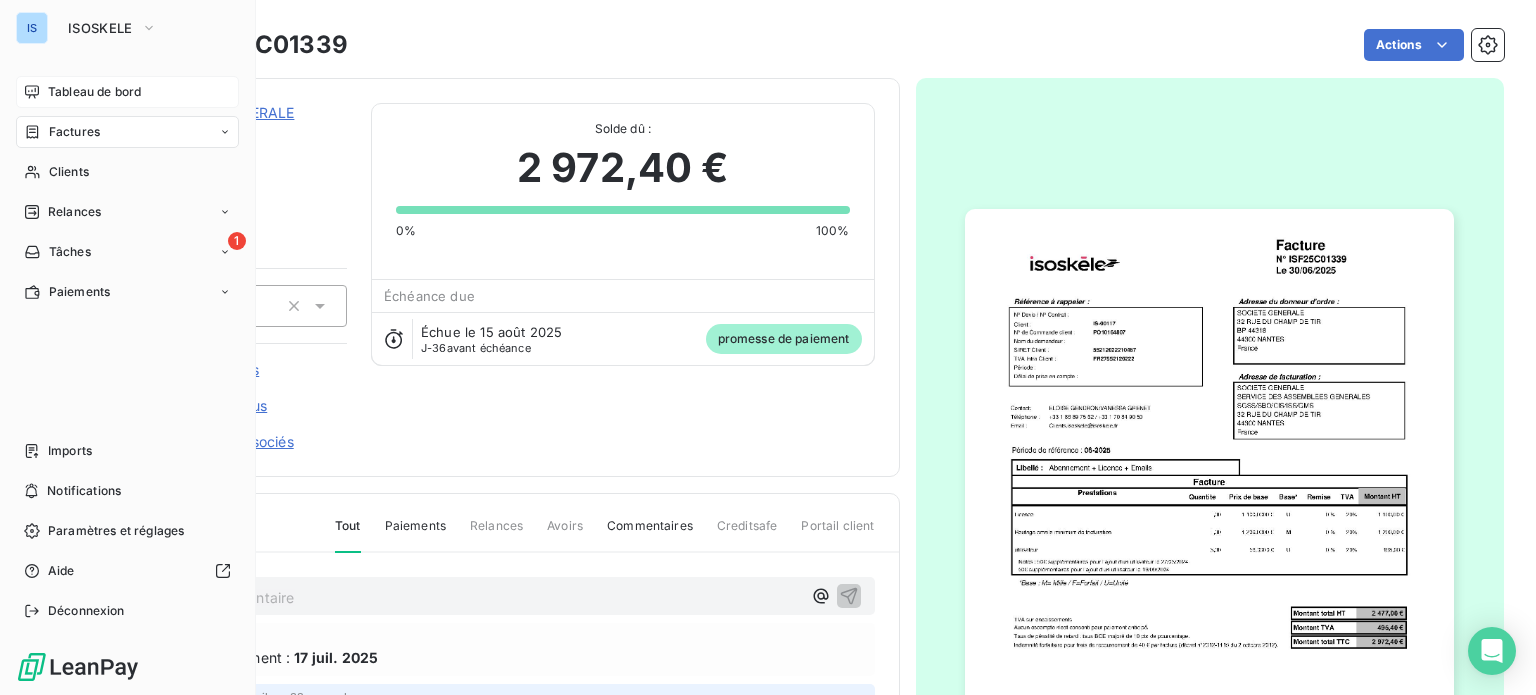 click on "Tableau de bord" at bounding box center (94, 92) 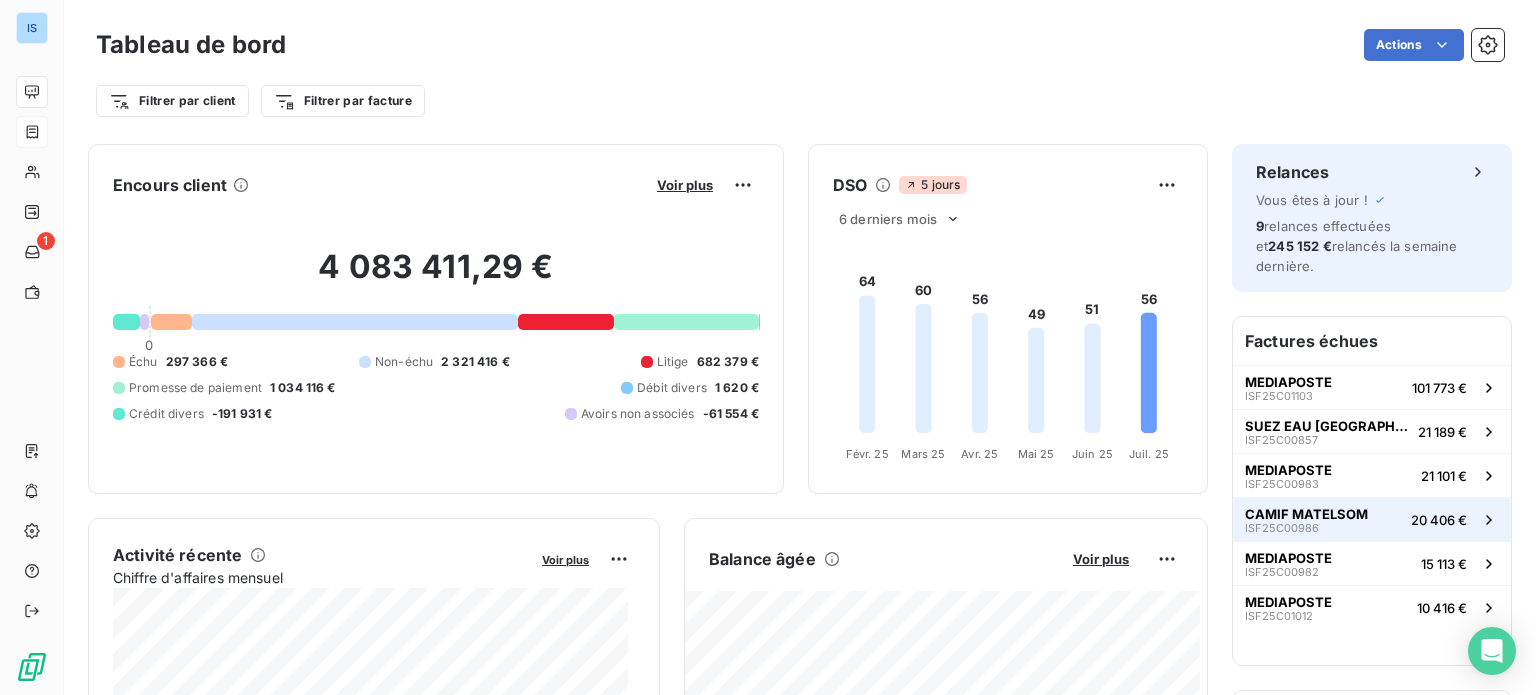 click on "CAMIF MATELSOM ISF25C00986 20 406 €" at bounding box center (1372, 519) 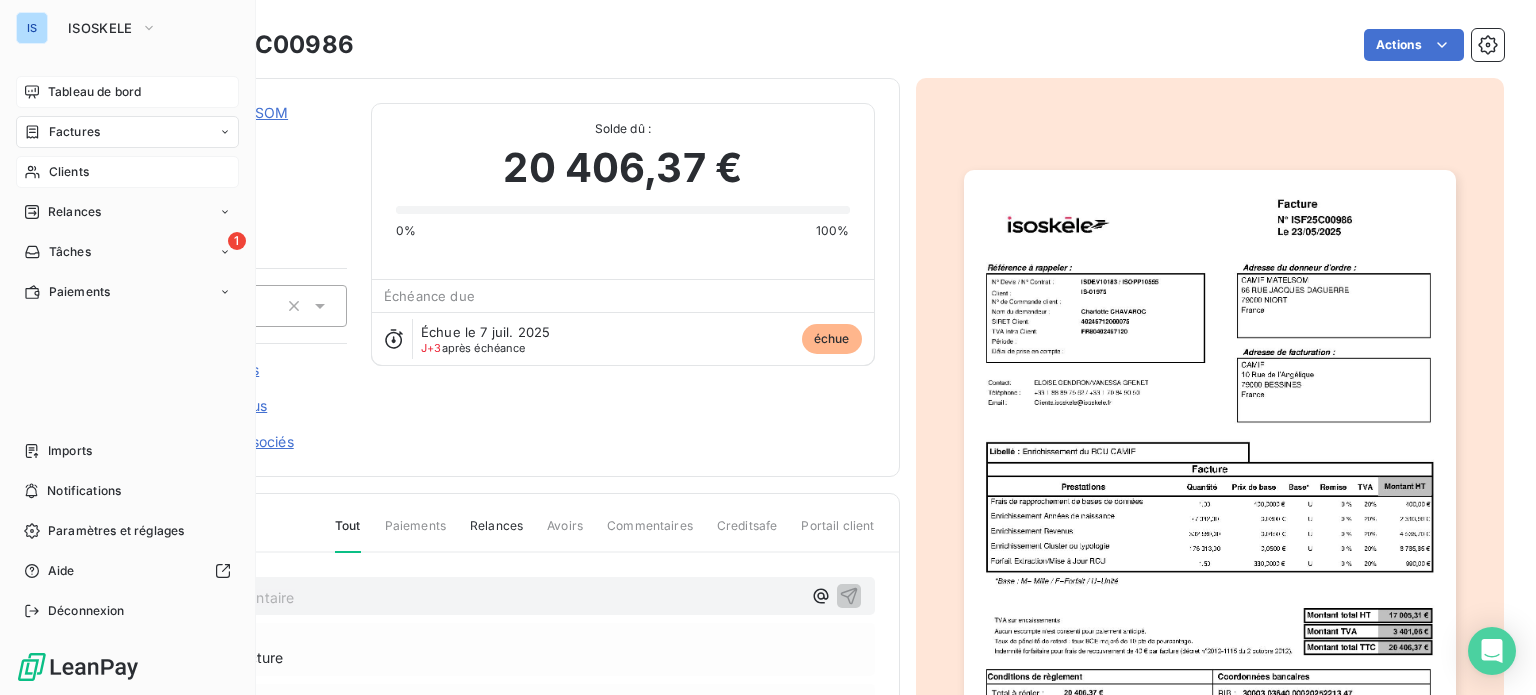click on "Clients" at bounding box center (69, 172) 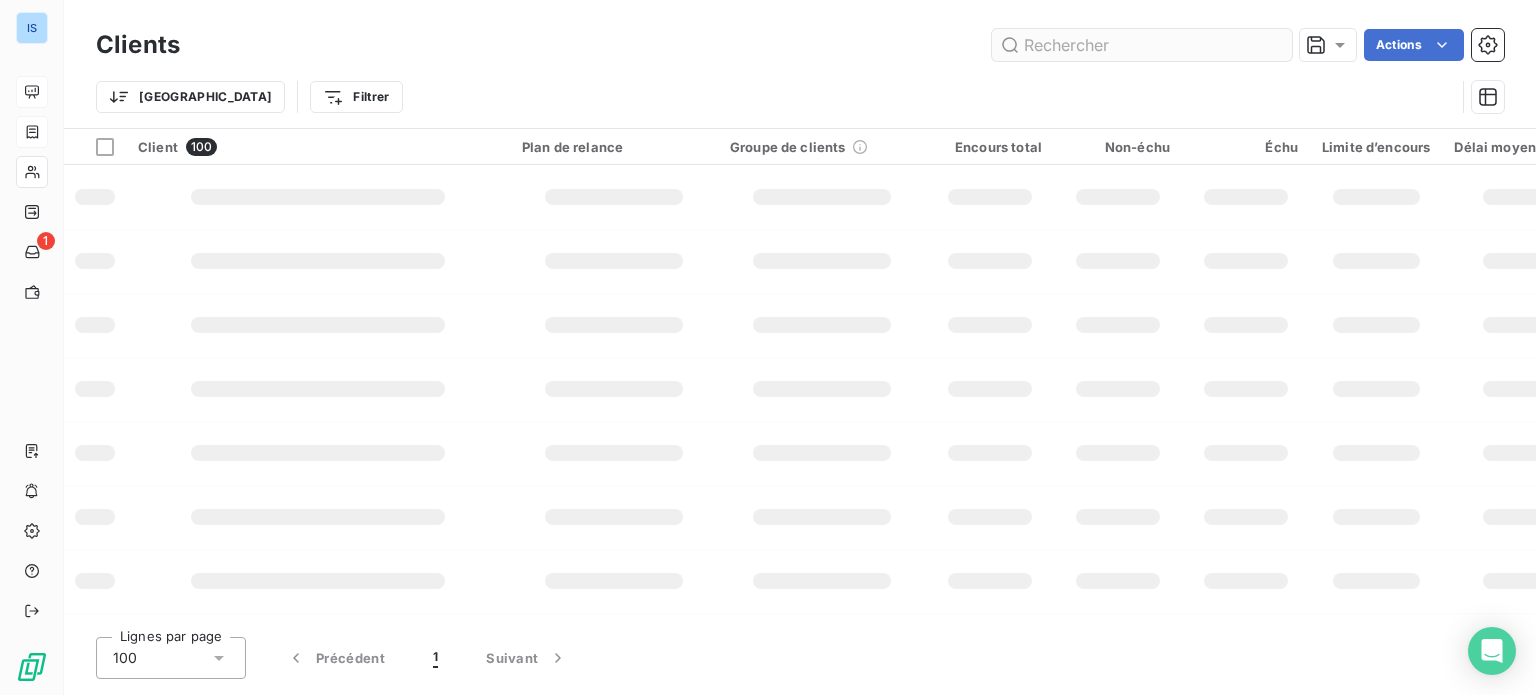 click at bounding box center (1142, 45) 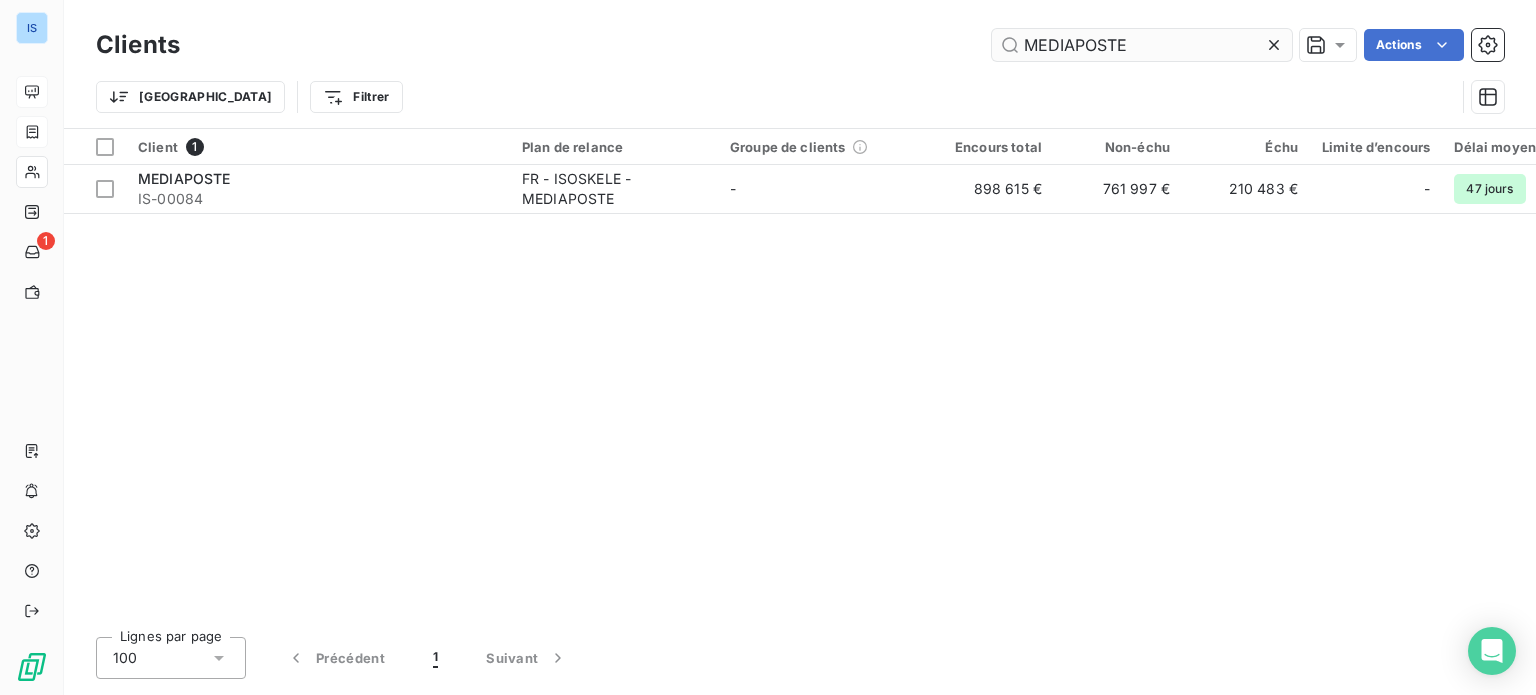 type on "MEDIAPOSTE" 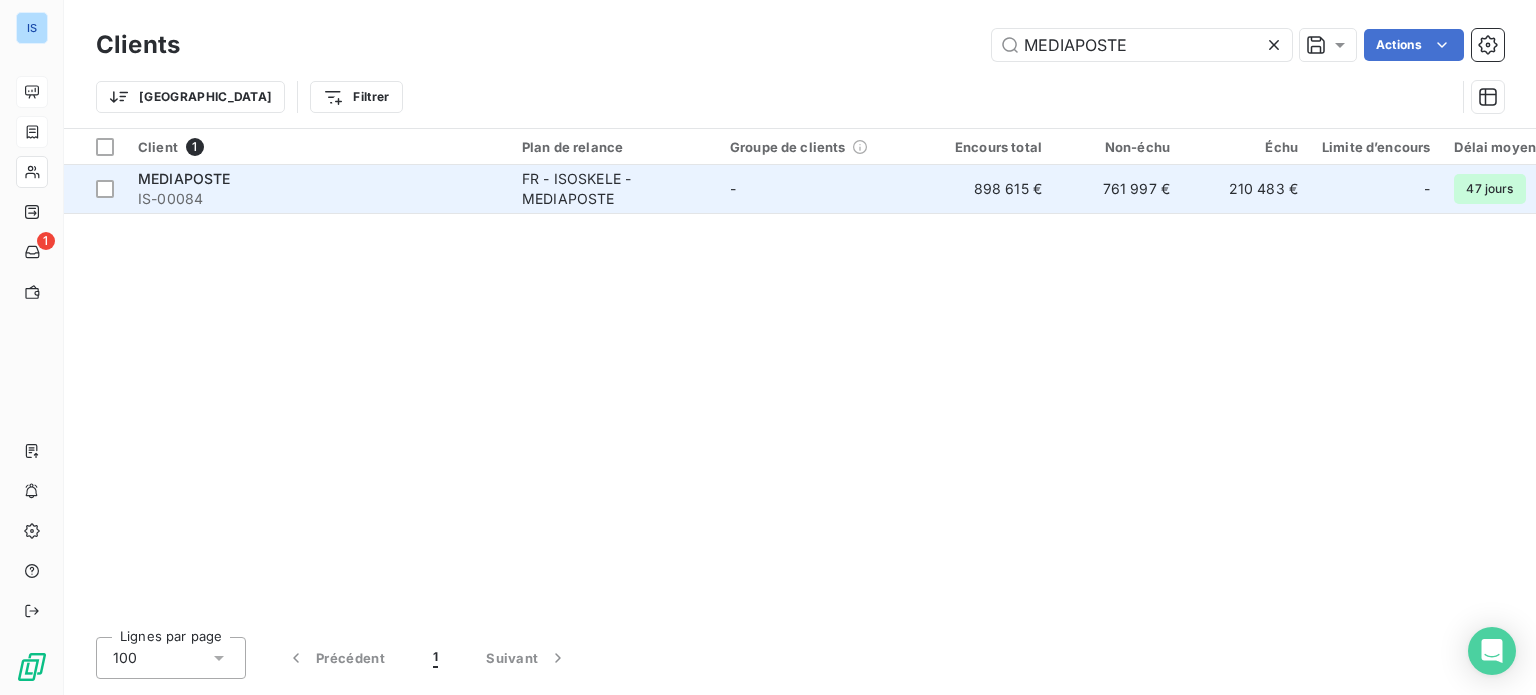 click on "MEDIAPOSTE" at bounding box center [184, 178] 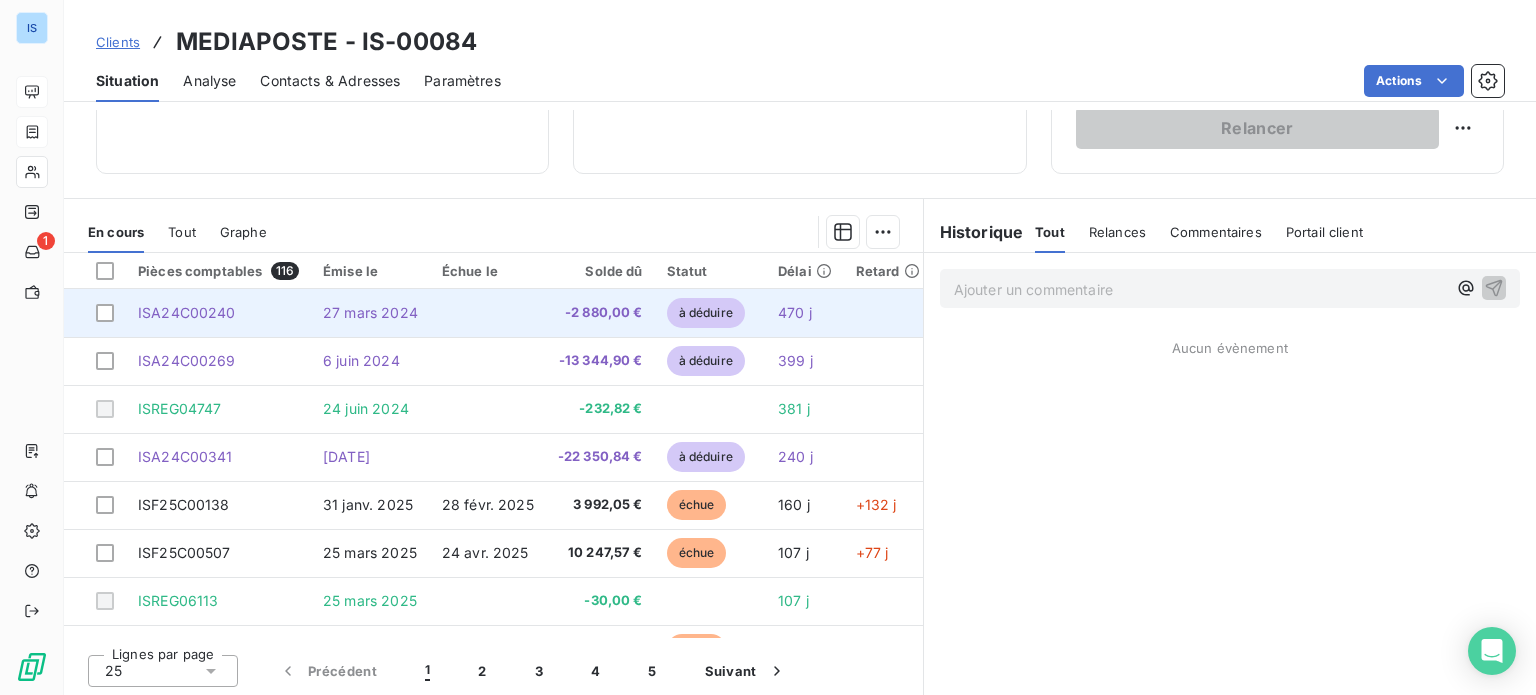 scroll, scrollTop: 360, scrollLeft: 0, axis: vertical 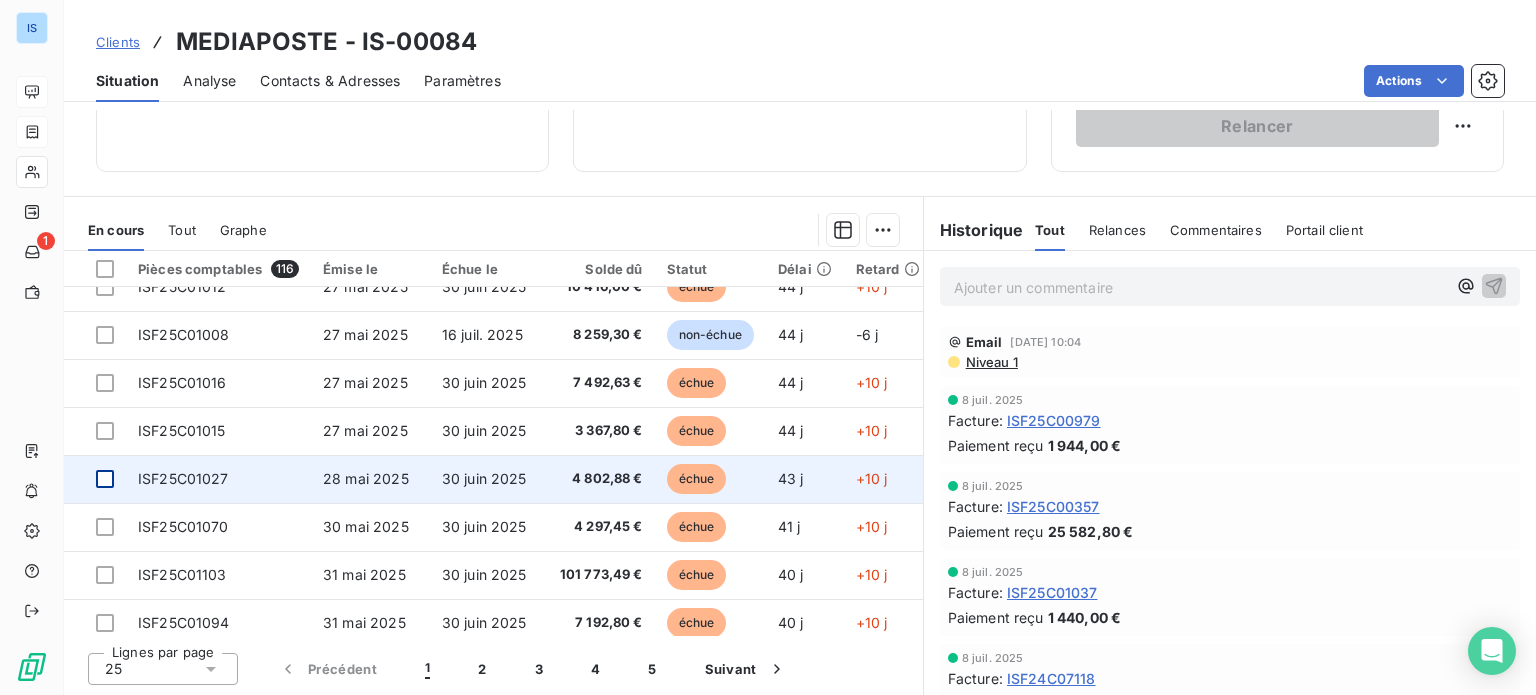 click at bounding box center [105, 479] 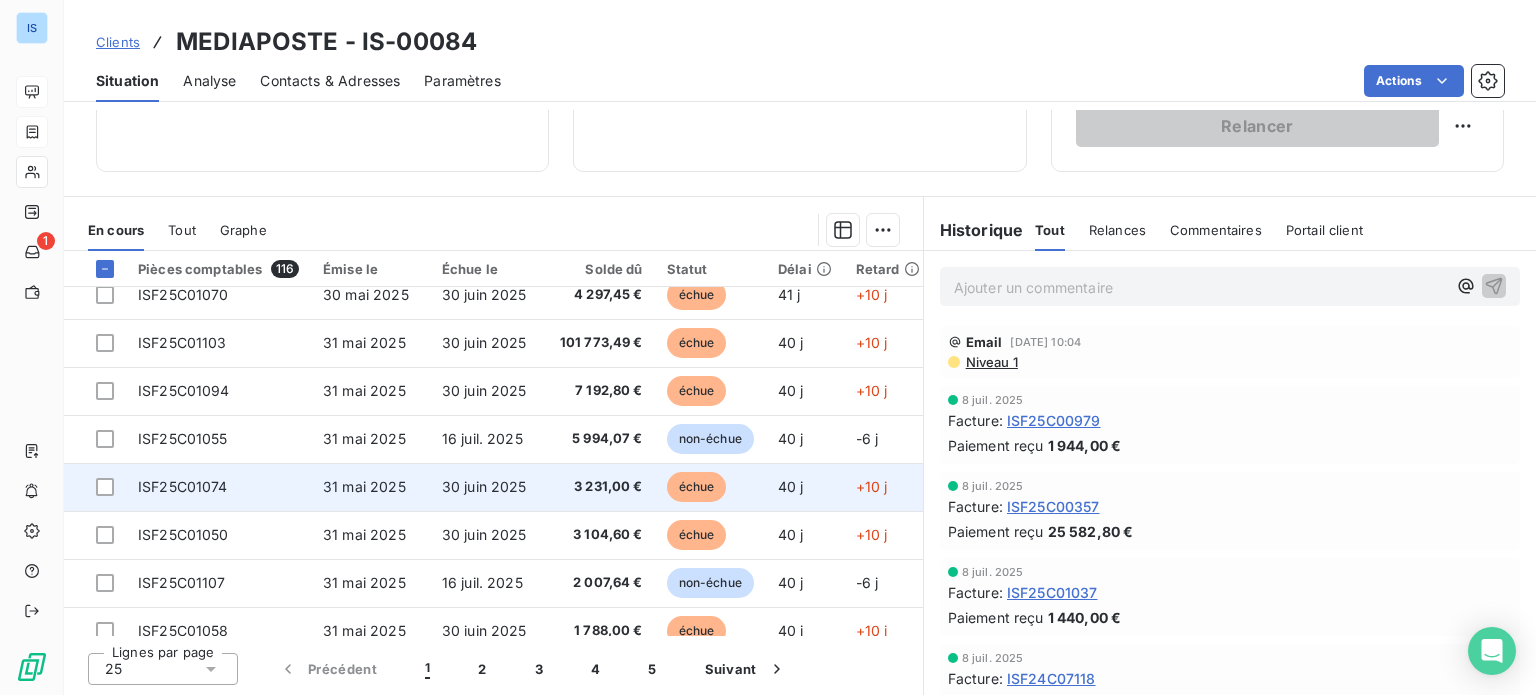 scroll, scrollTop: 859, scrollLeft: 0, axis: vertical 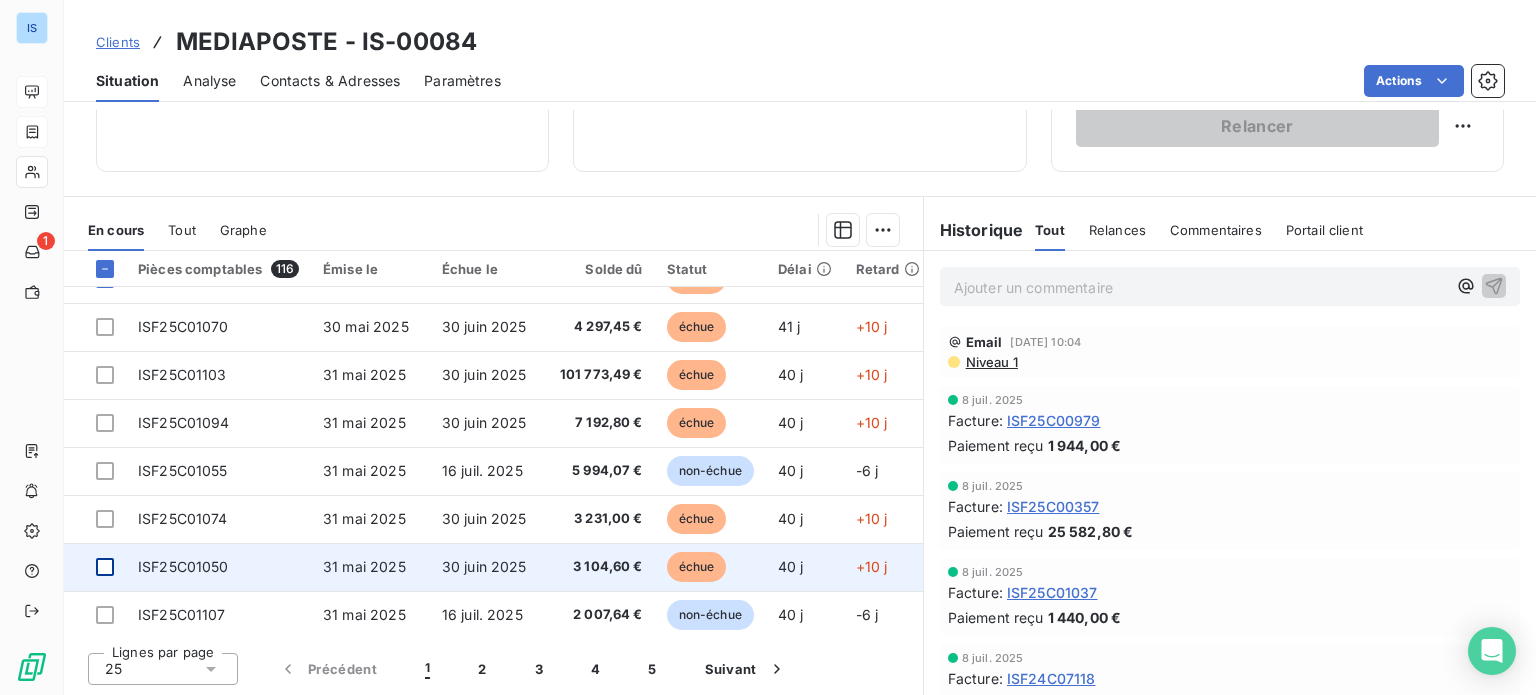 click at bounding box center [105, 567] 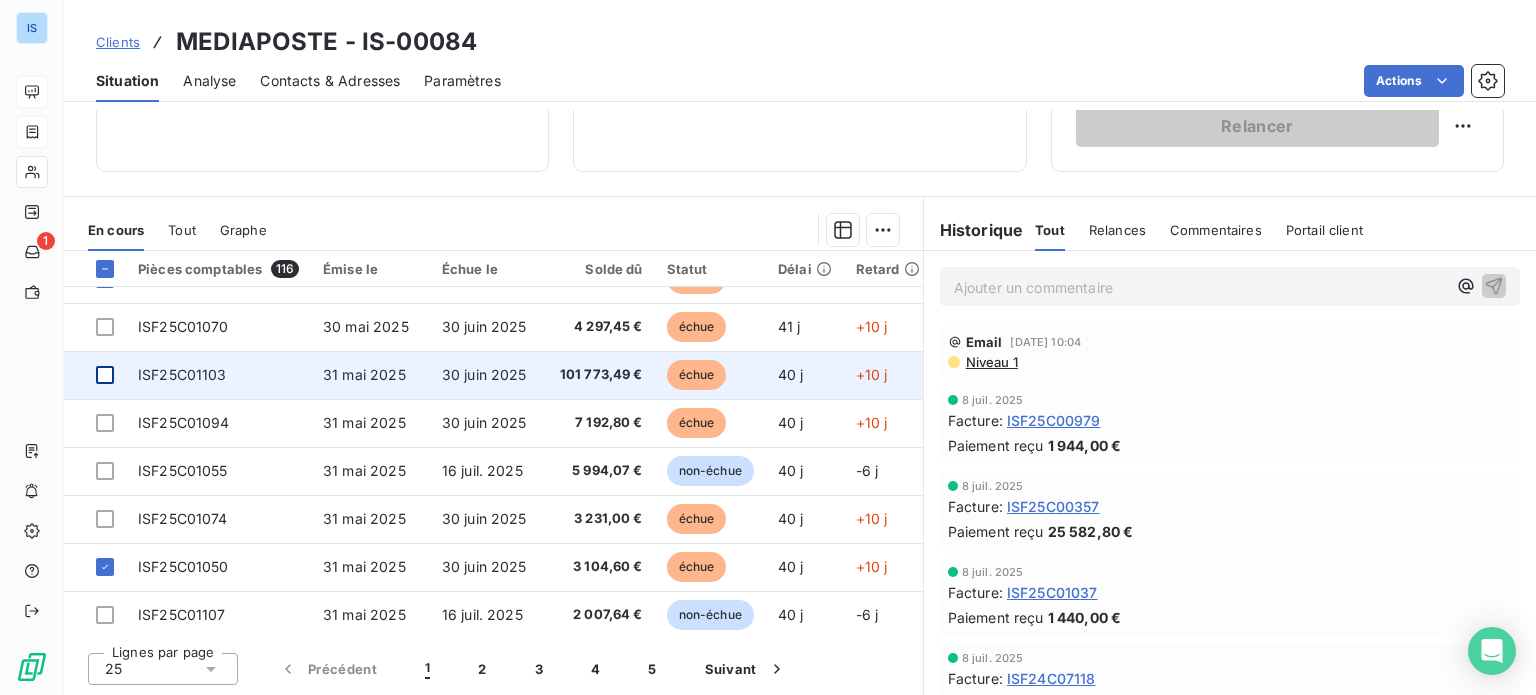 click at bounding box center [105, 375] 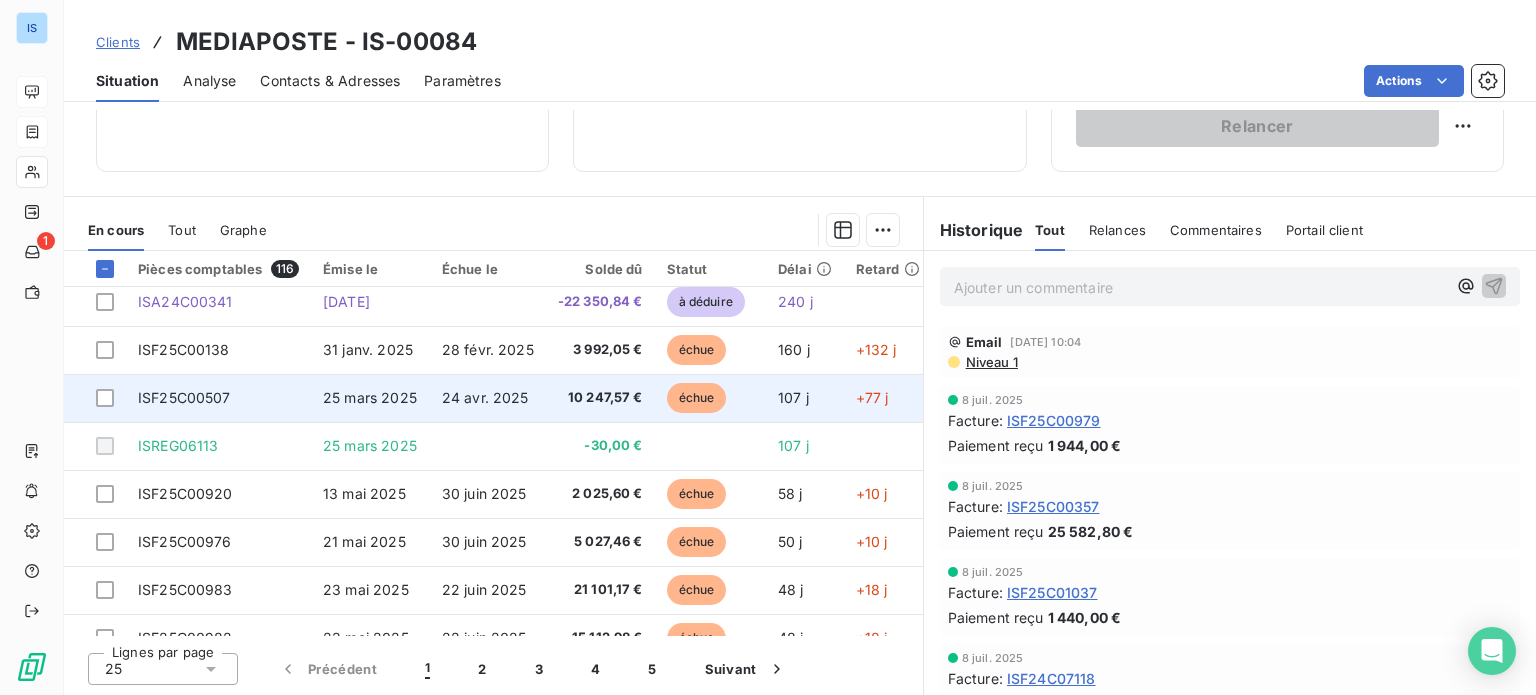 scroll, scrollTop: 859, scrollLeft: 0, axis: vertical 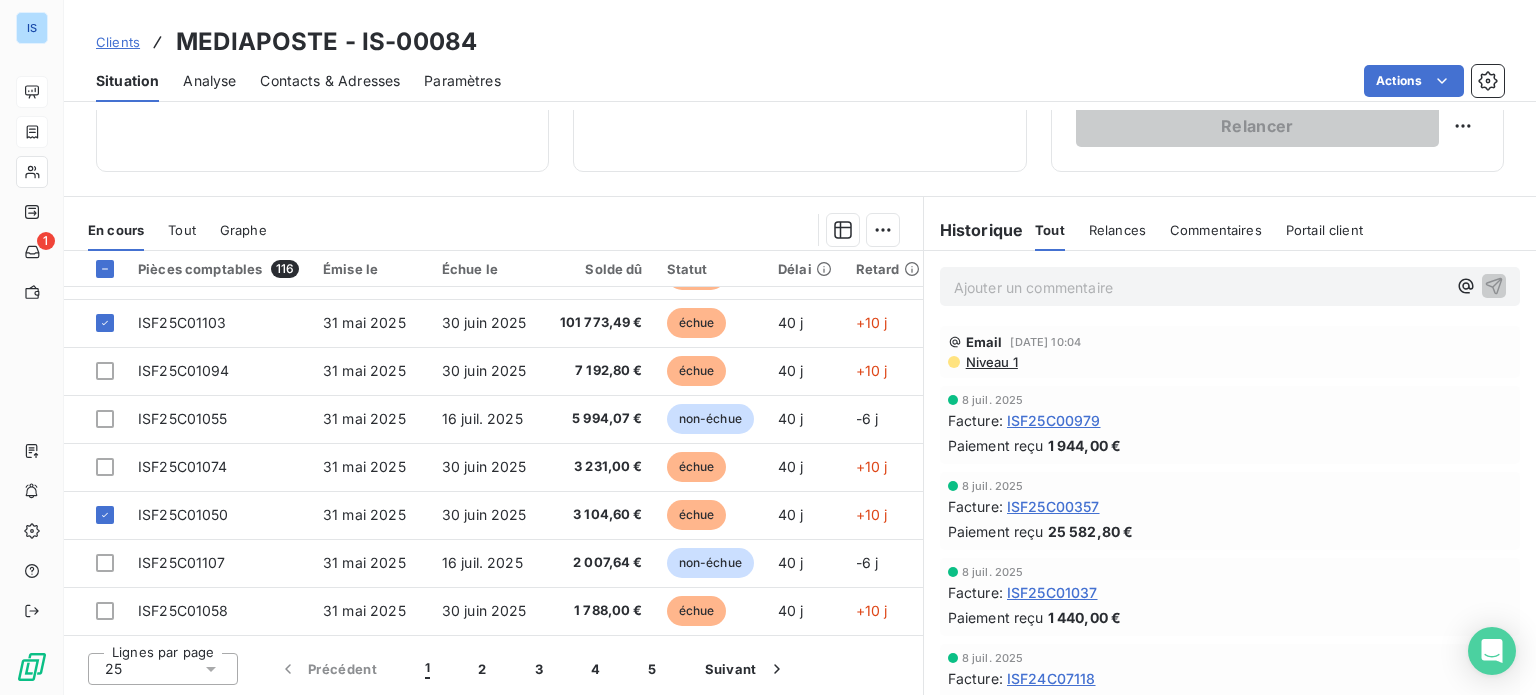 drag, startPoint x: 467, startPoint y: 659, endPoint x: 463, endPoint y: 645, distance: 14.56022 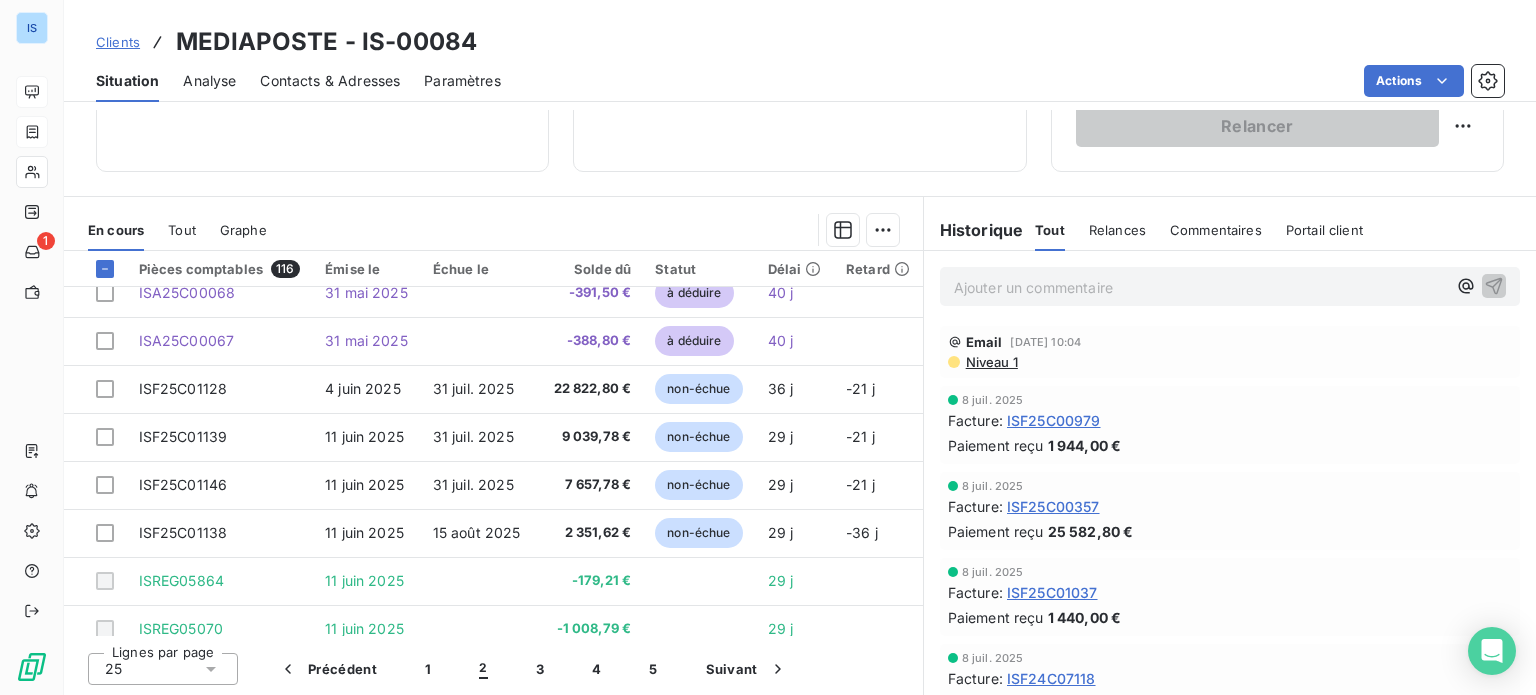 scroll, scrollTop: 300, scrollLeft: 0, axis: vertical 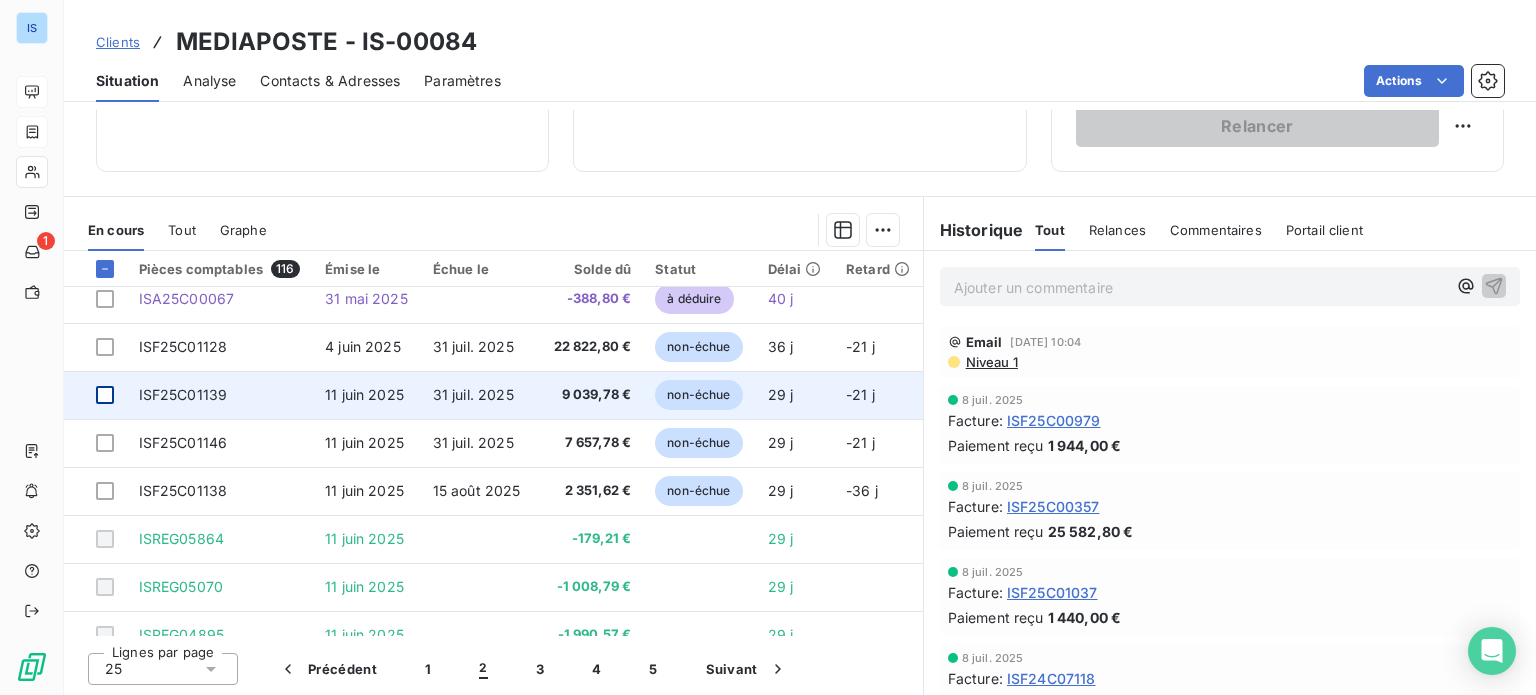 click at bounding box center [105, 395] 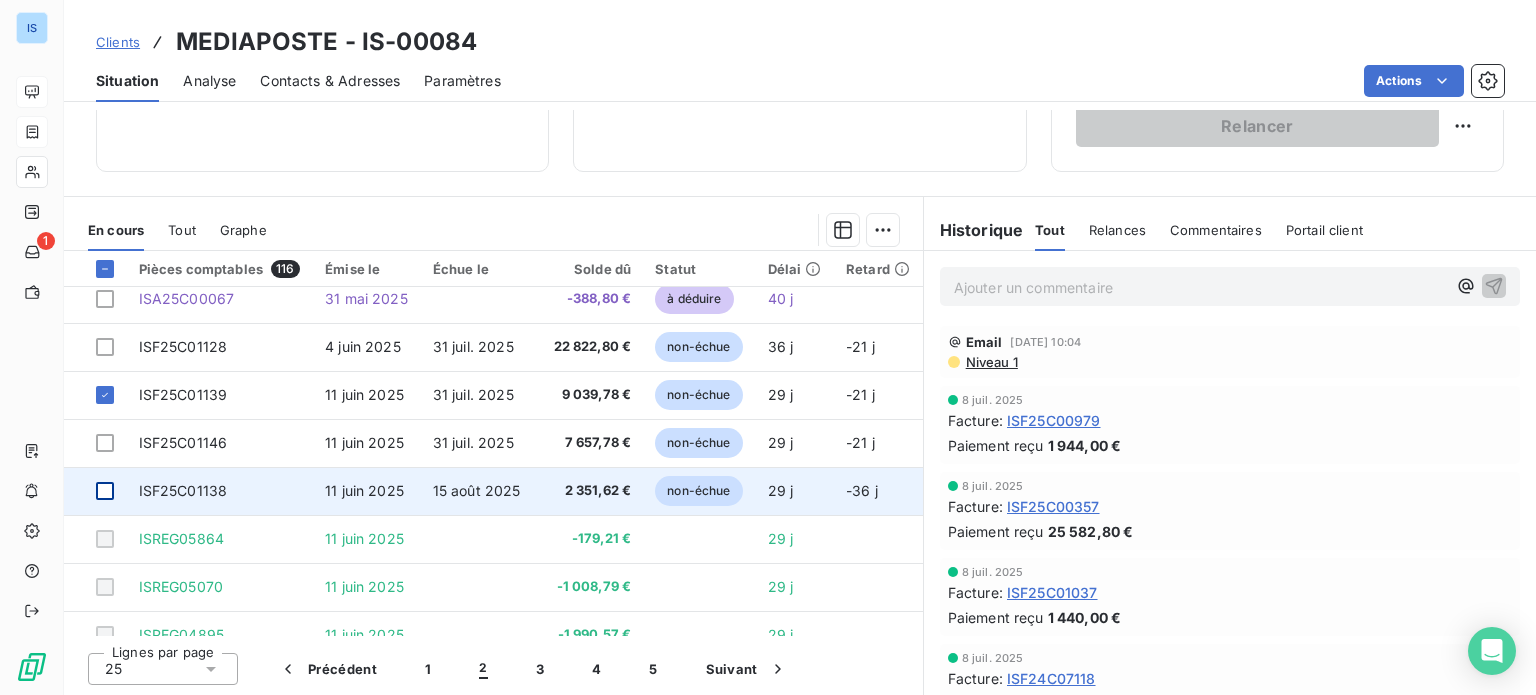 click at bounding box center [105, 491] 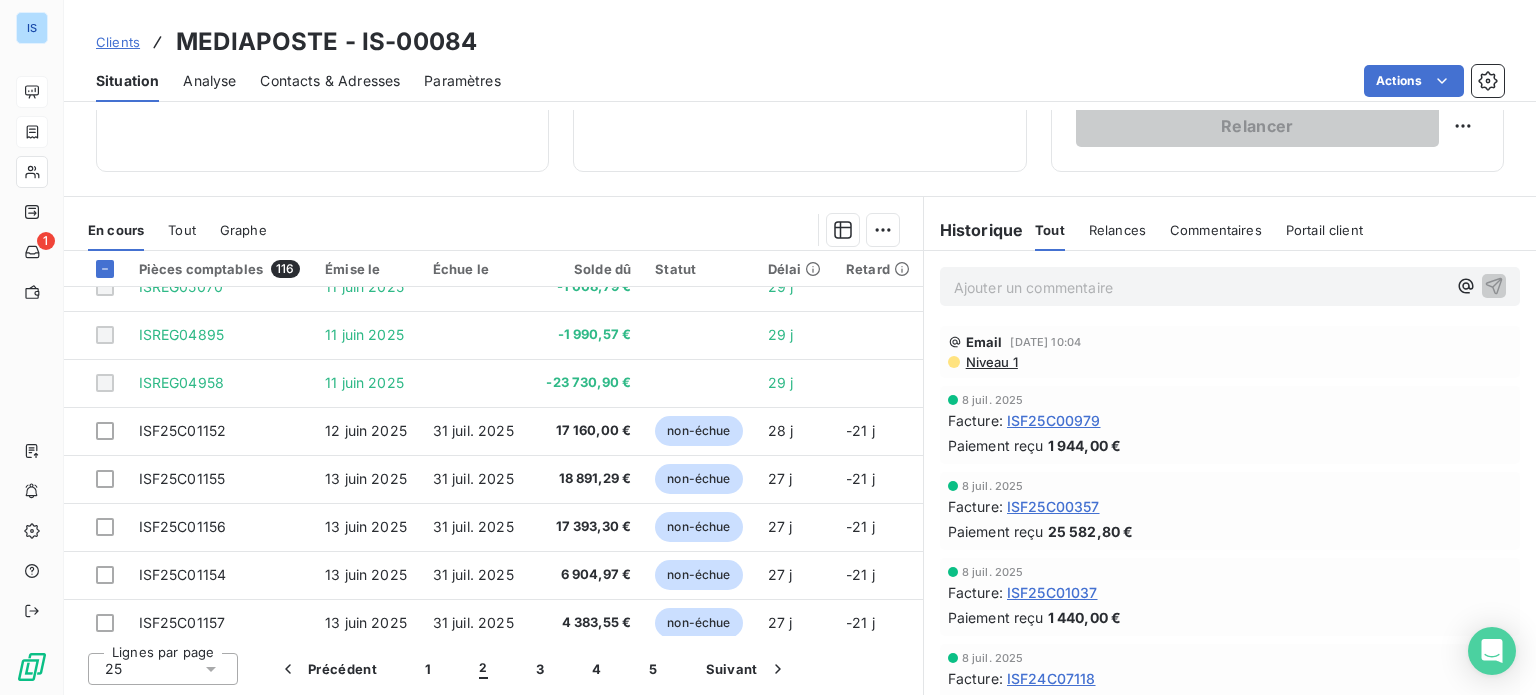 scroll, scrollTop: 700, scrollLeft: 0, axis: vertical 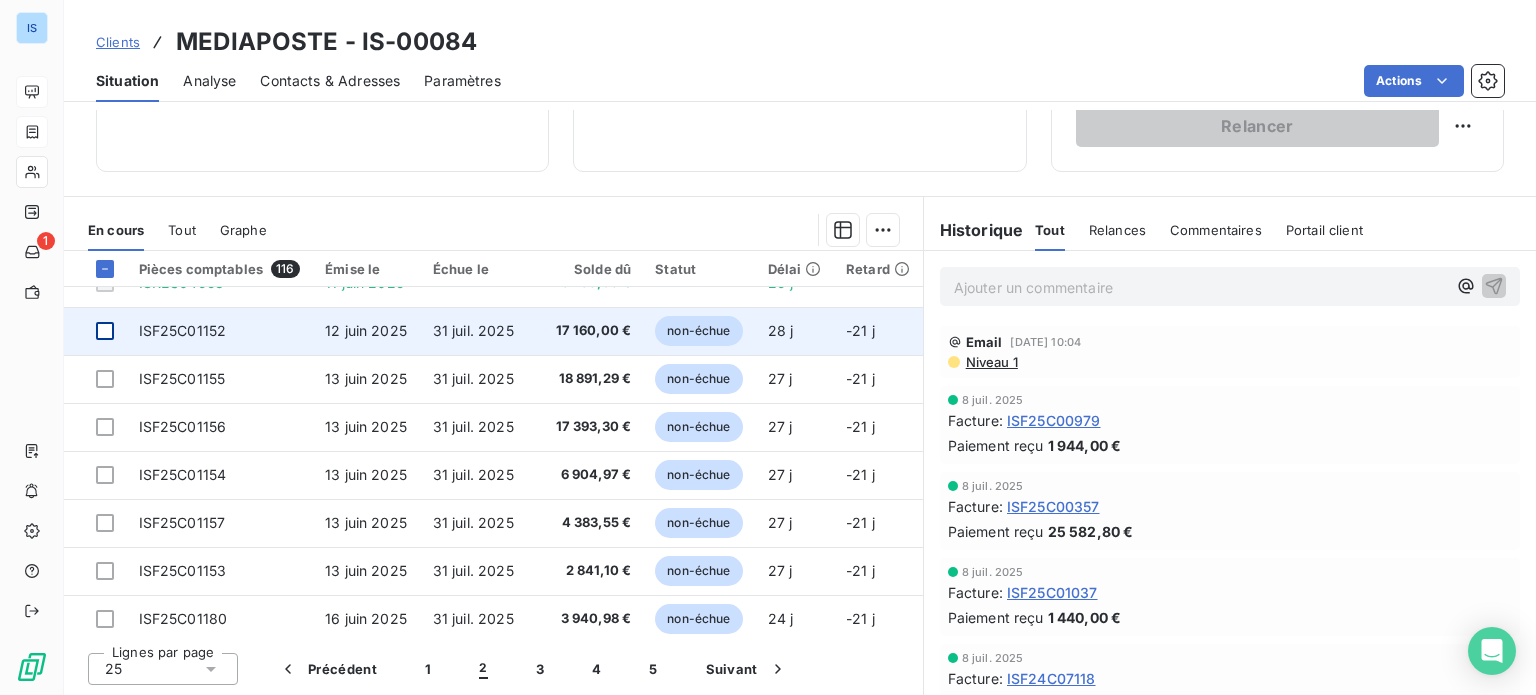 click at bounding box center [105, 331] 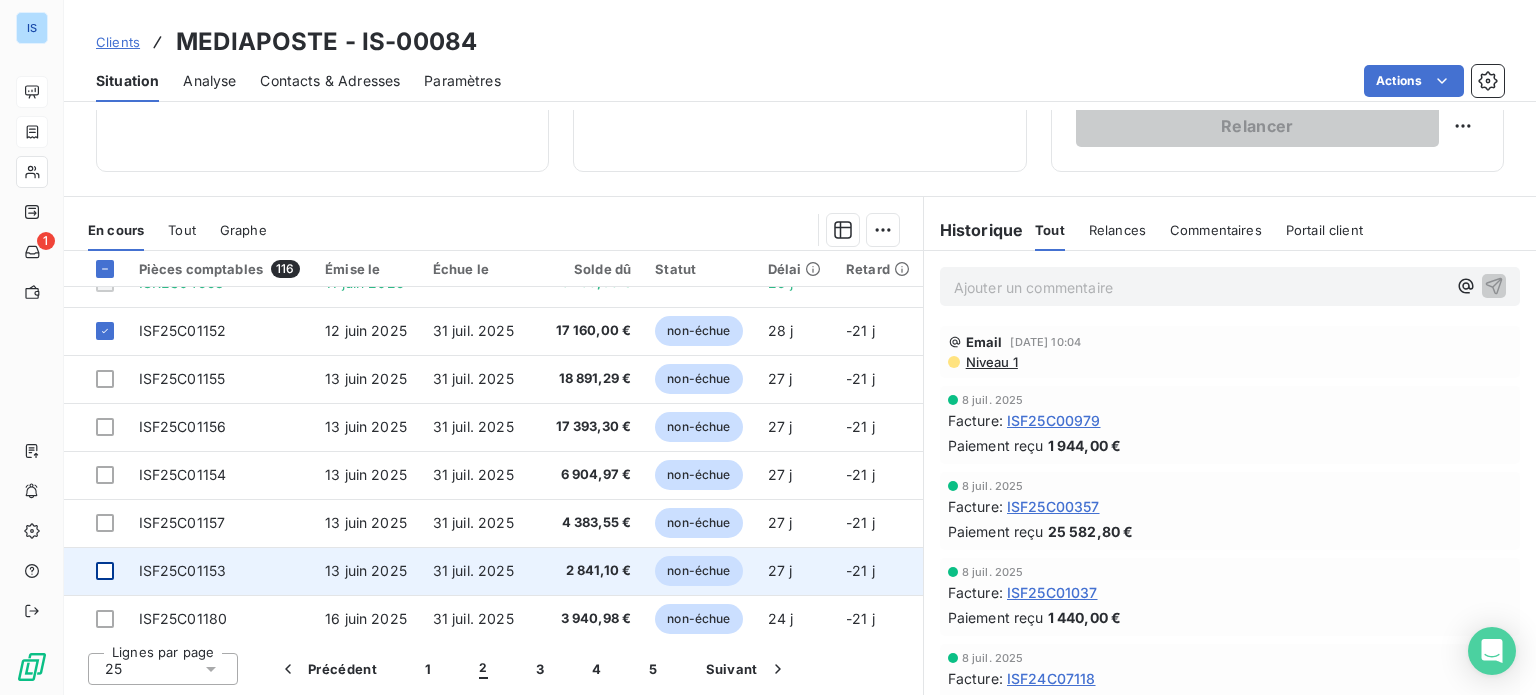 click at bounding box center [105, 571] 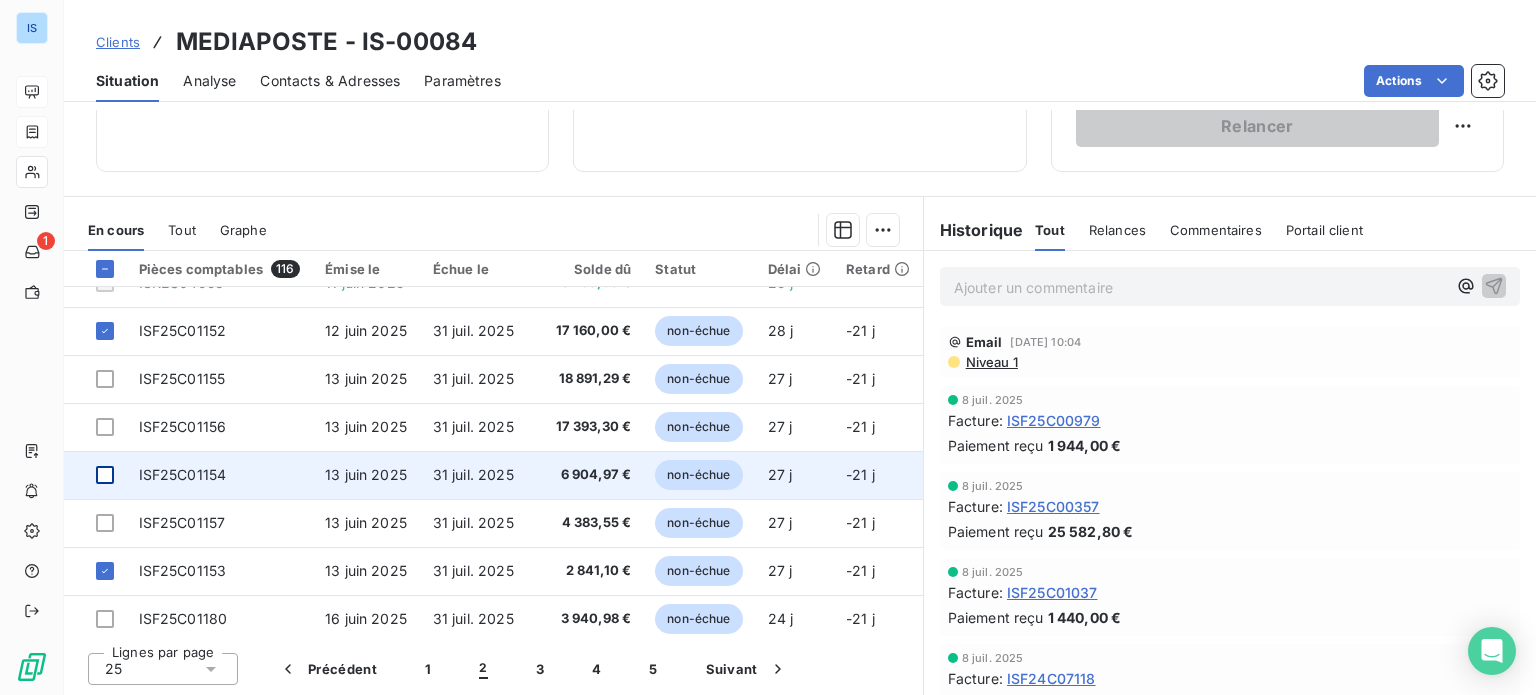 click at bounding box center [105, 475] 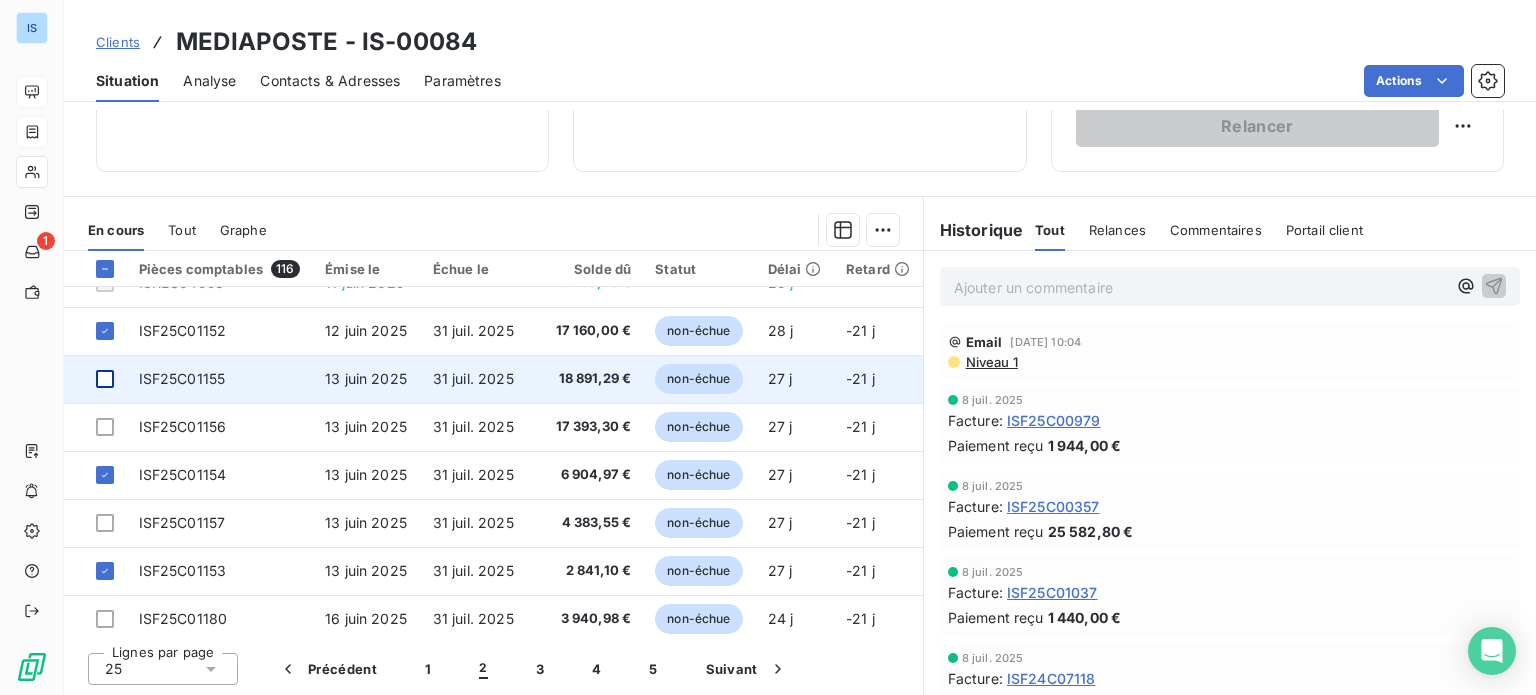 click at bounding box center (105, 379) 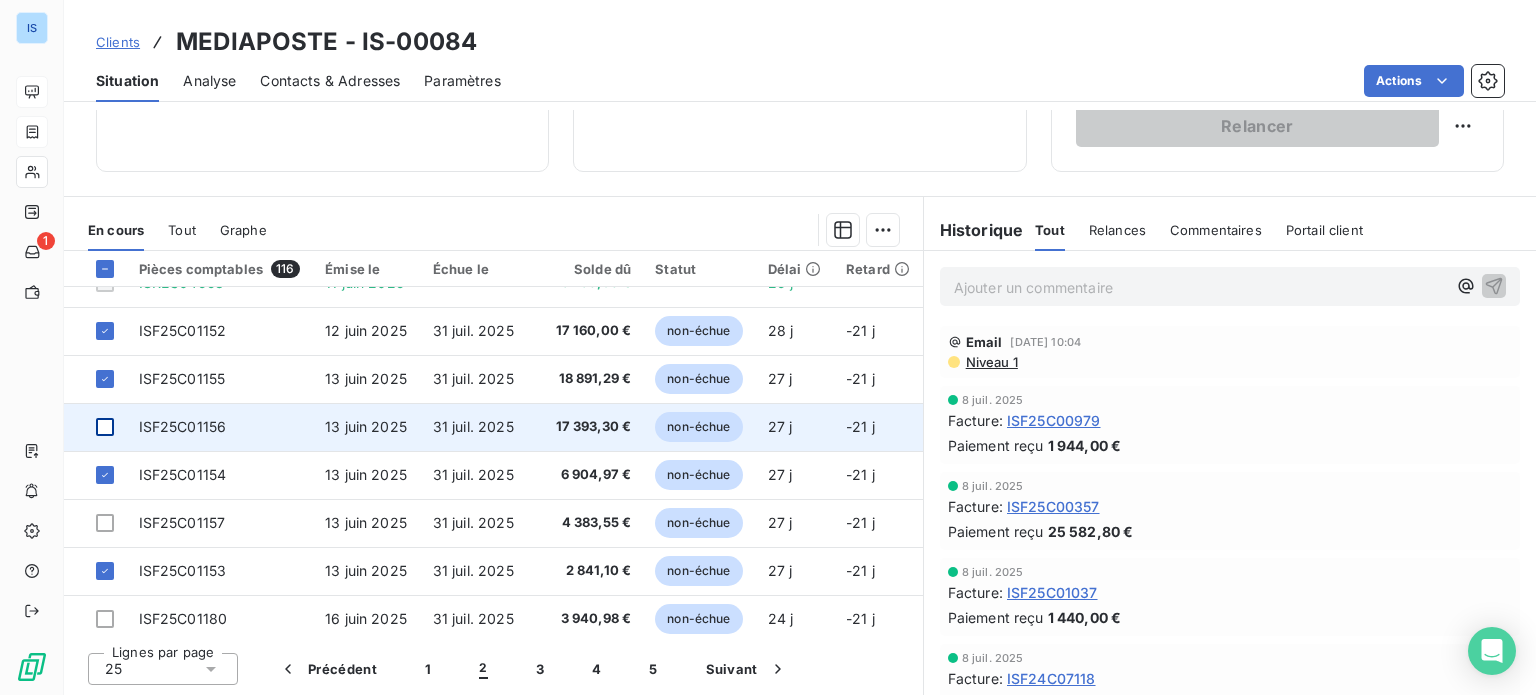 click at bounding box center (105, 427) 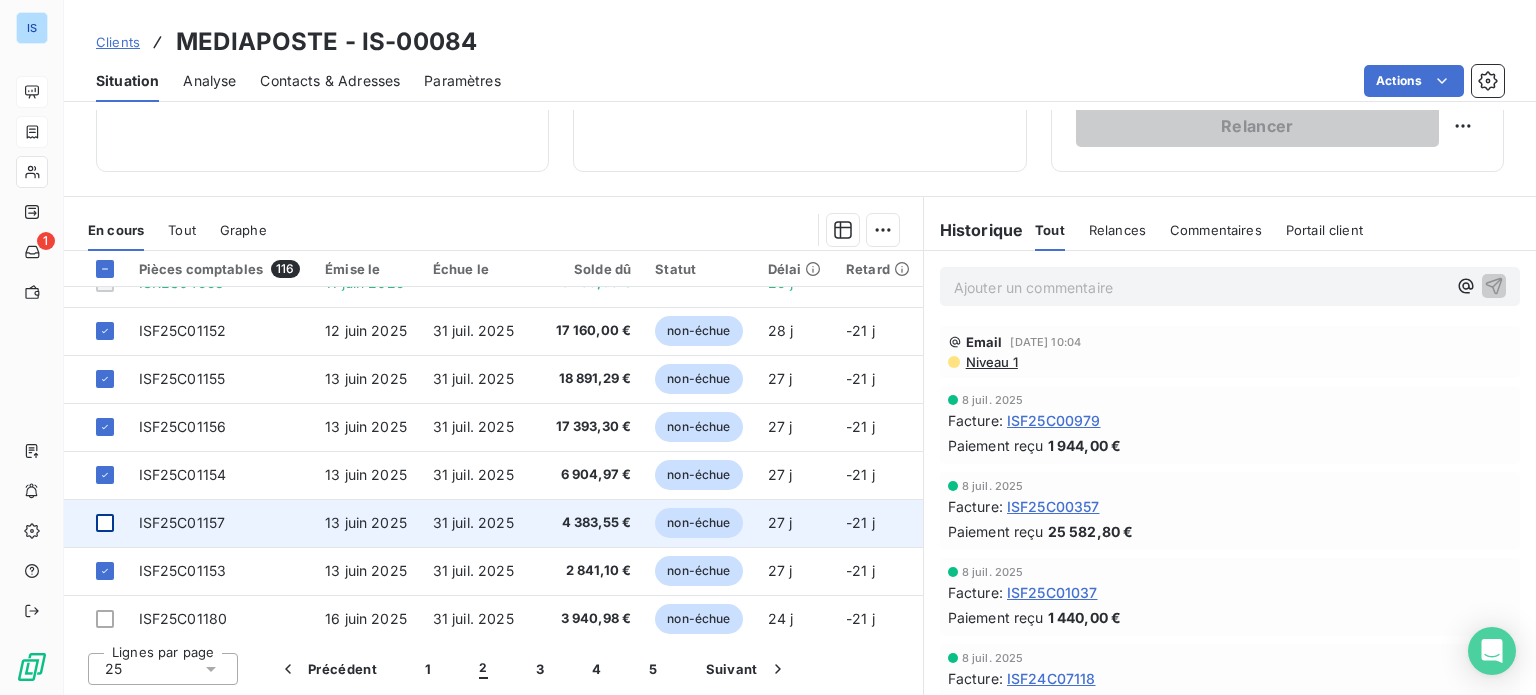 click at bounding box center (105, 523) 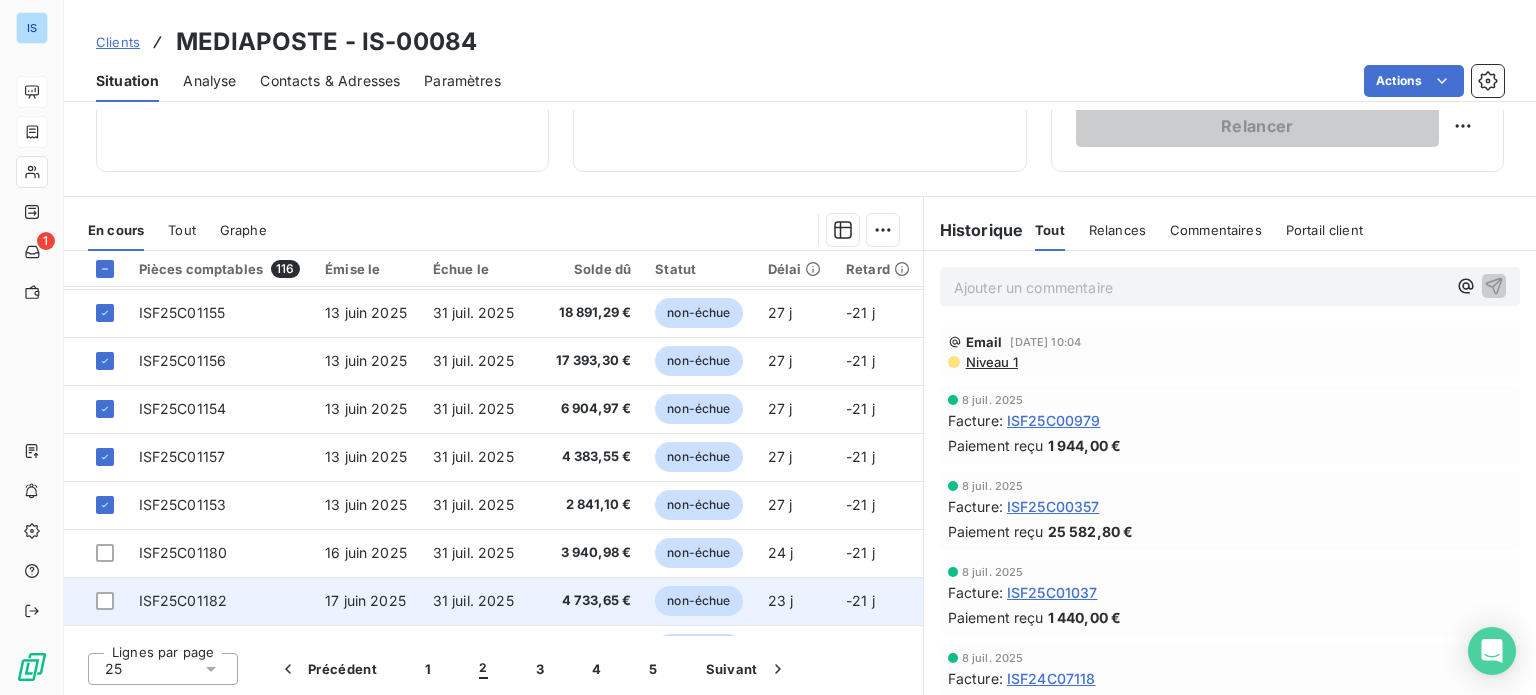scroll, scrollTop: 800, scrollLeft: 0, axis: vertical 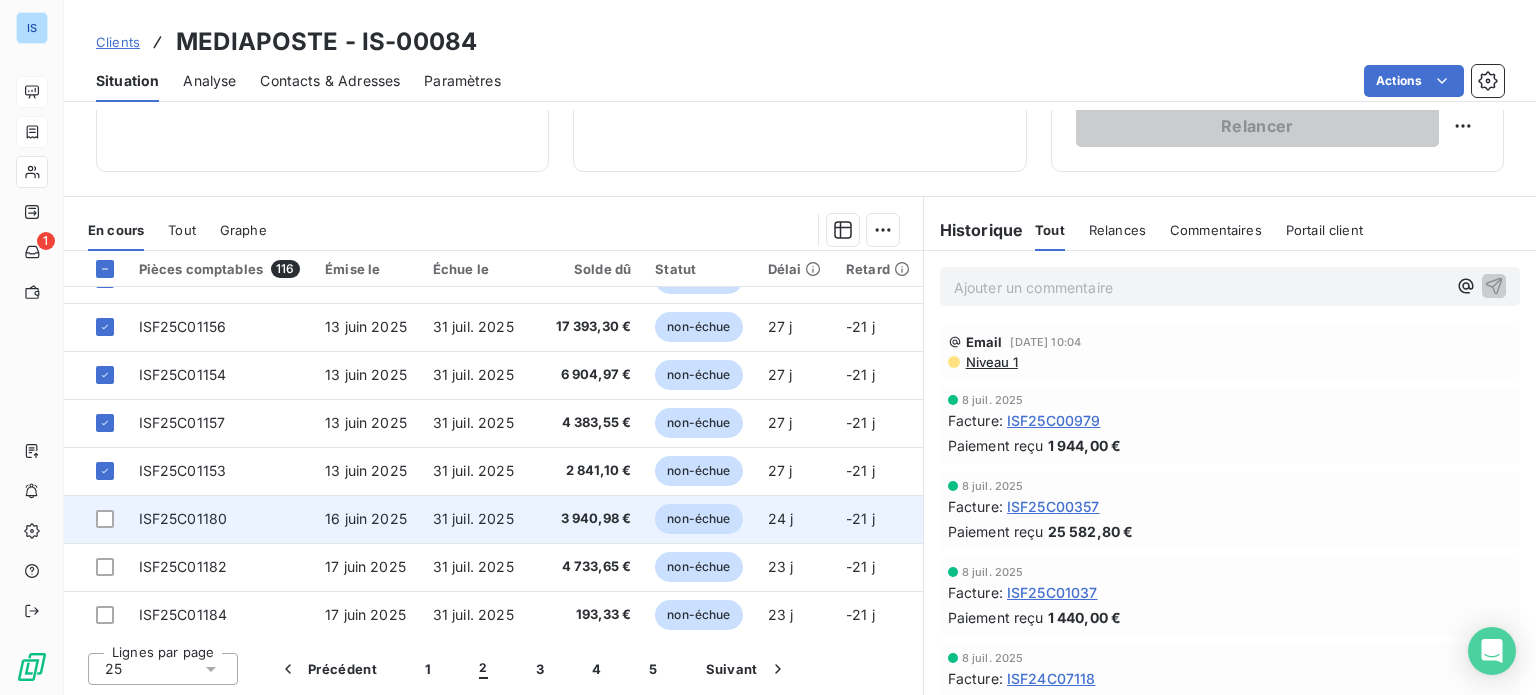 click at bounding box center (95, 519) 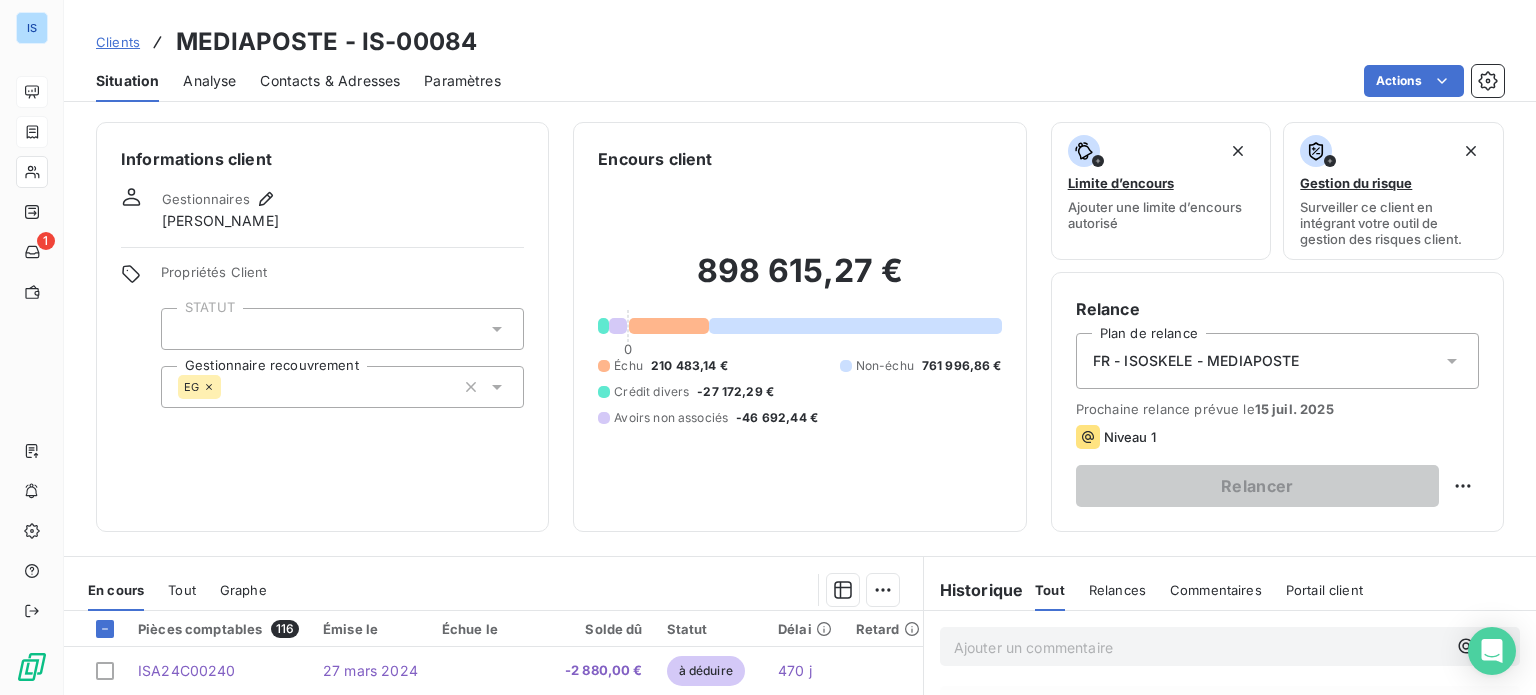 scroll, scrollTop: 360, scrollLeft: 0, axis: vertical 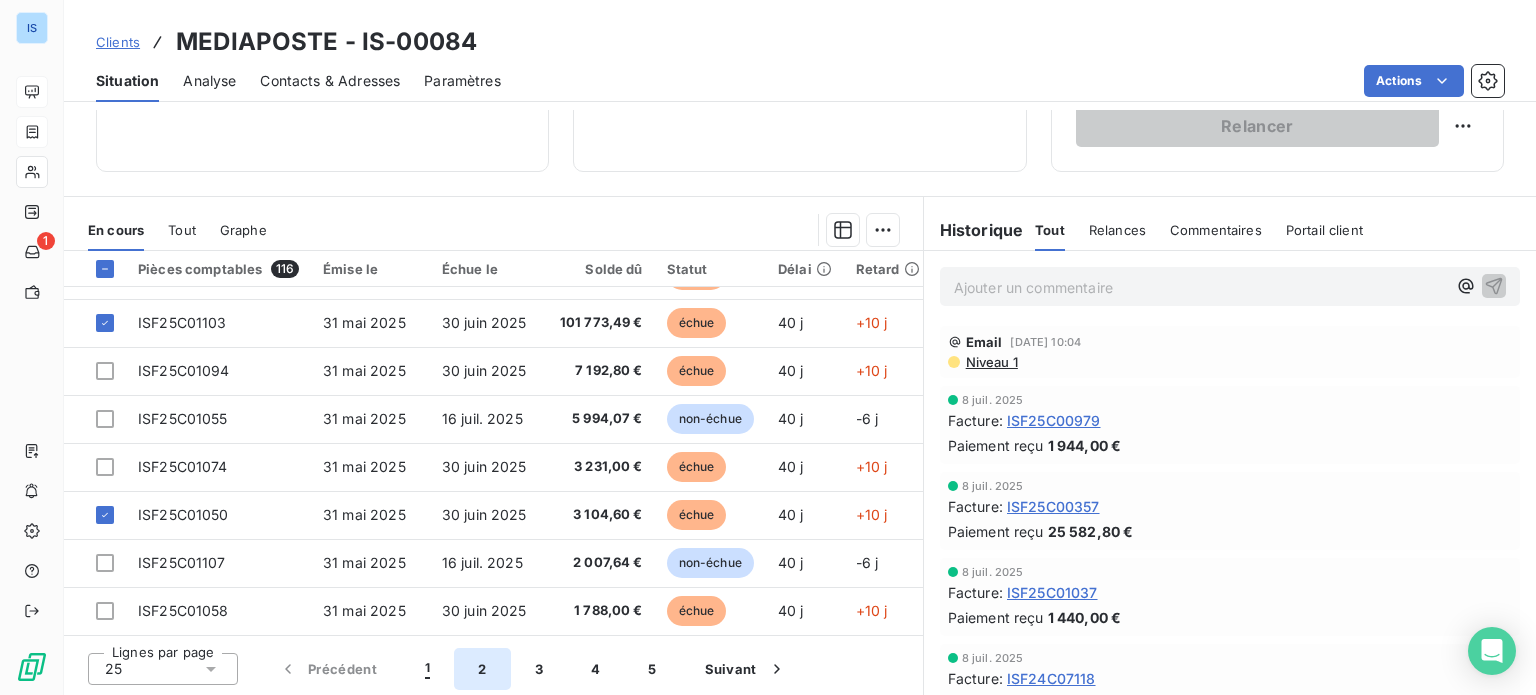 click on "2" at bounding box center [482, 669] 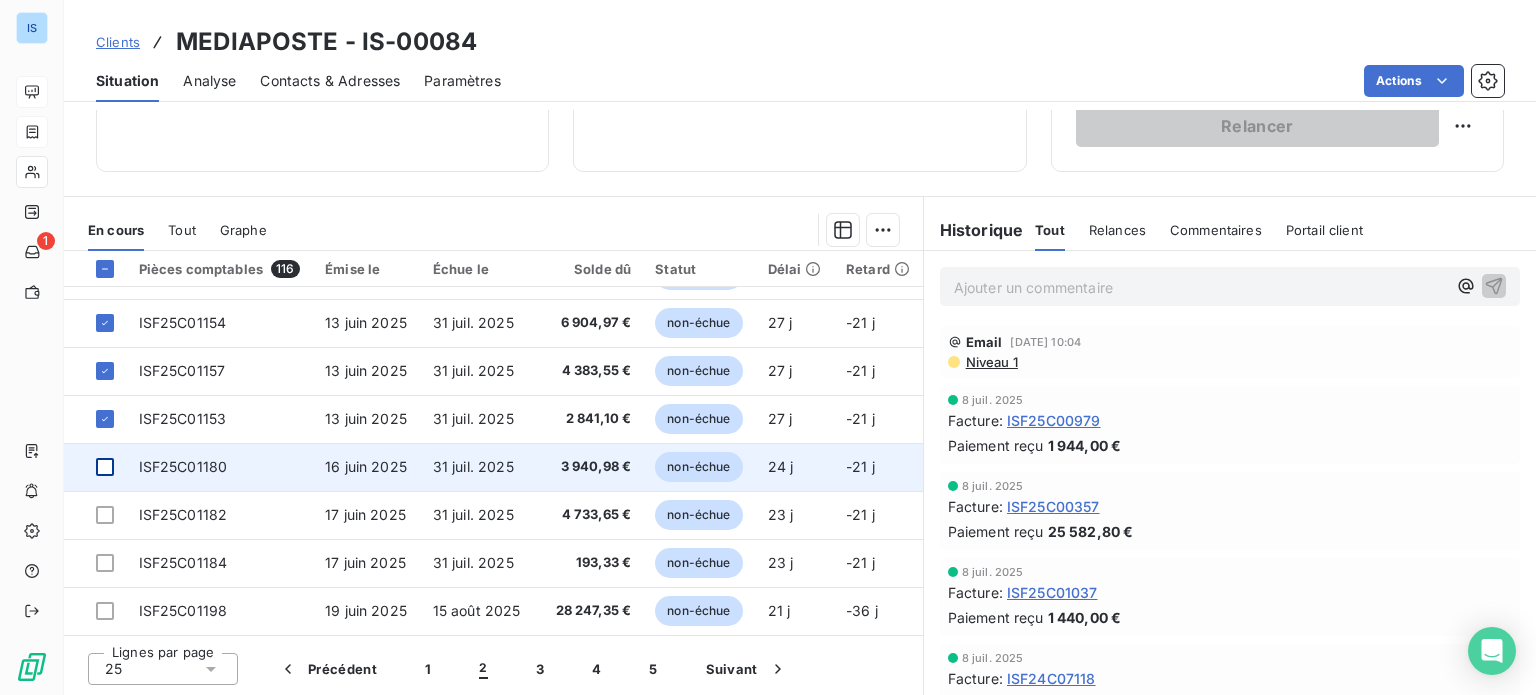 click at bounding box center (105, 467) 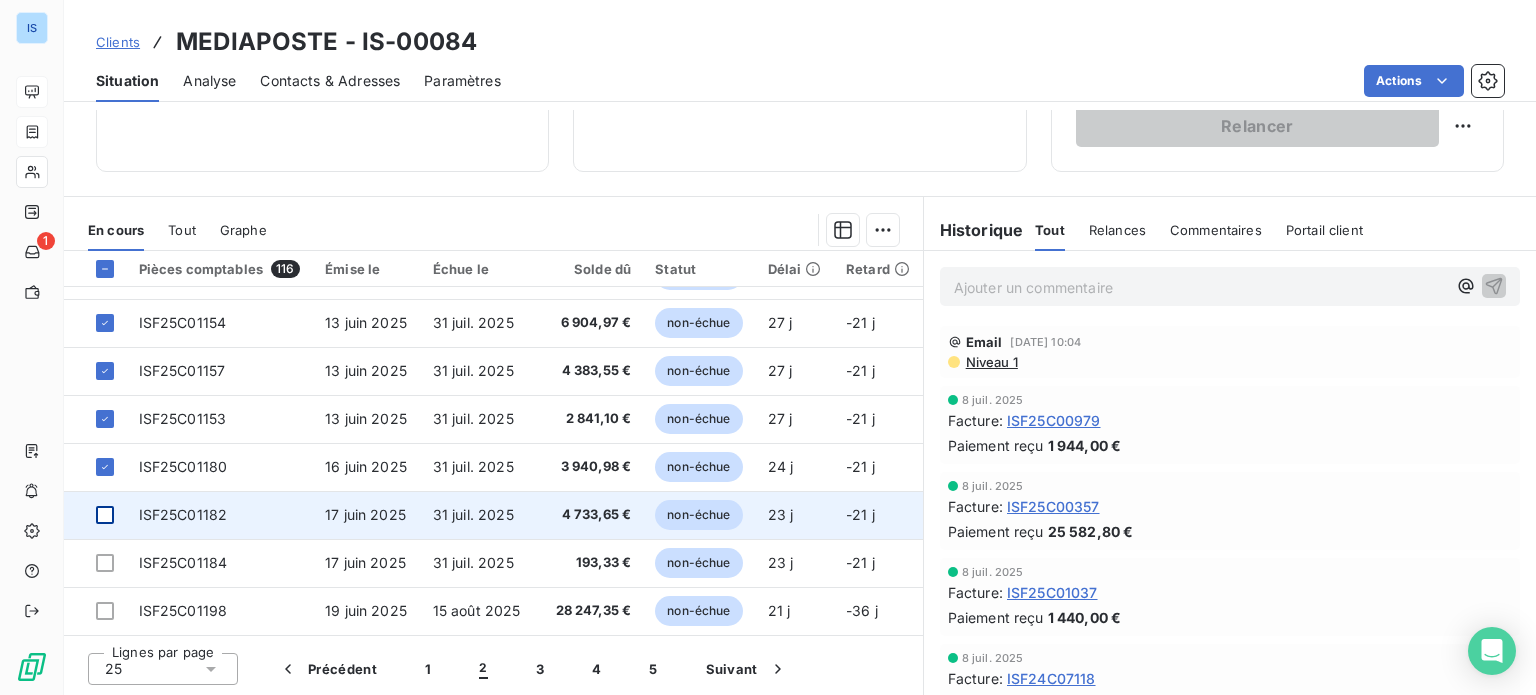 click at bounding box center [105, 515] 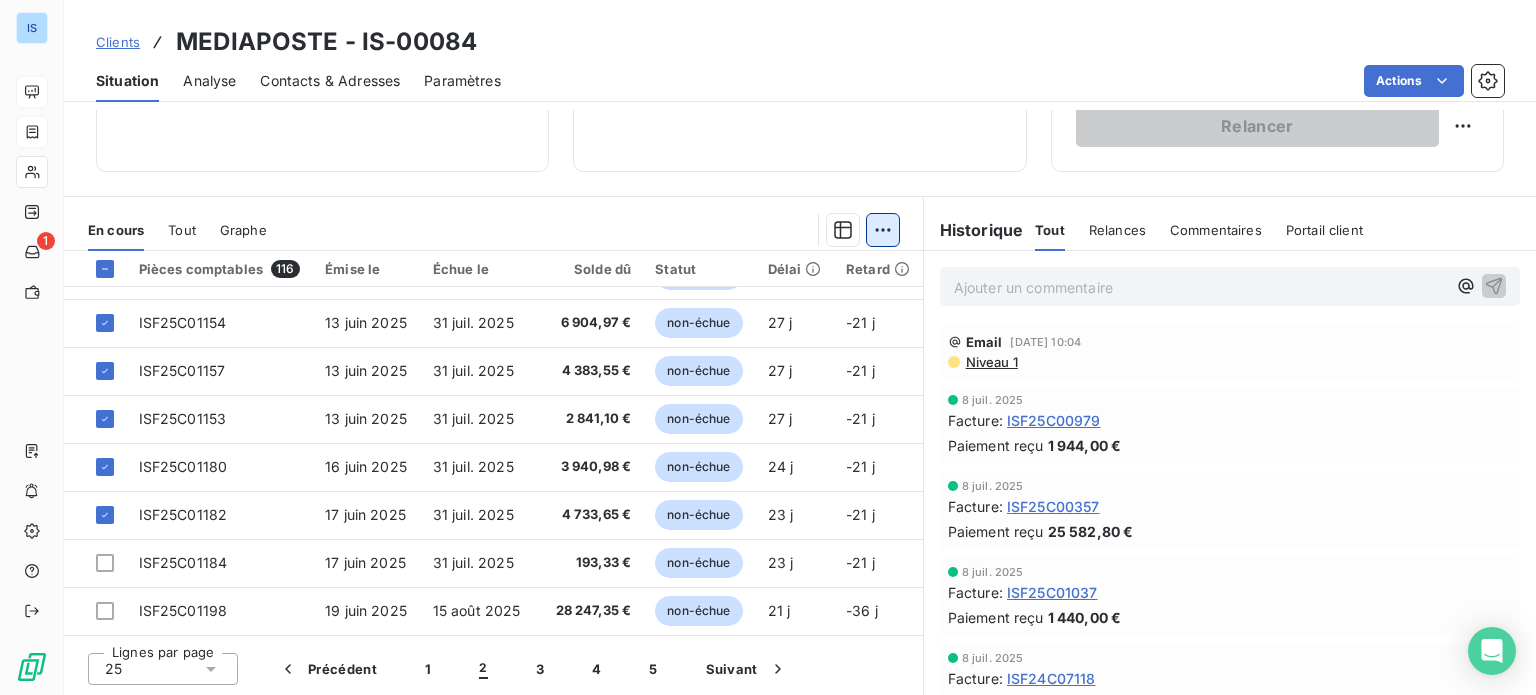 click on "IS 1 Clients MEDIAPOSTE - IS-00084 Situation Analyse Contacts & Adresses Paramètres Actions Informations client Gestionnaires [PERSON_NAME] Propriétés Client STATUT Gestionnaire recouvrement EG Encours client   898 615,27 € 0 Échu 210 483,14 € Non-échu 761 996,86 €   Crédit divers -27 172,29 € Avoirs non associés -46 692,44 €   Limite d’encours Ajouter une limite d’encours autorisé Gestion du risque Surveiller ce client en intégrant votre outil de gestion des risques client. Relance Plan de relance FR - ISOSKELE - MEDIAPOSTE Prochaine relance prévue le  [DATE] Niveau 1 Relancer En cours Tout Graphe Pièces comptables 116 Émise le Échue le Solde dû Statut Délai   Retard   ISF25C01059 [DATE] [DATE] 1 758,00 € non-échue 40 j -6 j ISF25C01093 [DATE] [DATE] 1 679,08 € échue 40 j +10 j ISF25C01083 [DATE] [DATE] 585,00 € échue 40 j +10 j ISF25C01112 [DATE] [DATE] 495,90 € échue 40 j +10 j 25" at bounding box center [768, 347] 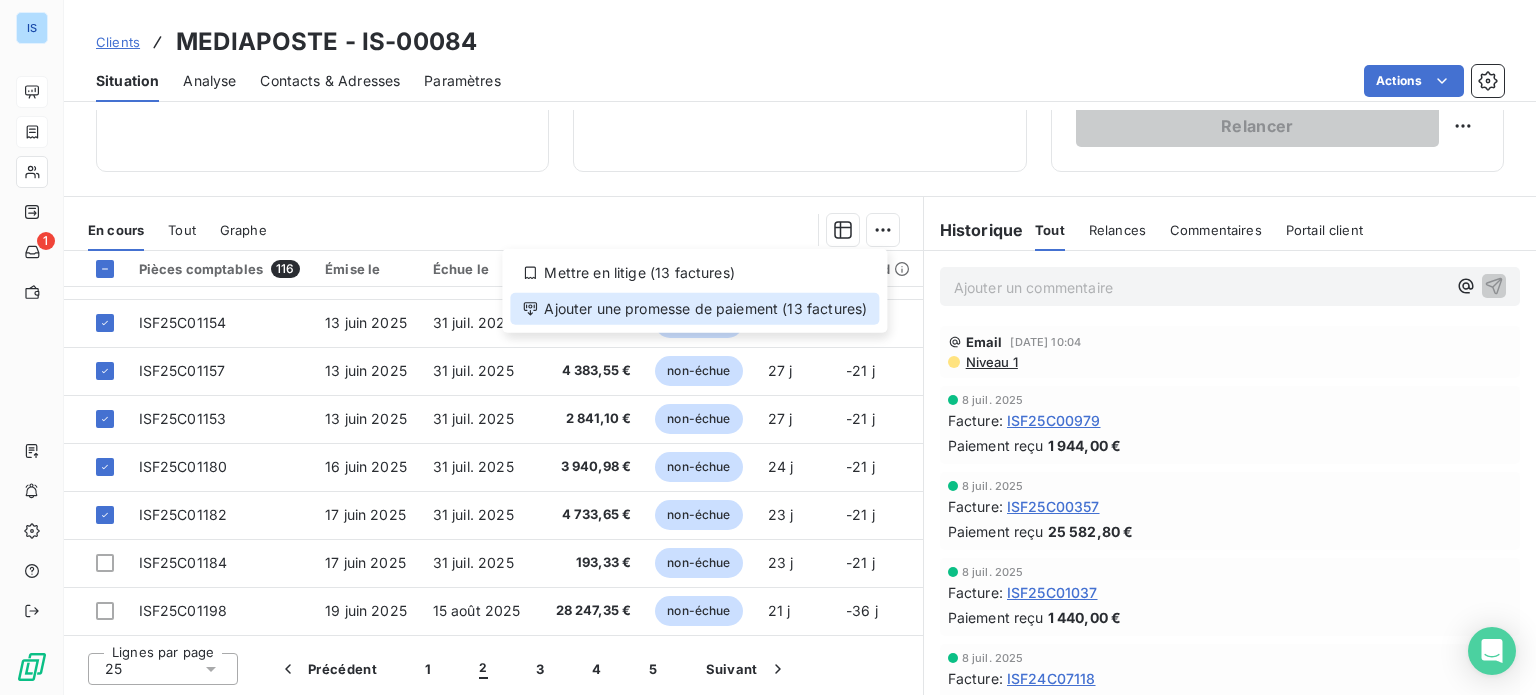 click on "Ajouter une promesse de paiement (13 factures)" at bounding box center [694, 309] 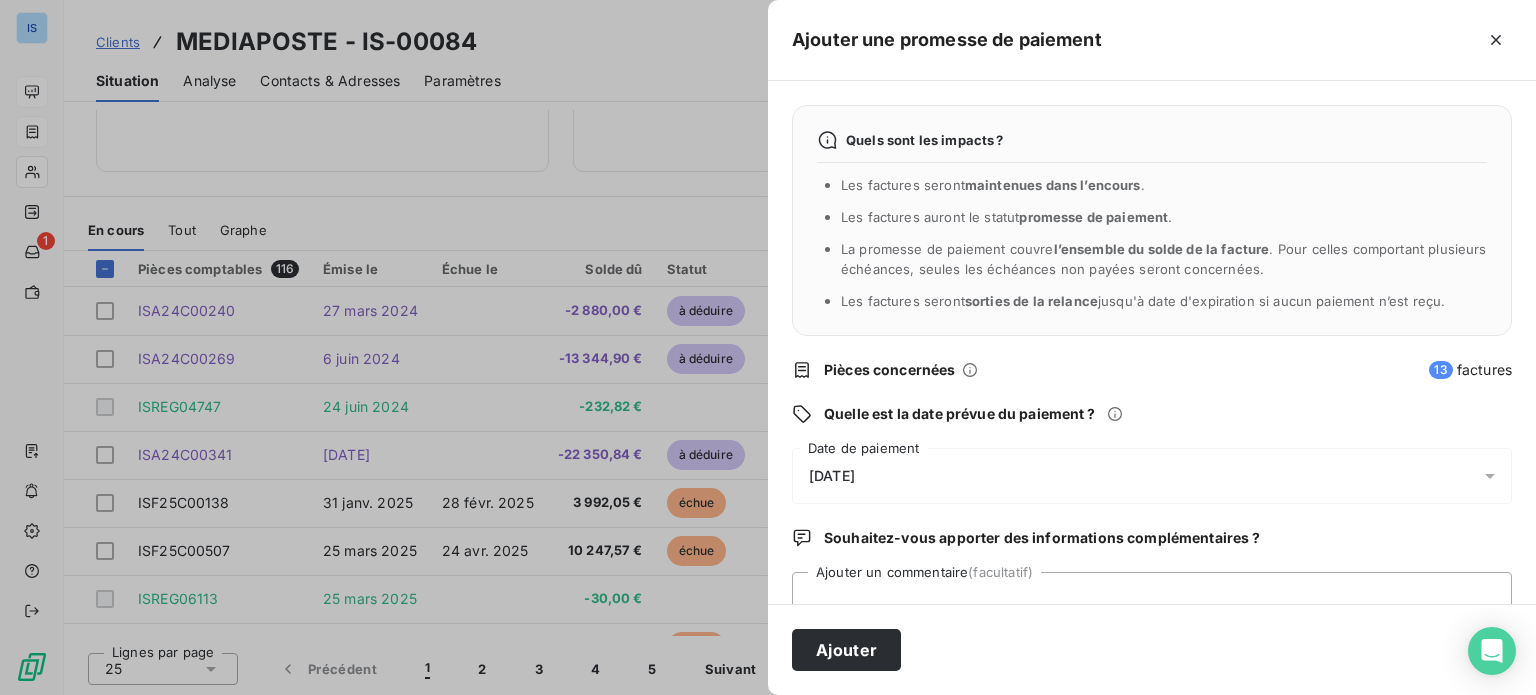 click on "[DATE]" at bounding box center [1152, 476] 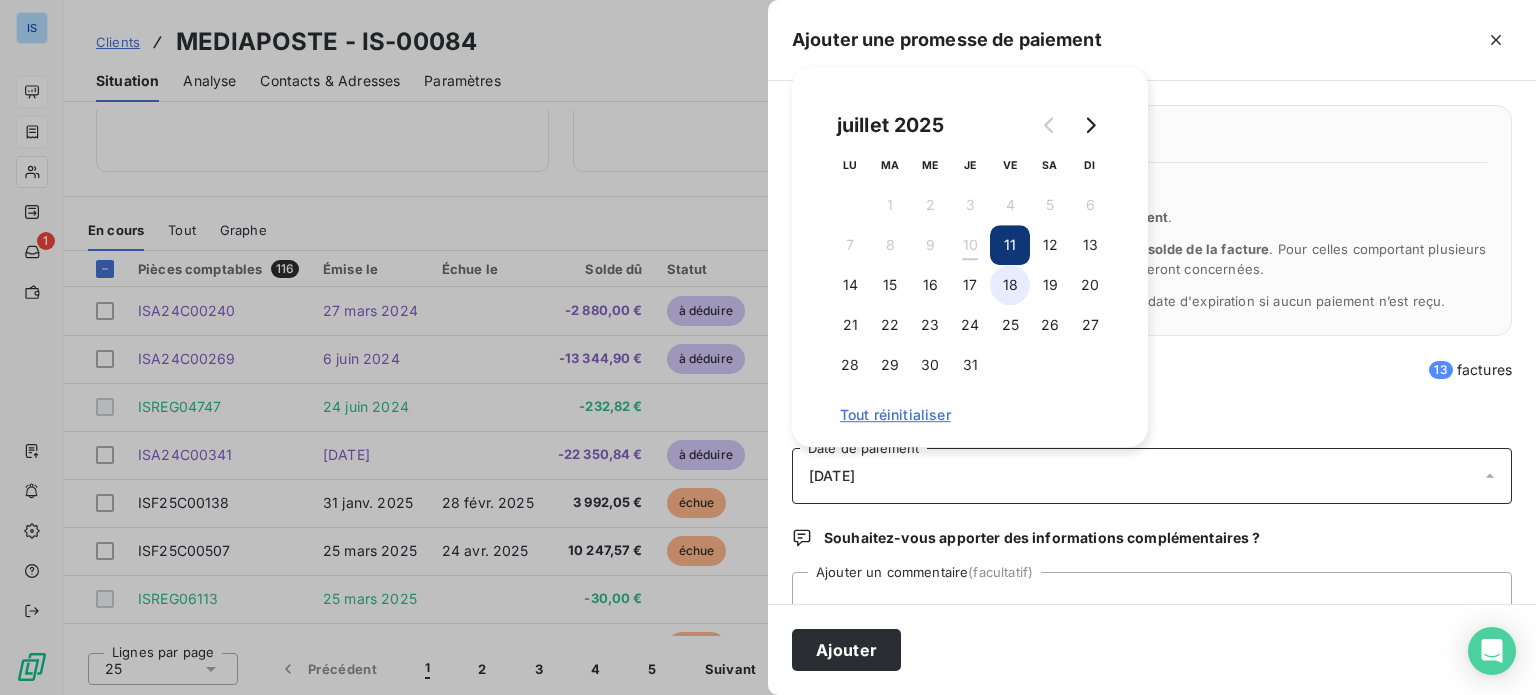 click on "18" at bounding box center (1010, 285) 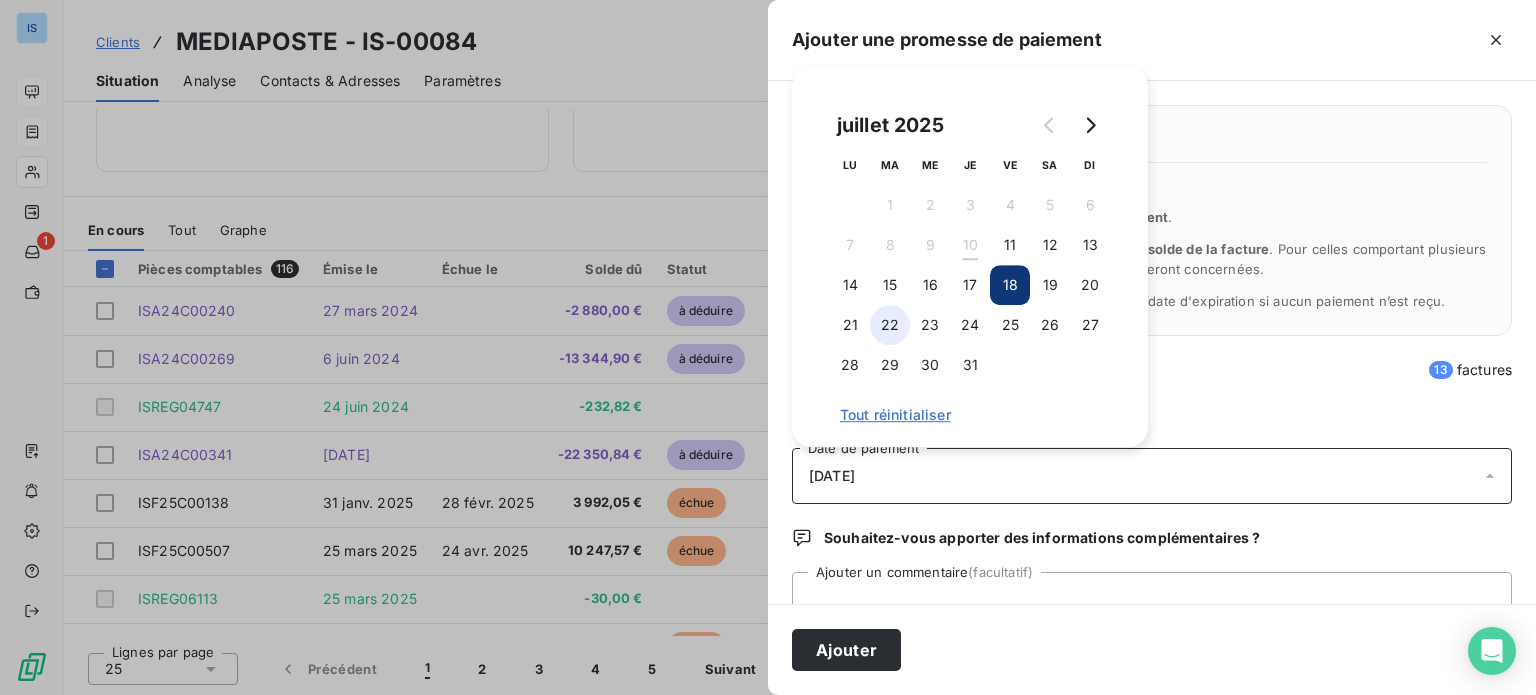 click on "22" at bounding box center (890, 325) 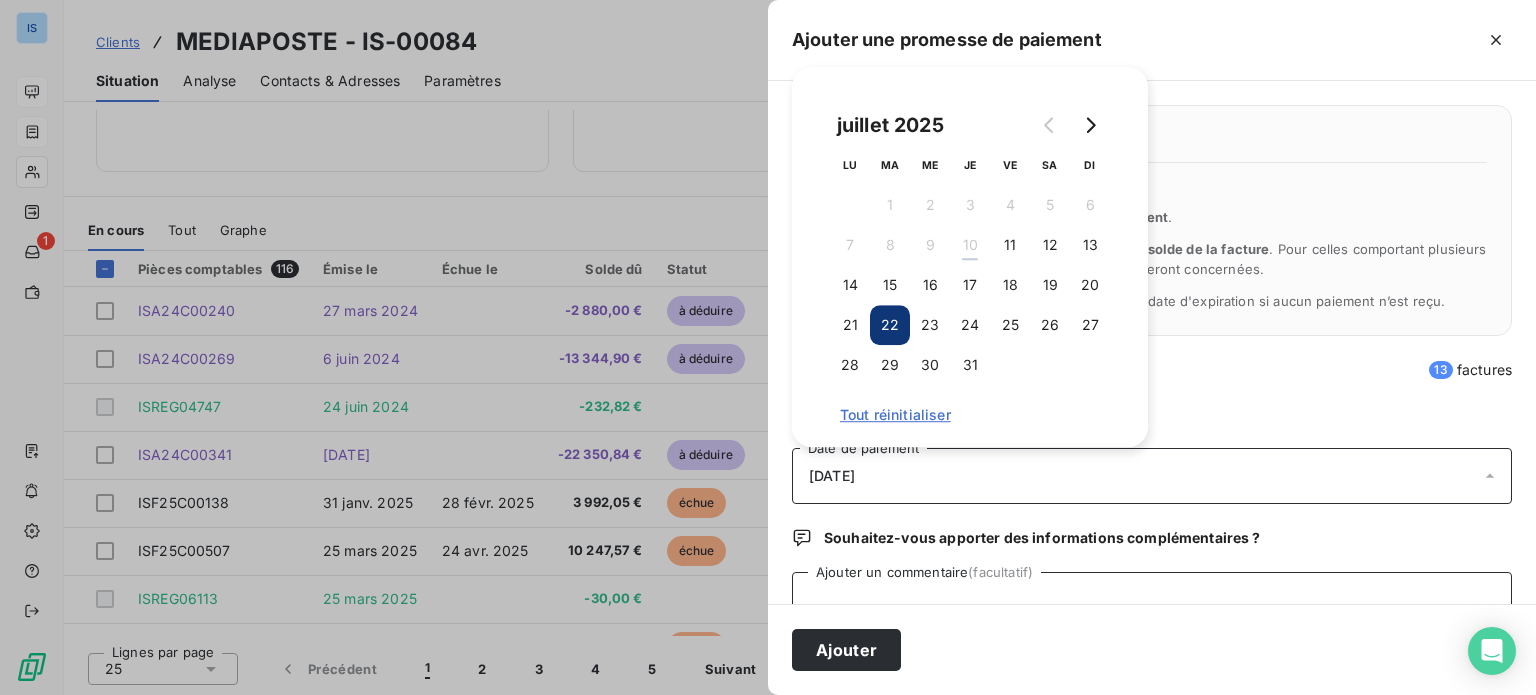 click on "Ajouter un commentaire  (facultatif)" at bounding box center [1152, 610] 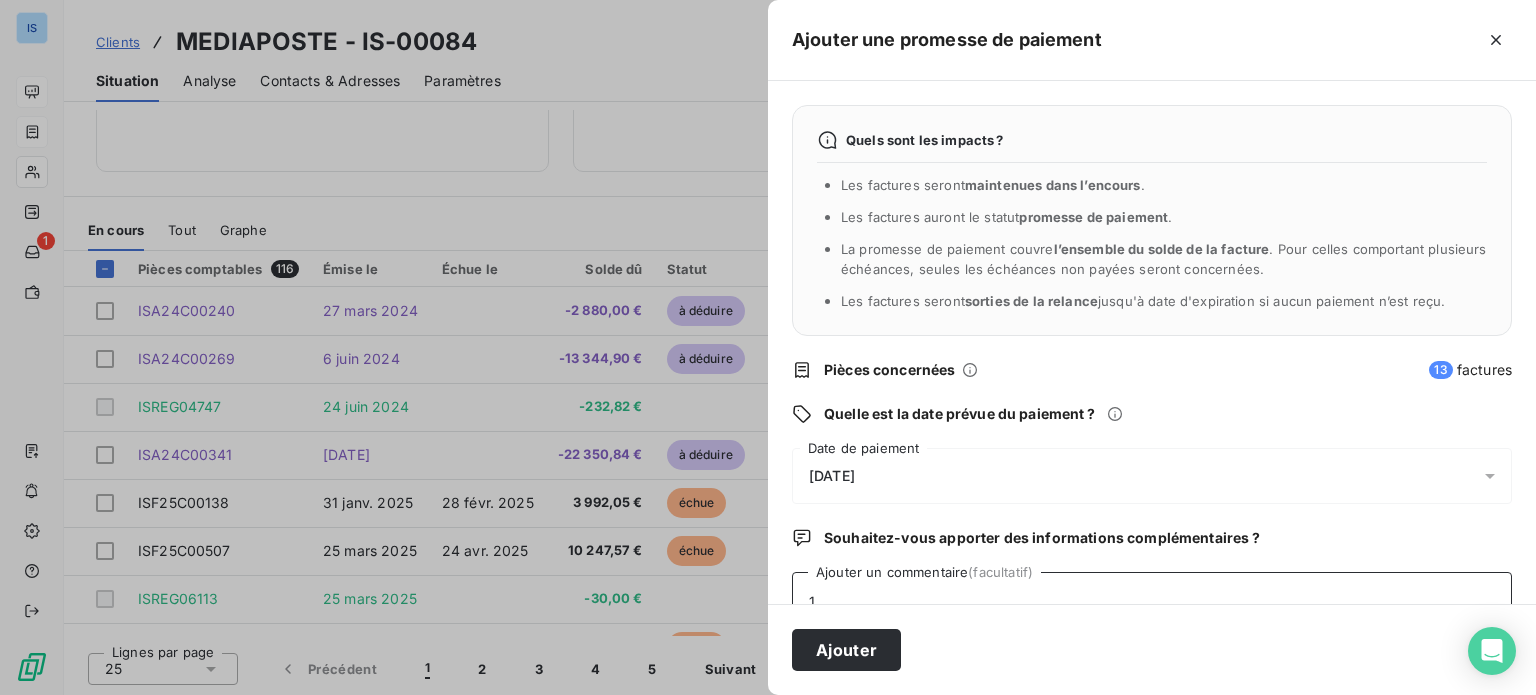 scroll, scrollTop: 5, scrollLeft: 0, axis: vertical 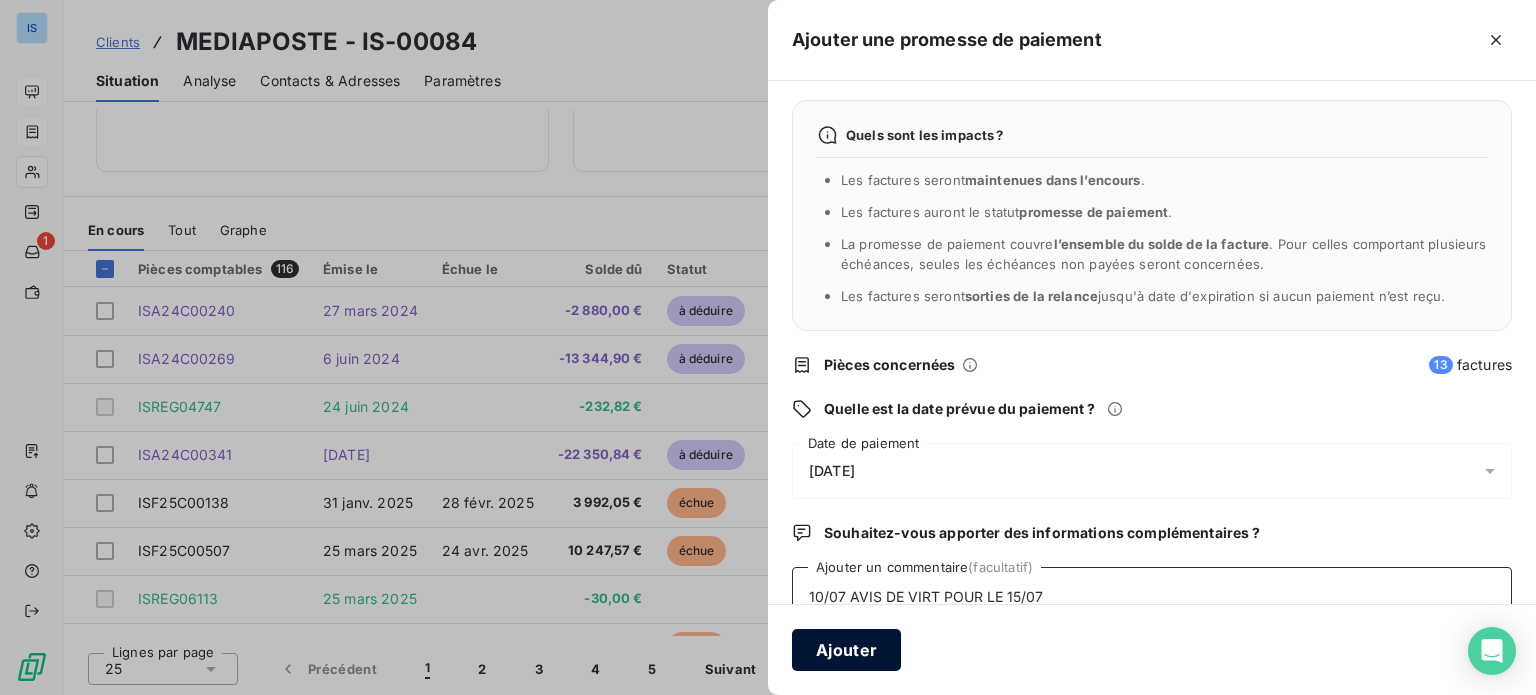type on "10/07 AVIS DE VIRT POUR LE 15/07" 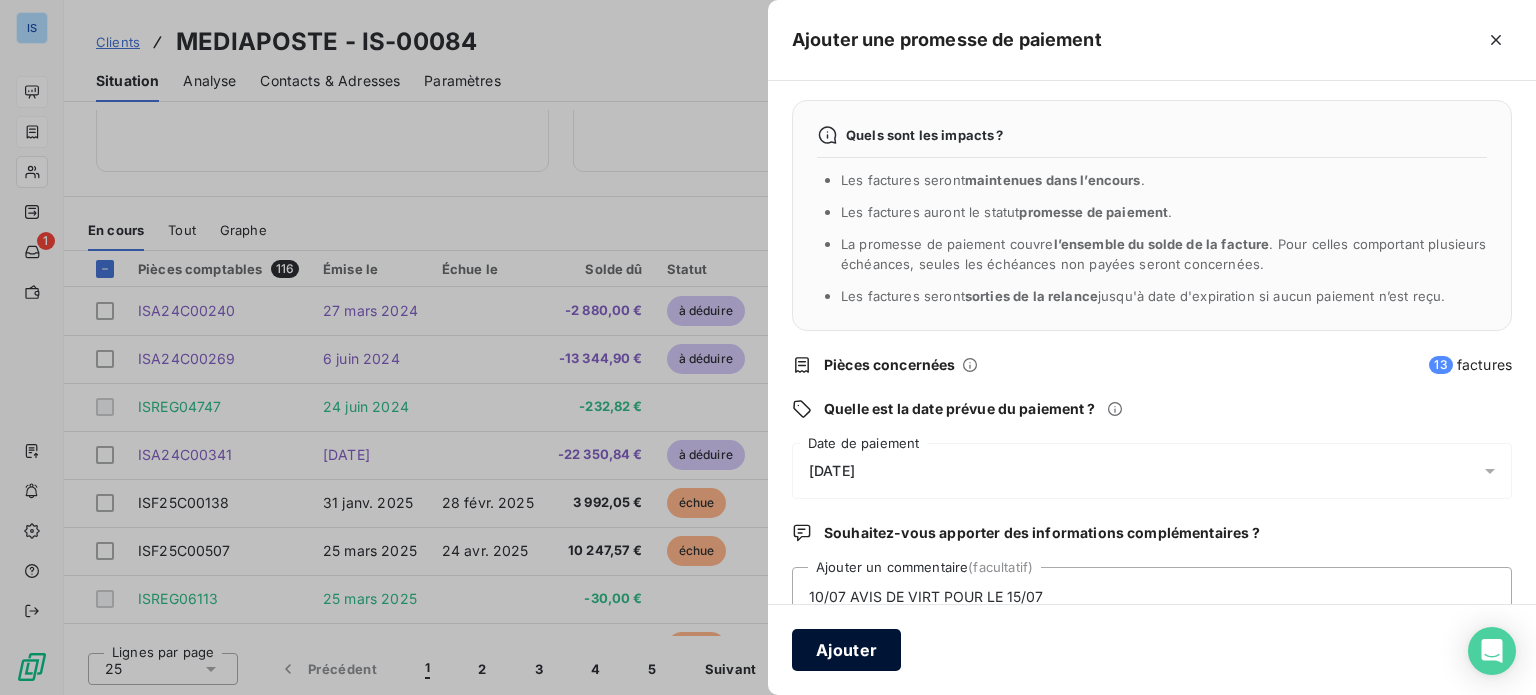 click on "Ajouter" at bounding box center (846, 650) 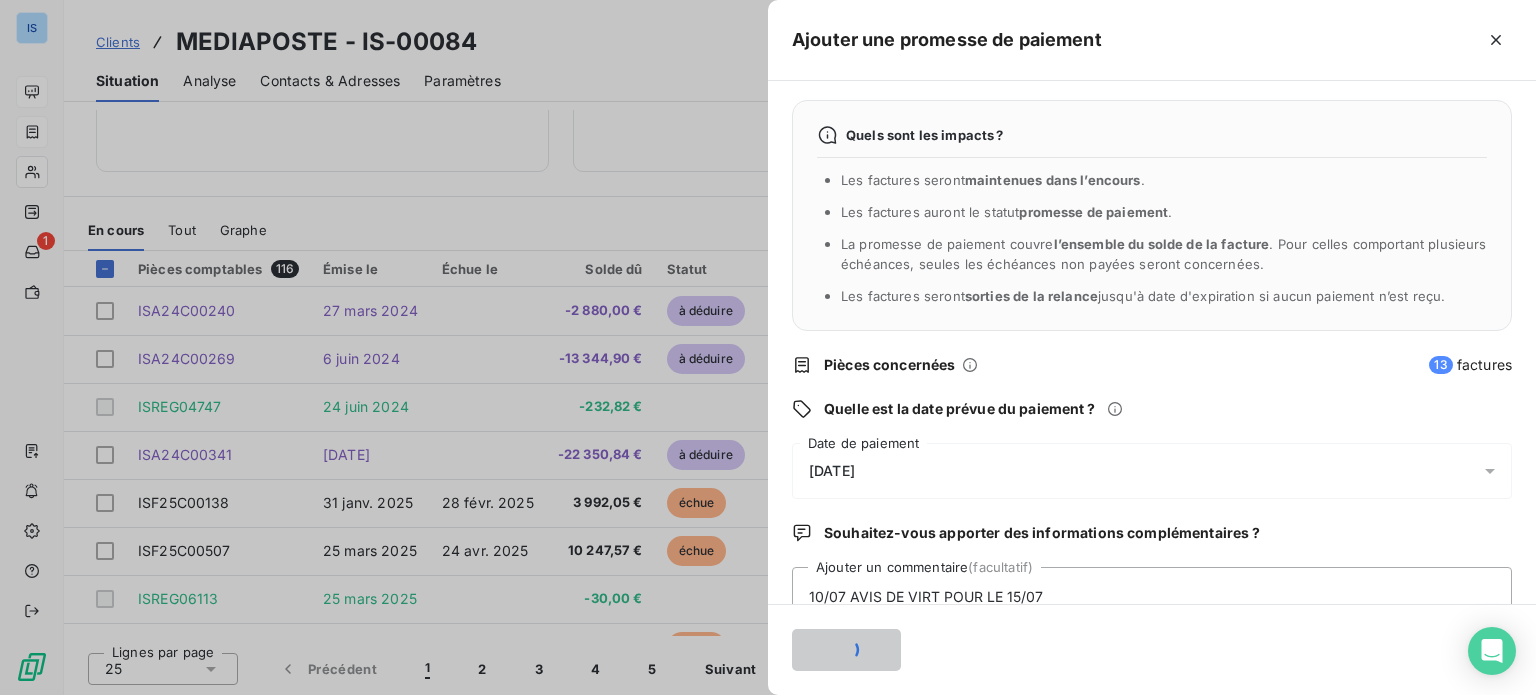 type 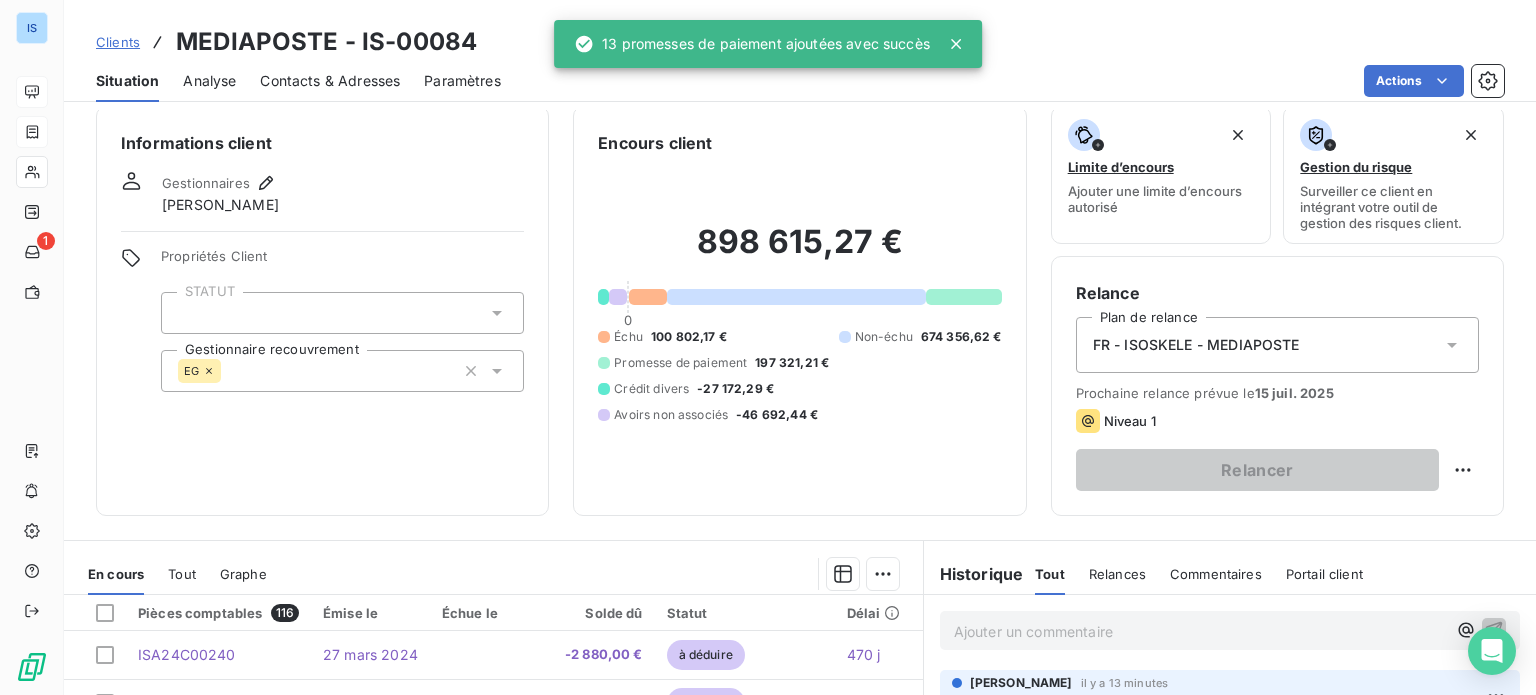 scroll, scrollTop: 0, scrollLeft: 0, axis: both 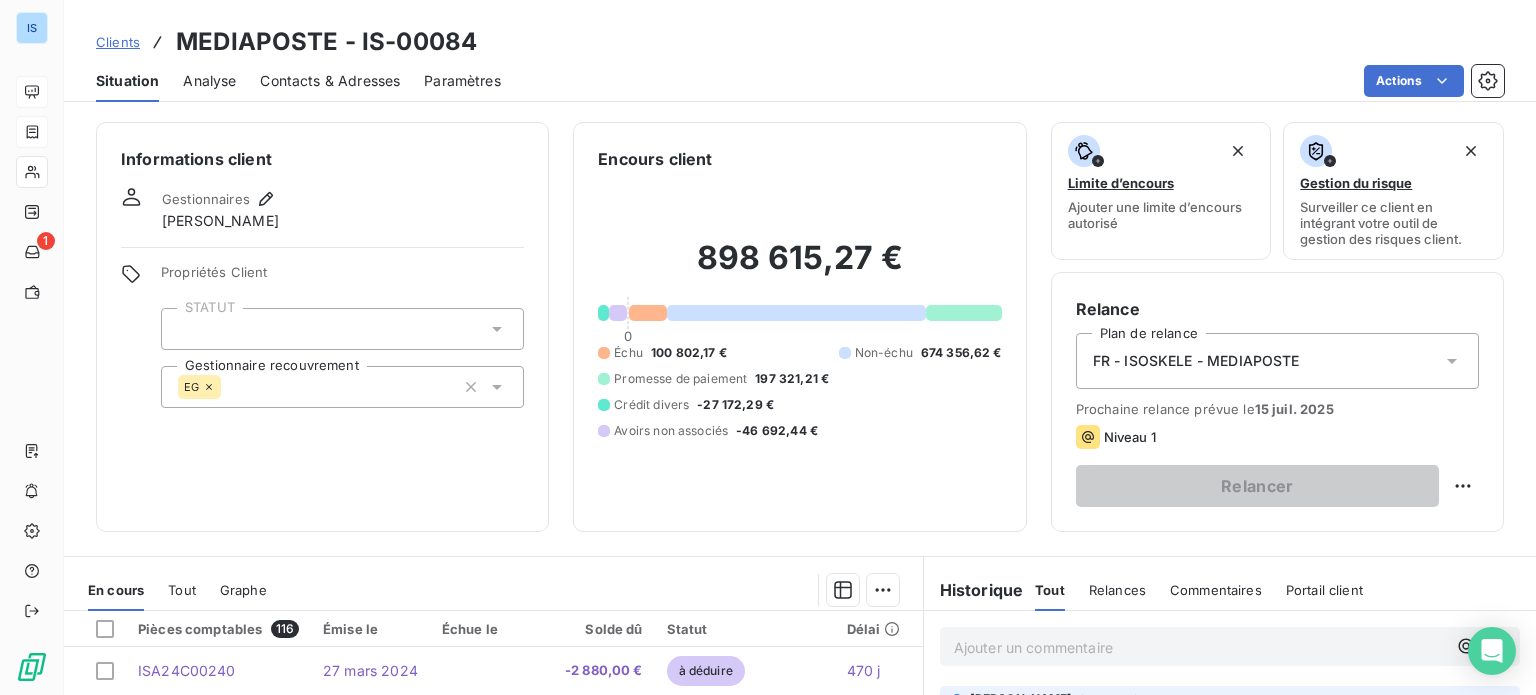 click on "Ajouter un commentaire ﻿" at bounding box center (1200, 647) 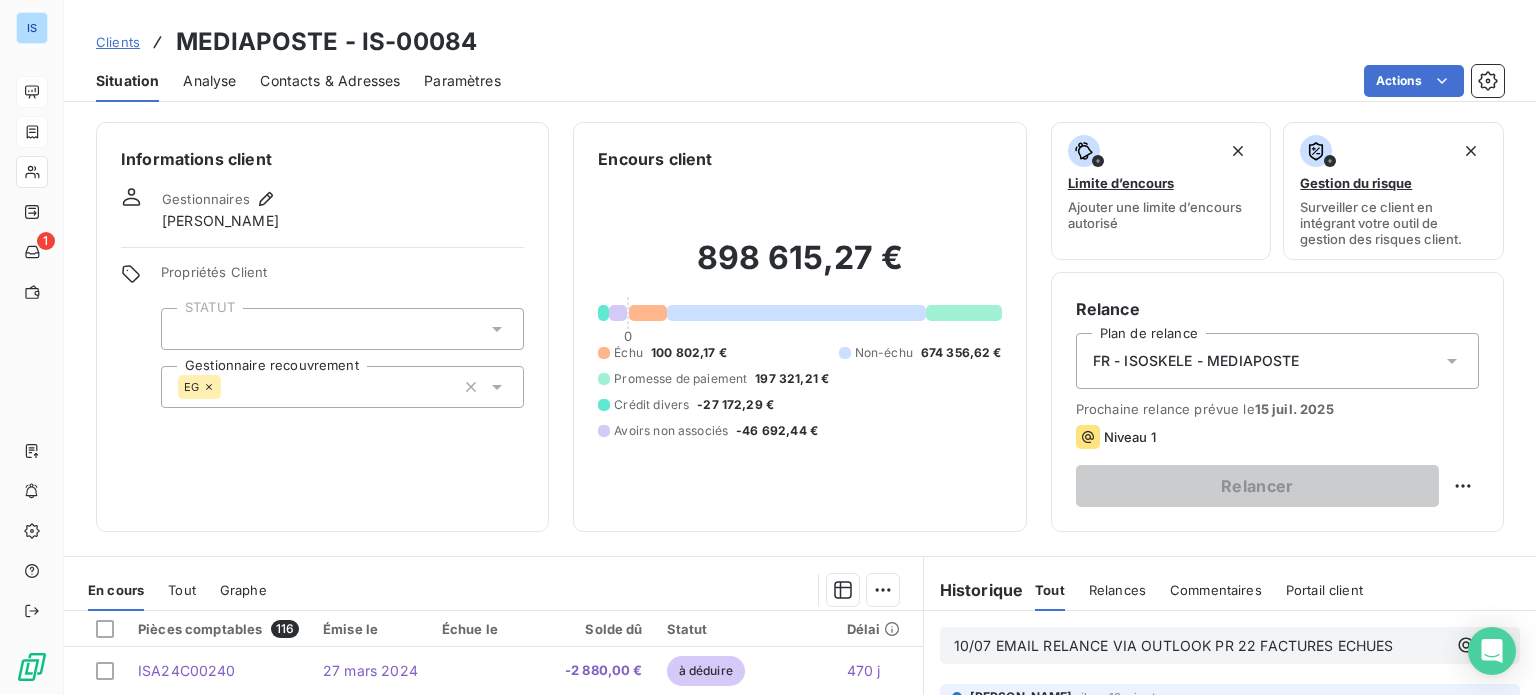 click 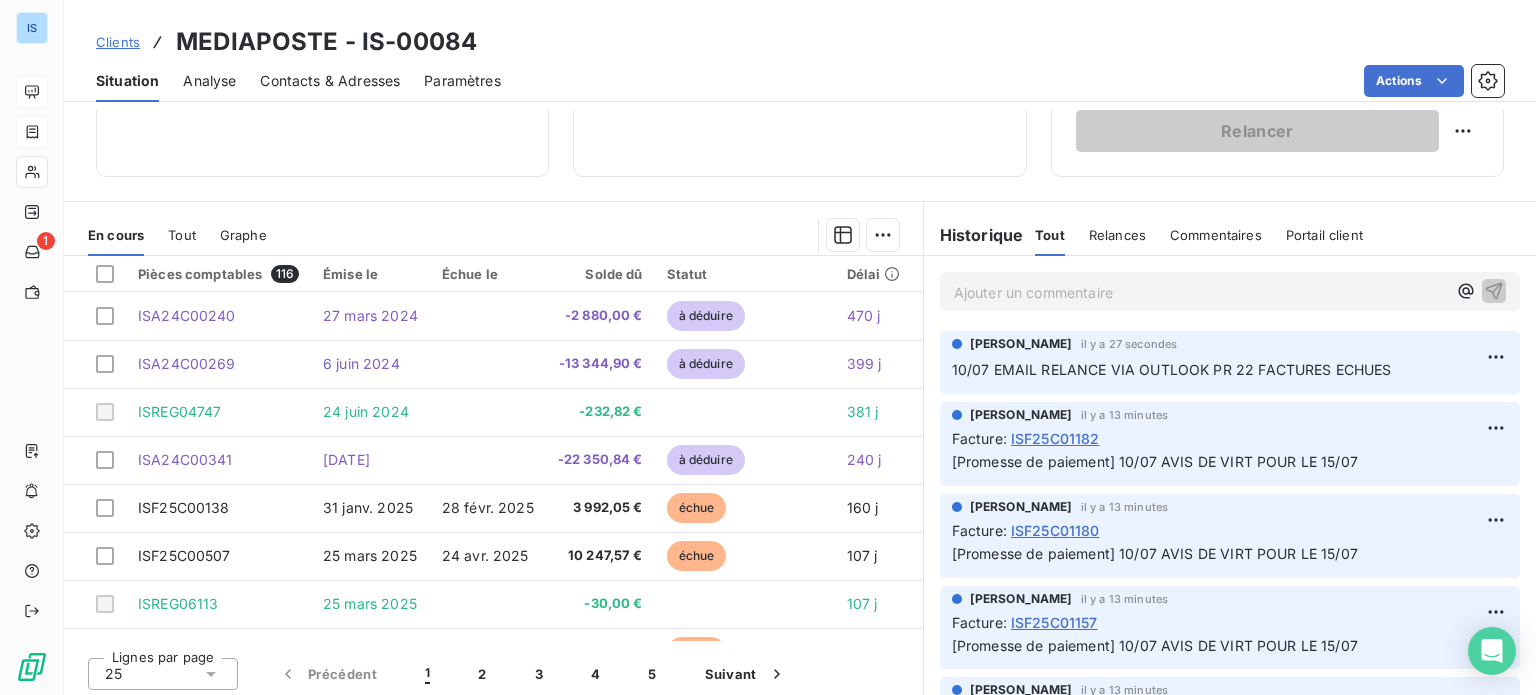 scroll, scrollTop: 360, scrollLeft: 0, axis: vertical 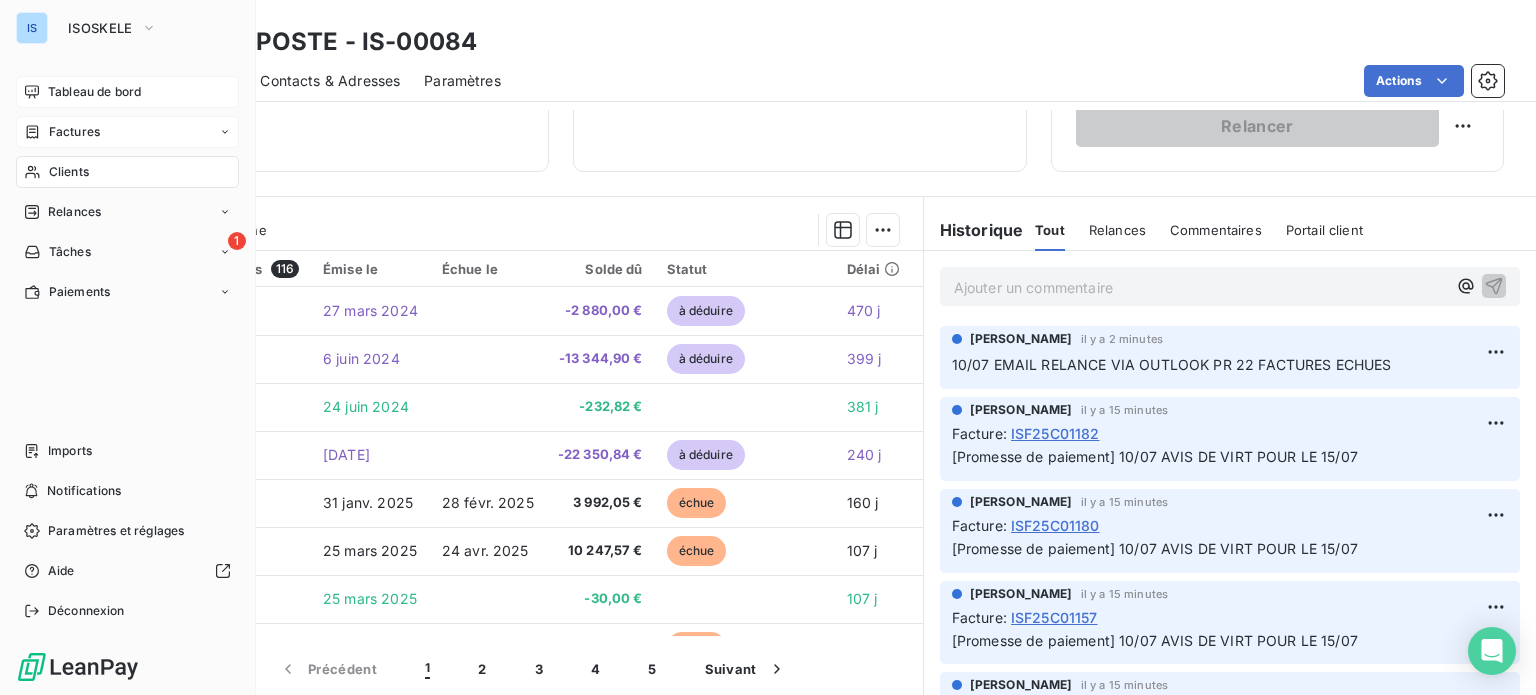 click on "Clients" at bounding box center (127, 172) 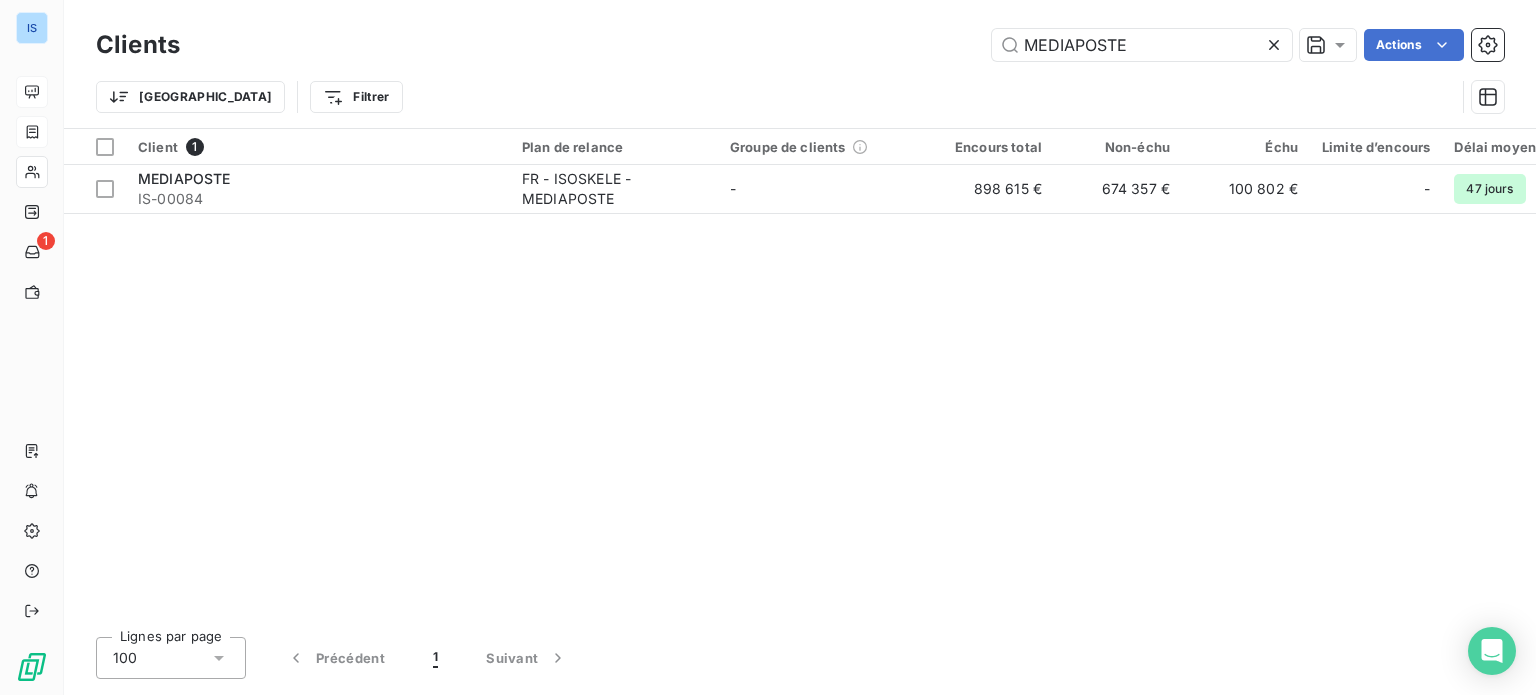 click 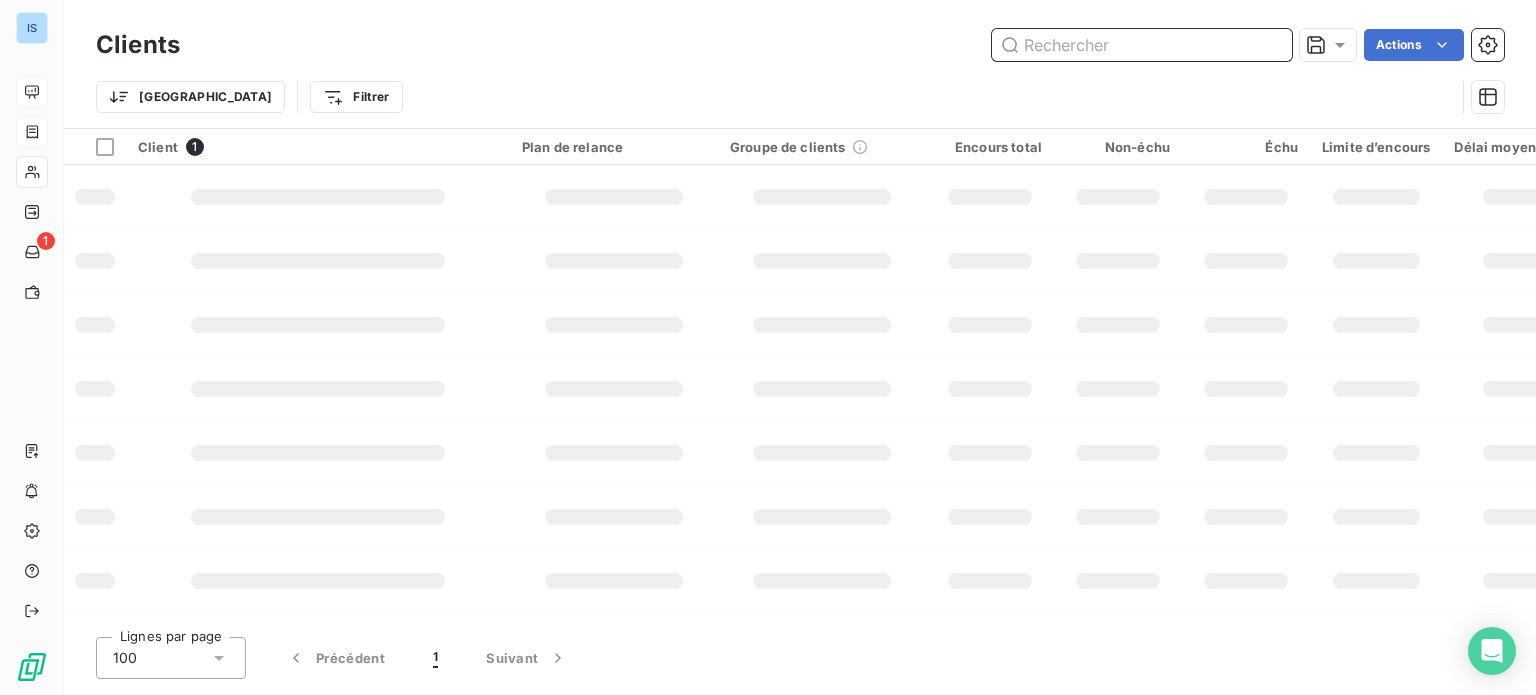 click at bounding box center (1142, 45) 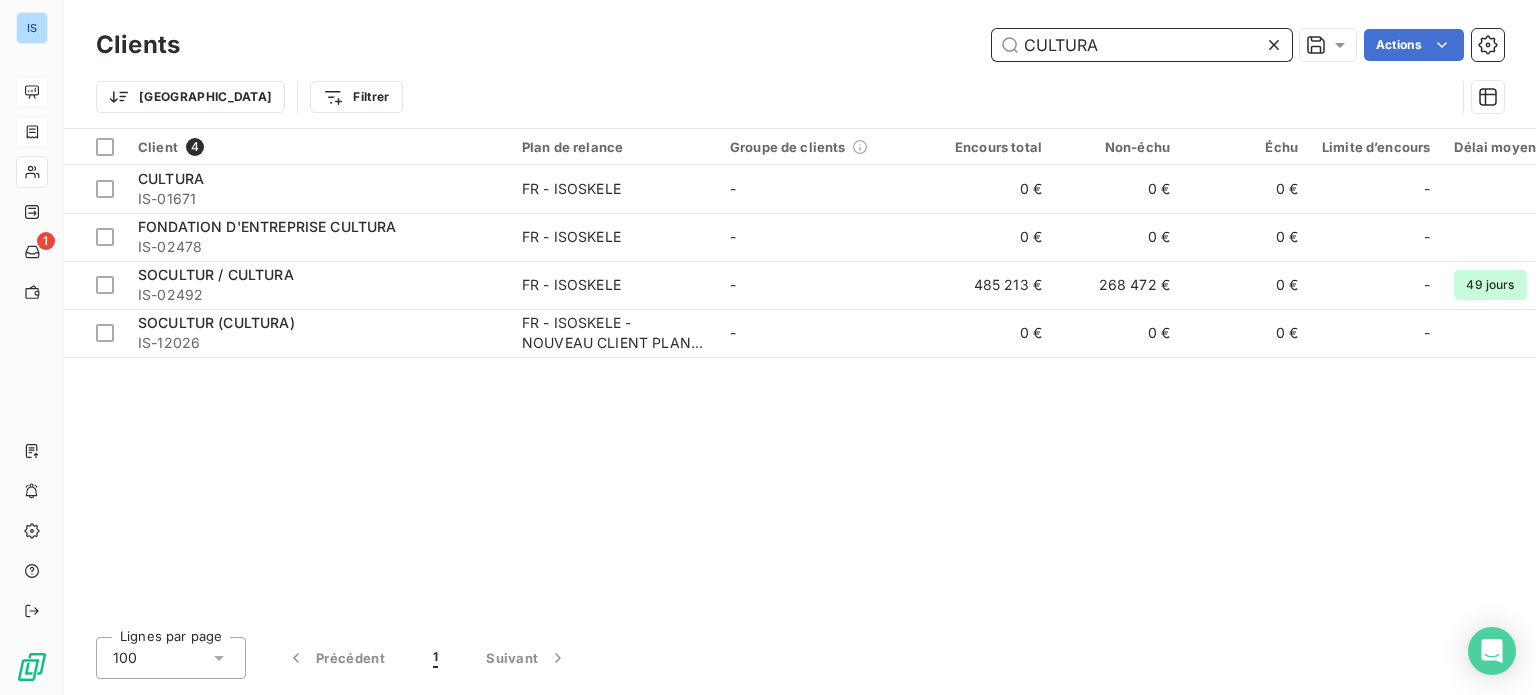 type on "CULTURA" 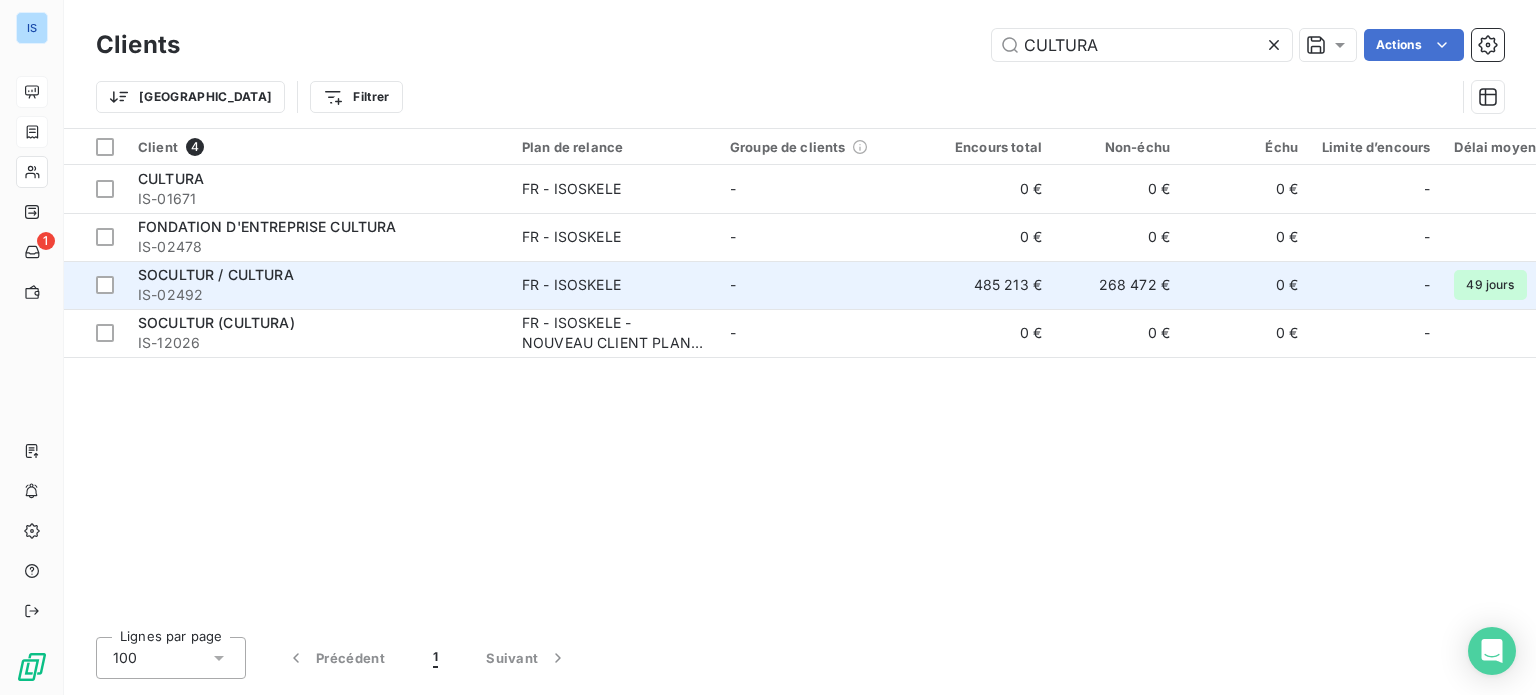 click on "IS-02492" at bounding box center [318, 295] 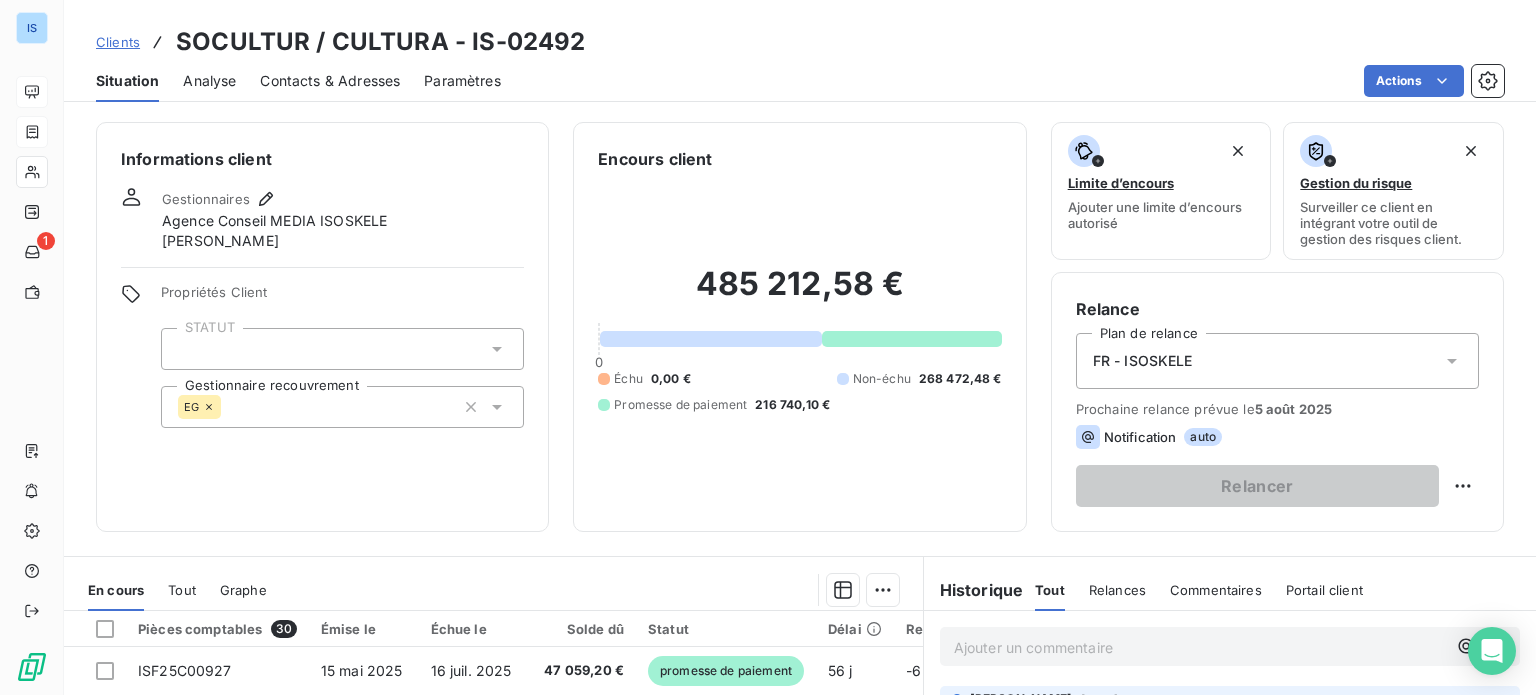 scroll, scrollTop: 360, scrollLeft: 0, axis: vertical 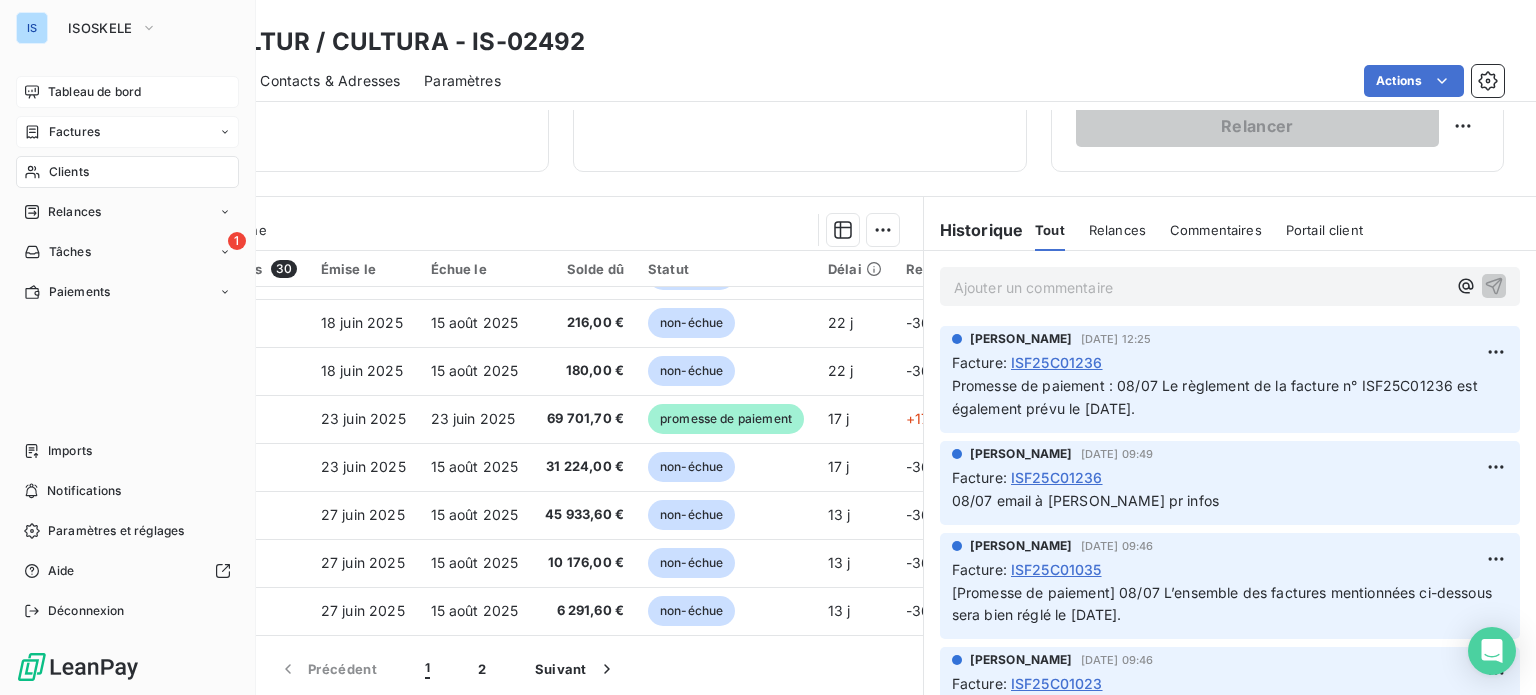 click on "Tableau de bord" at bounding box center [94, 92] 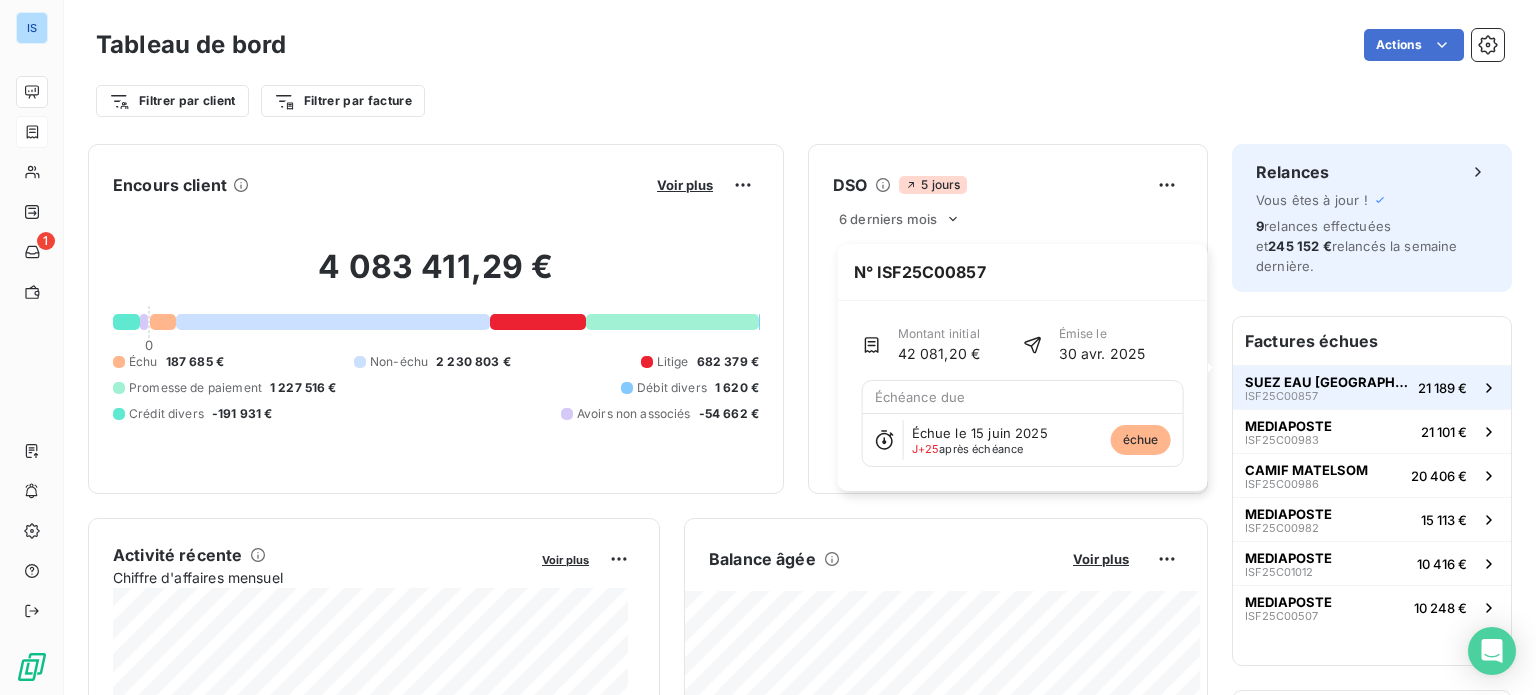 click on "SUEZ EAU [GEOGRAPHIC_DATA]" at bounding box center [1327, 382] 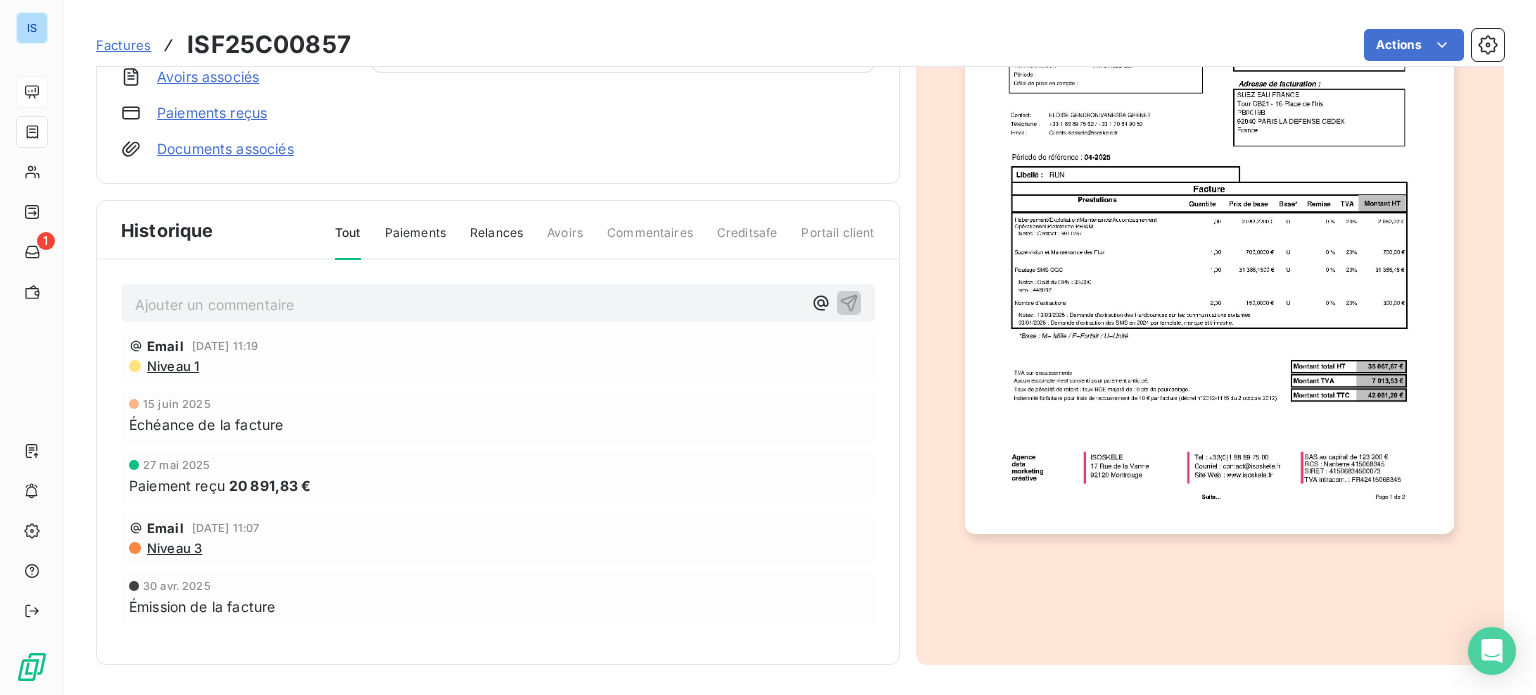scroll, scrollTop: 0, scrollLeft: 0, axis: both 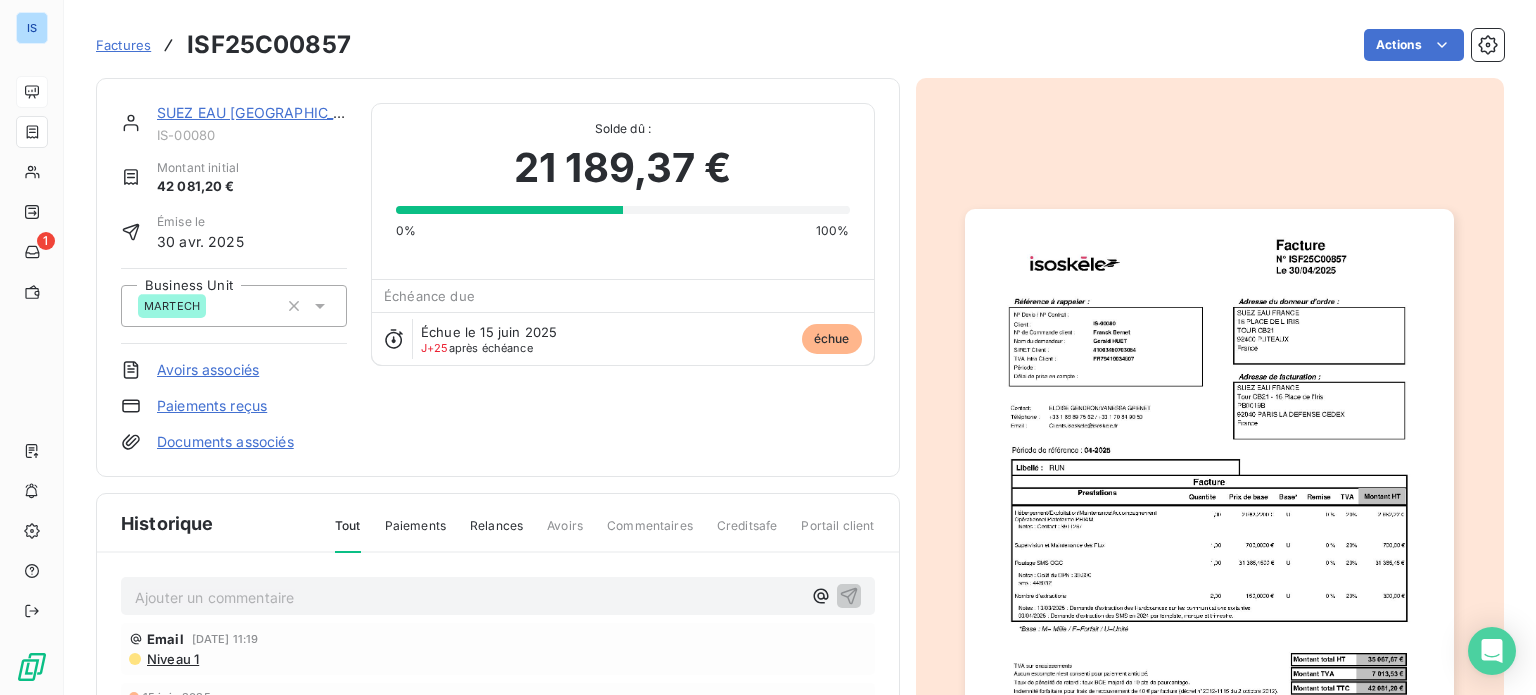click on "SUEZ EAU [GEOGRAPHIC_DATA]" at bounding box center (266, 112) 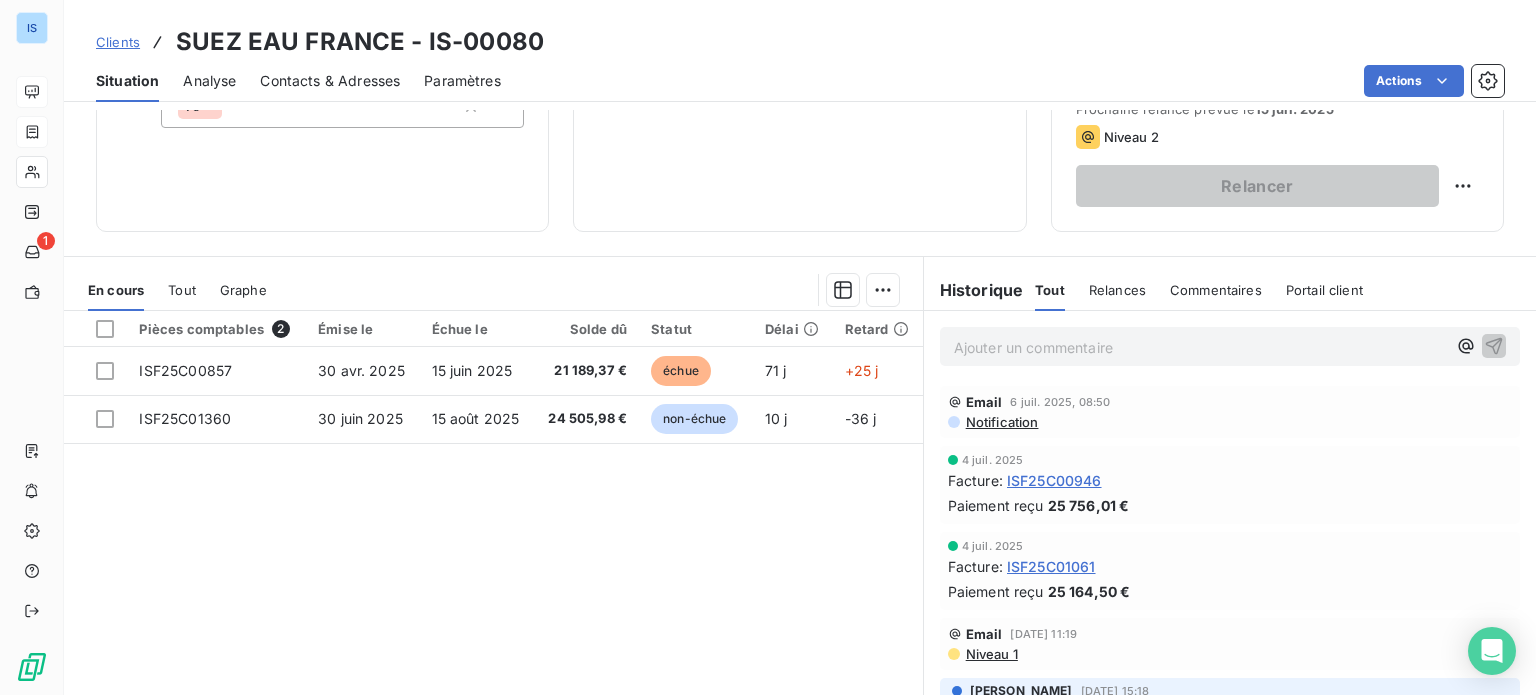 scroll, scrollTop: 100, scrollLeft: 0, axis: vertical 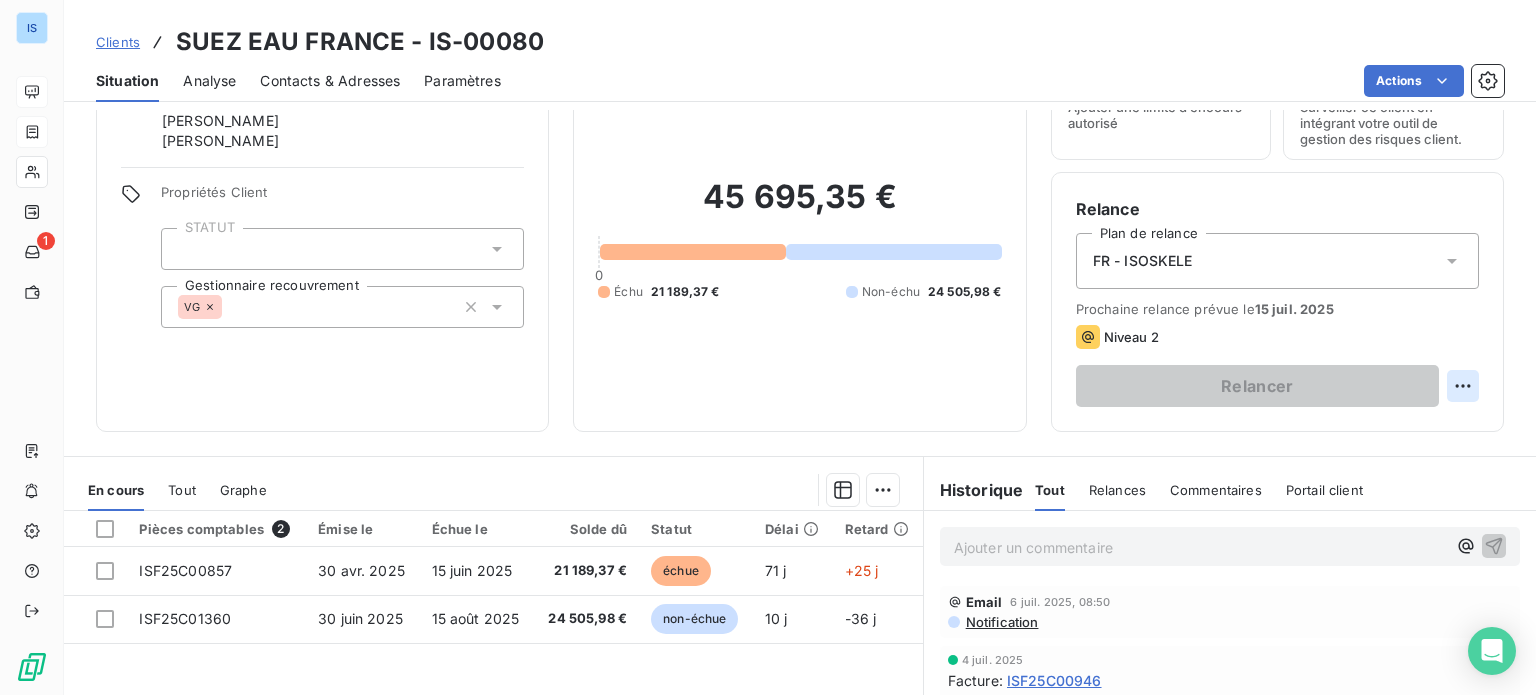 click on "IS 1 Clients SUEZ EAU [GEOGRAPHIC_DATA] - IS-00080 Situation Analyse Contacts & Adresses Paramètres Actions Informations client Gestionnaires [PERSON_NAME] [PERSON_NAME] Propriétés Client STATUT Gestionnaire recouvrement VG Encours client   45 695,35 € 0 Échu 21 189,37 € Non-échu 24 505,98 €     Limite d’encours Ajouter une limite d’encours autorisé Gestion du risque Surveiller ce client en intégrant votre outil de gestion des risques client. Relance Plan de relance FR - ISOSKELE Prochaine relance prévue le  [DATE] Niveau 2 Relancer En cours Tout Graphe Pièces comptables 2 Émise le Échue le Solde dû Statut Délai   Retard   ISF25C00857 [DATE] [DATE] 21 189,37 € échue 71 j +25 j ISF25C01360 [DATE] [DATE] 24 505,98 € non-échue 10 j -36 j Lignes par page 25 Précédent 1 Suivant Historique Tout Relances Commentaires Portail client Tout Relances Commentaires Portail client Ajouter un commentaire ﻿ Email [DATE] 08:50 Facture" at bounding box center [768, 347] 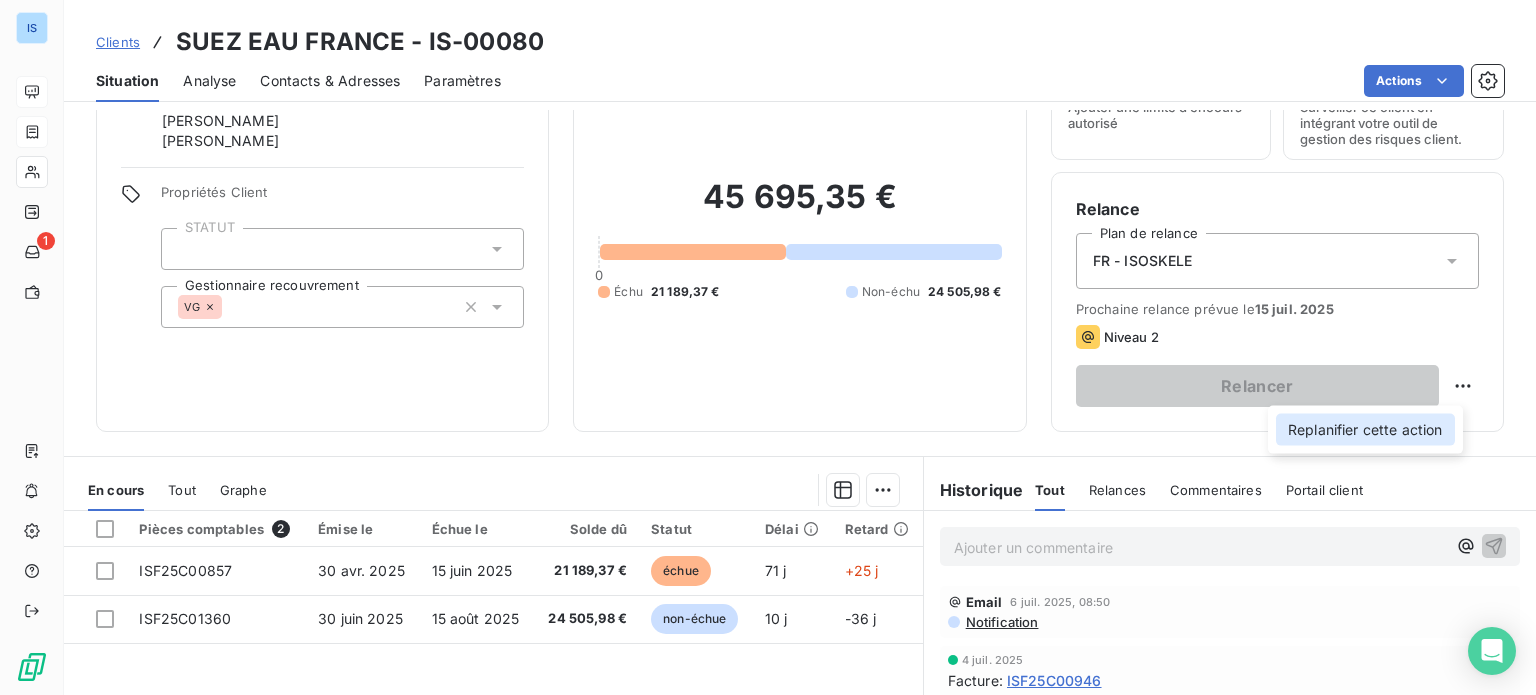 click on "Replanifier cette action" at bounding box center [1365, 430] 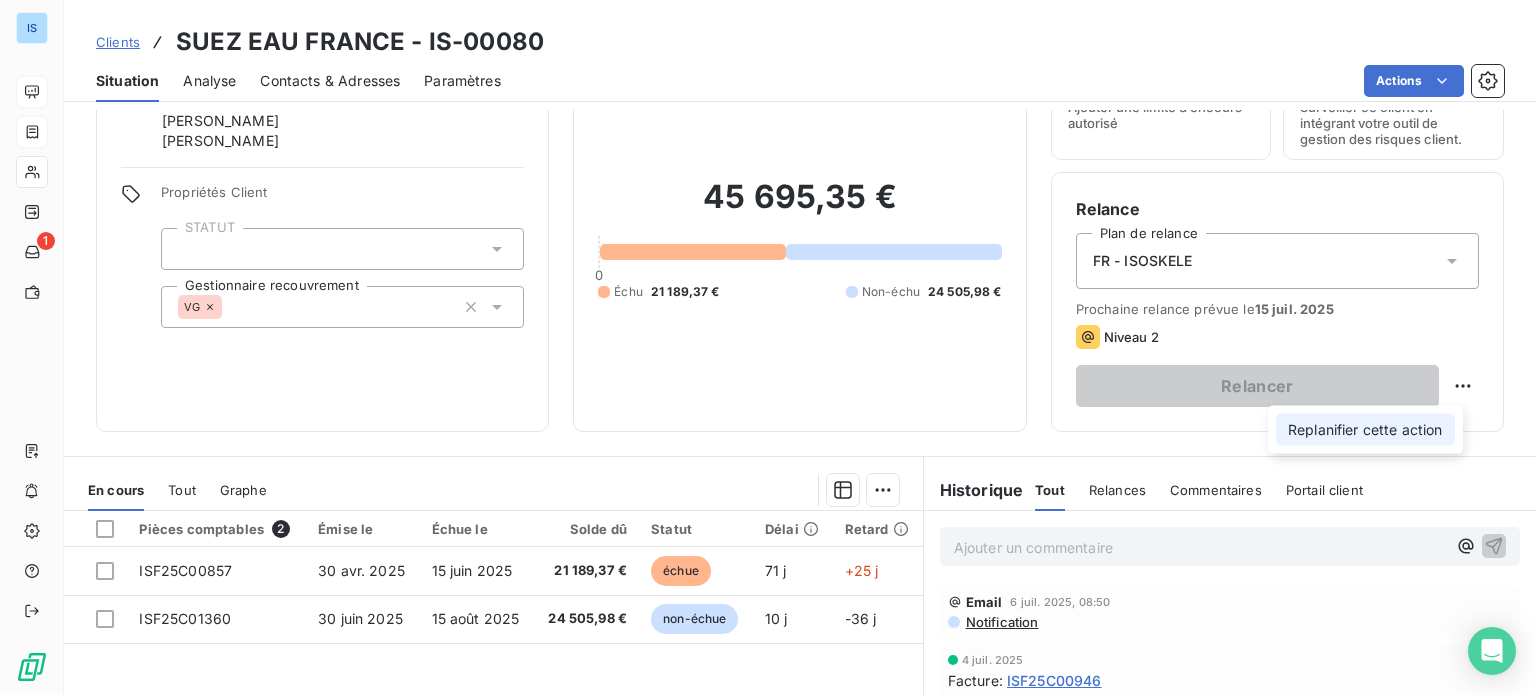 select on "6" 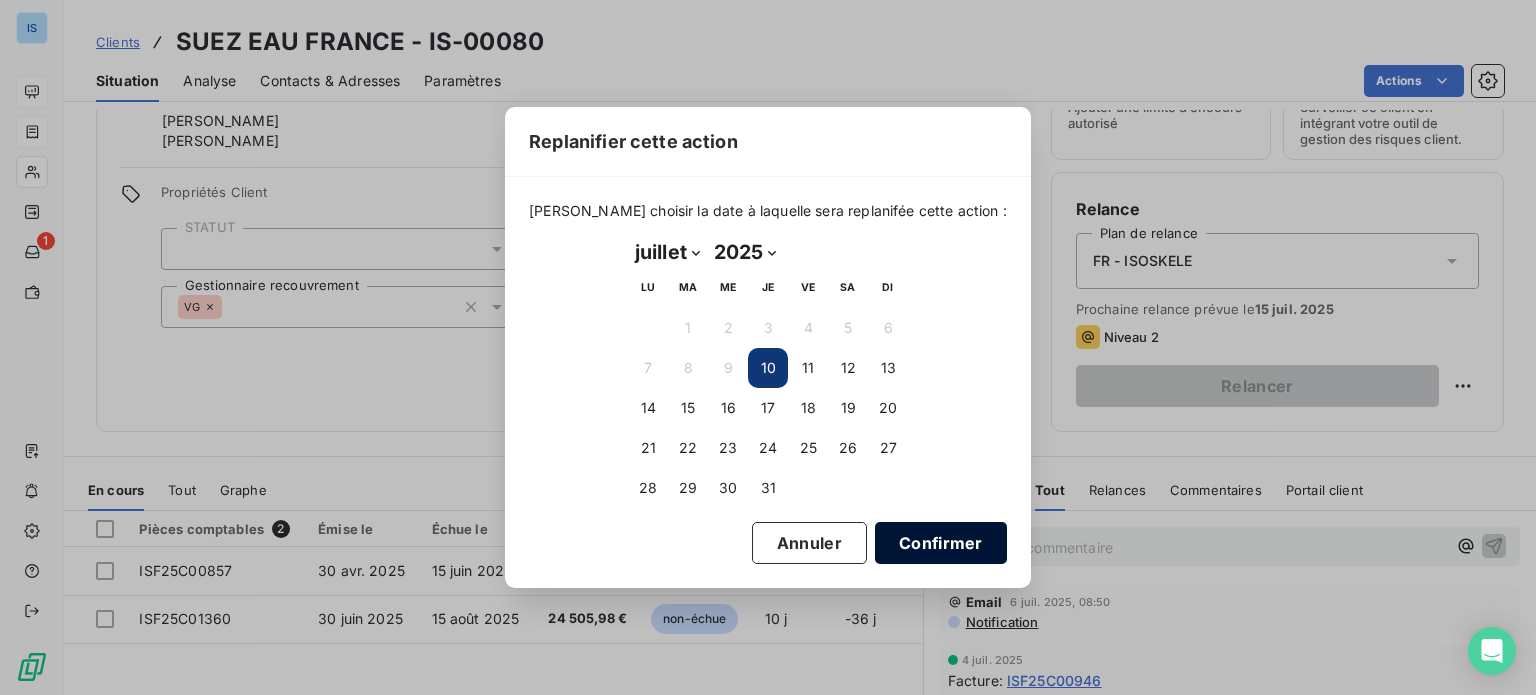 click on "Confirmer" at bounding box center (941, 543) 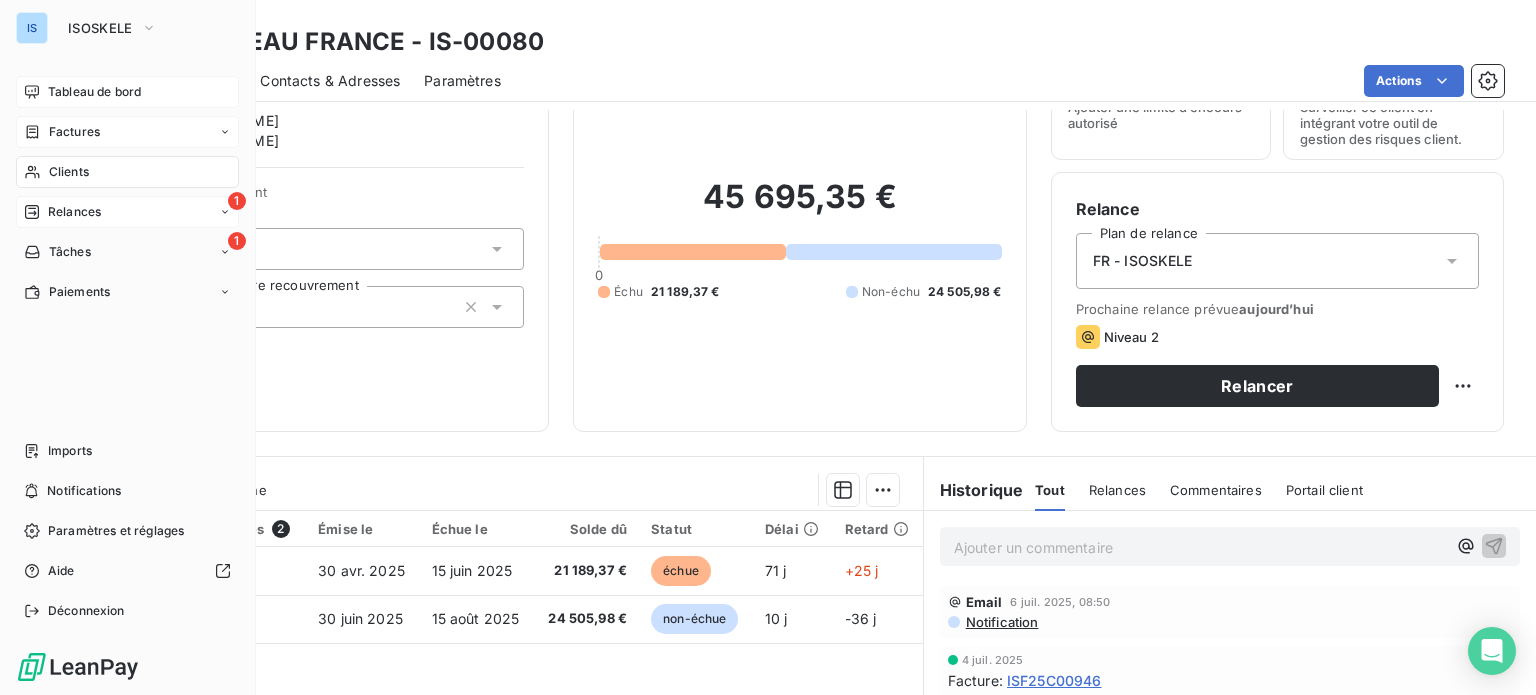 click on "Relances" at bounding box center [74, 212] 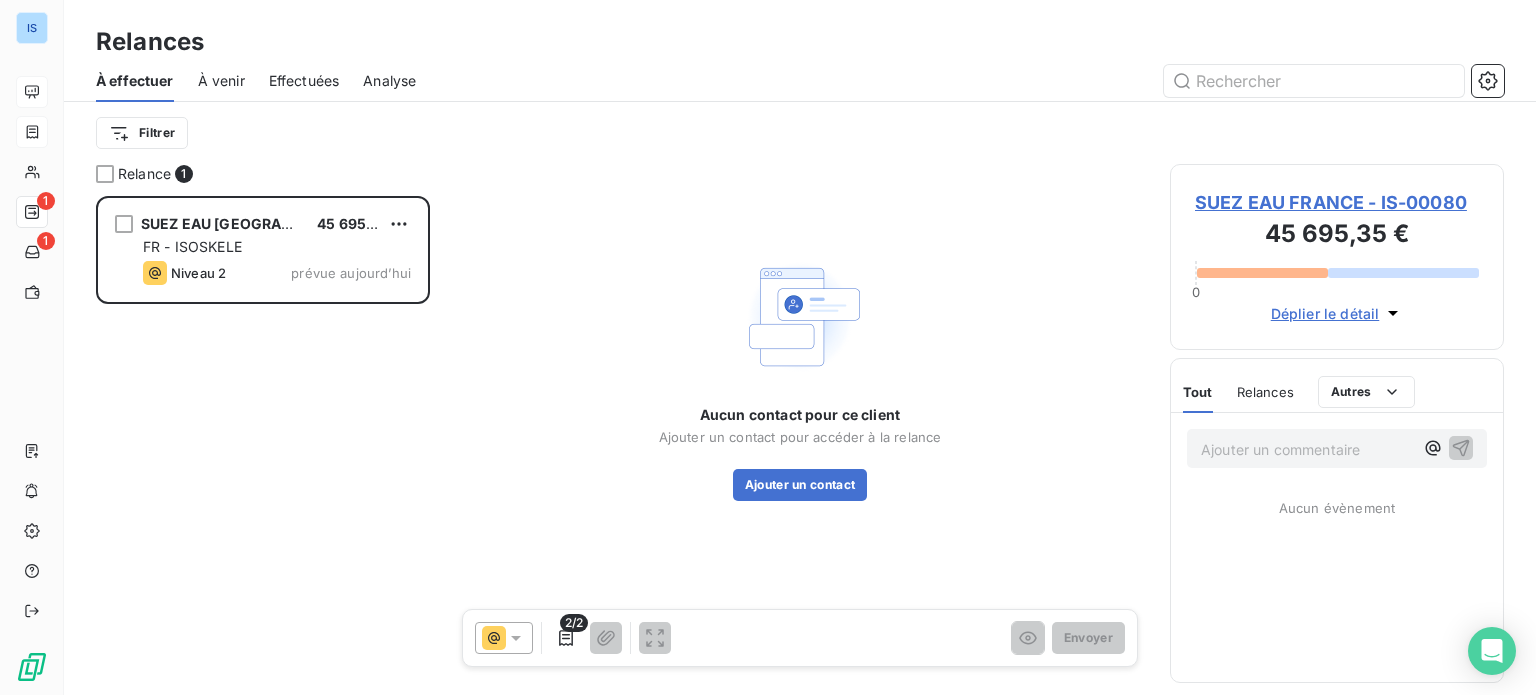 scroll, scrollTop: 16, scrollLeft: 16, axis: both 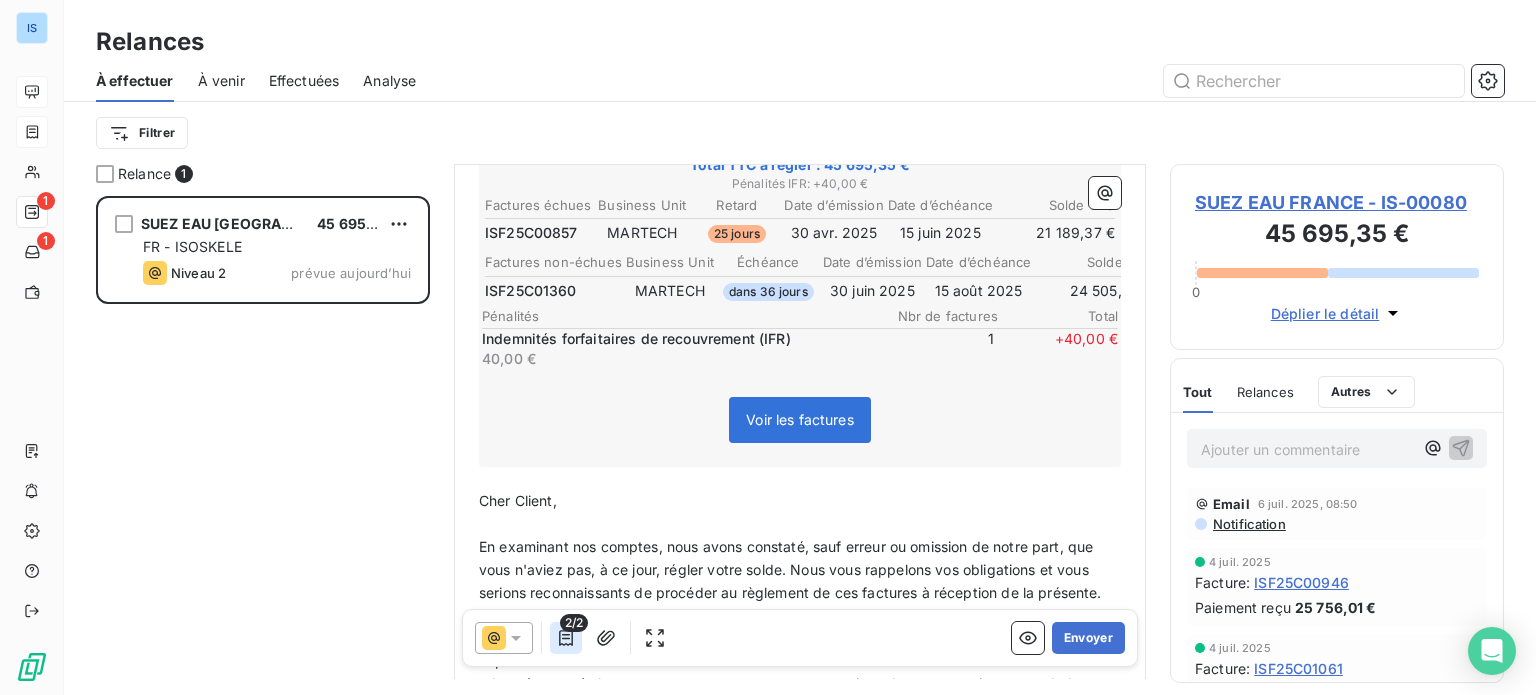 click 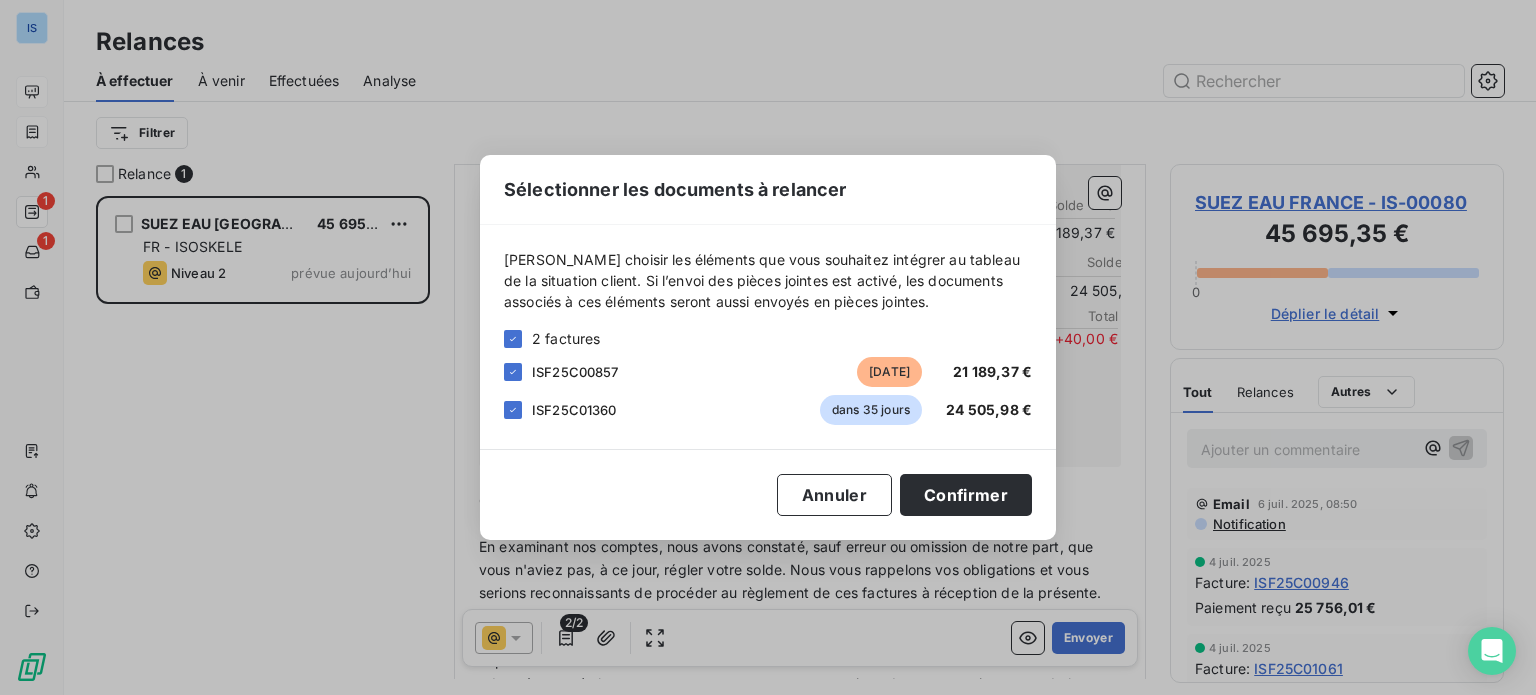click on "ISF25C01360 dans 35 jours   24 505,98 €" at bounding box center (768, 410) 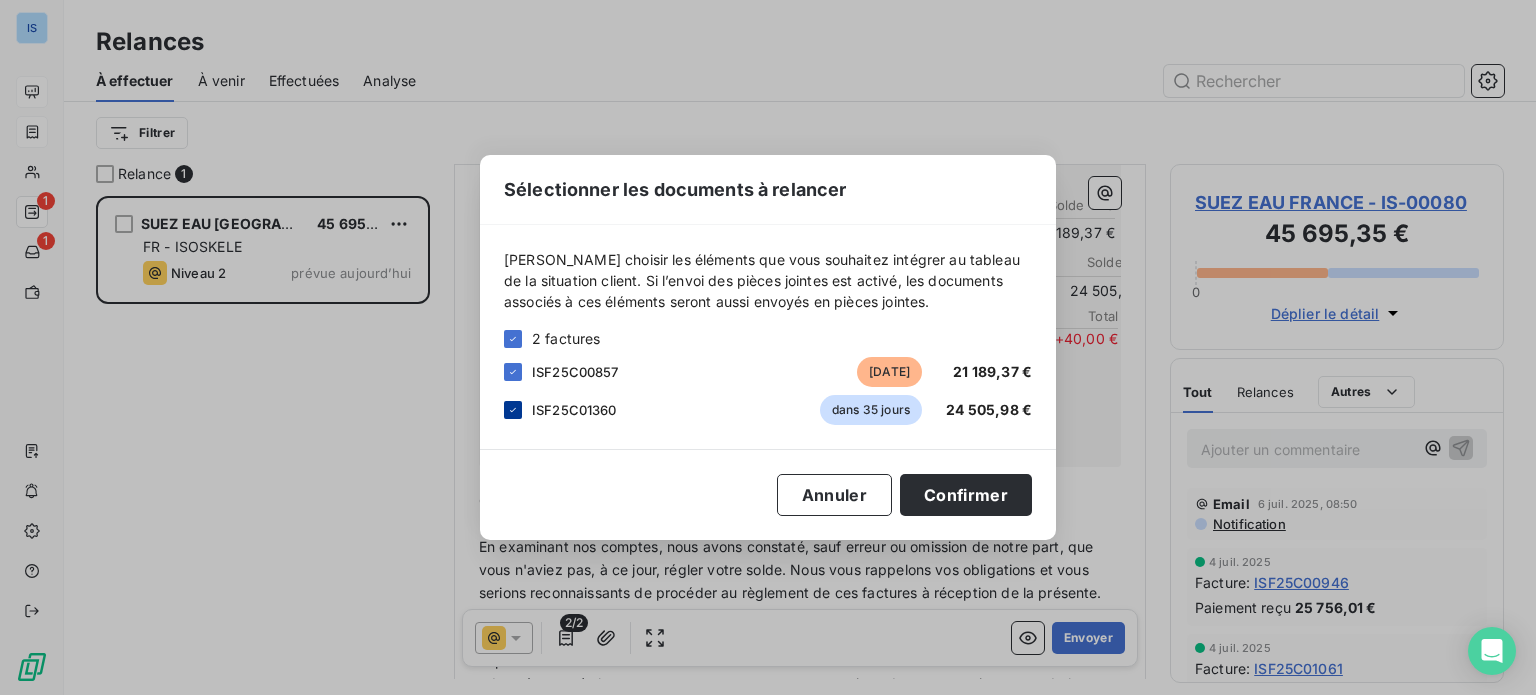click 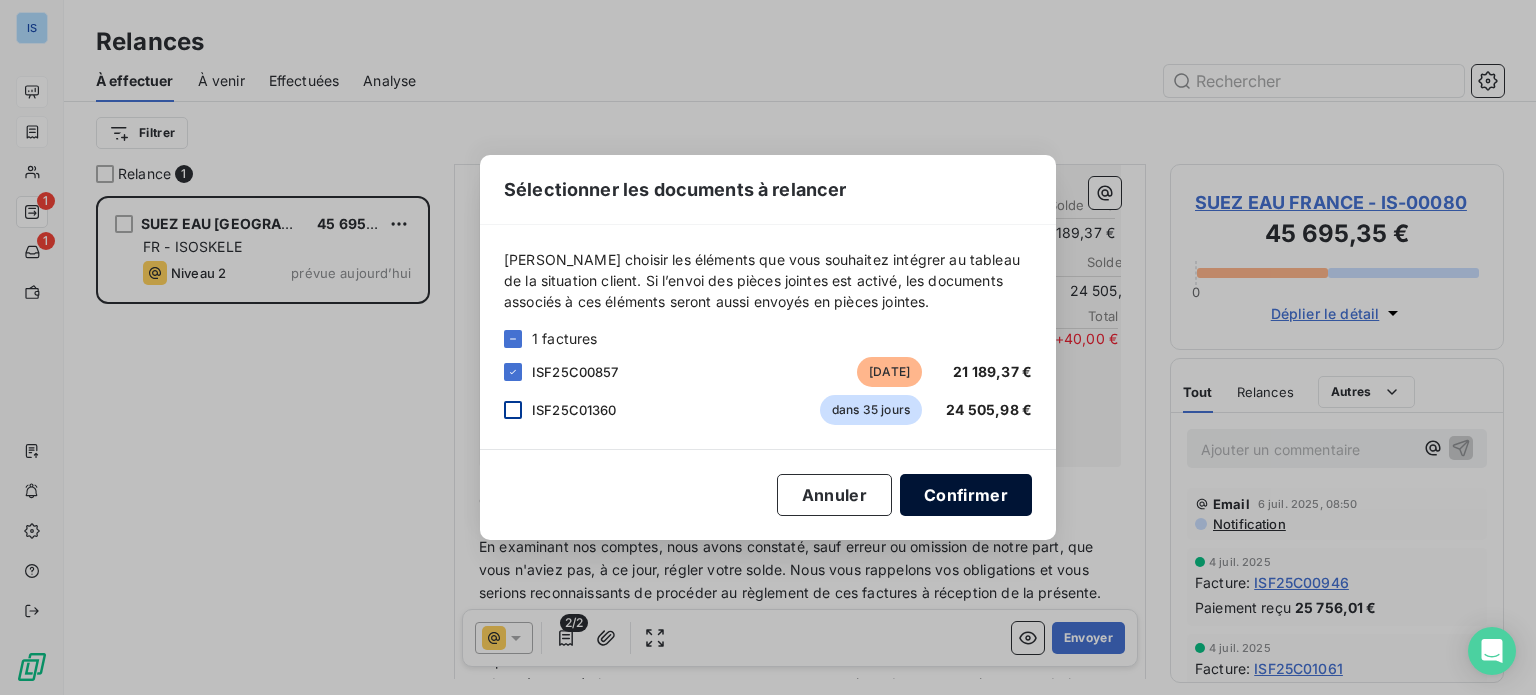 click on "Confirmer" at bounding box center (966, 495) 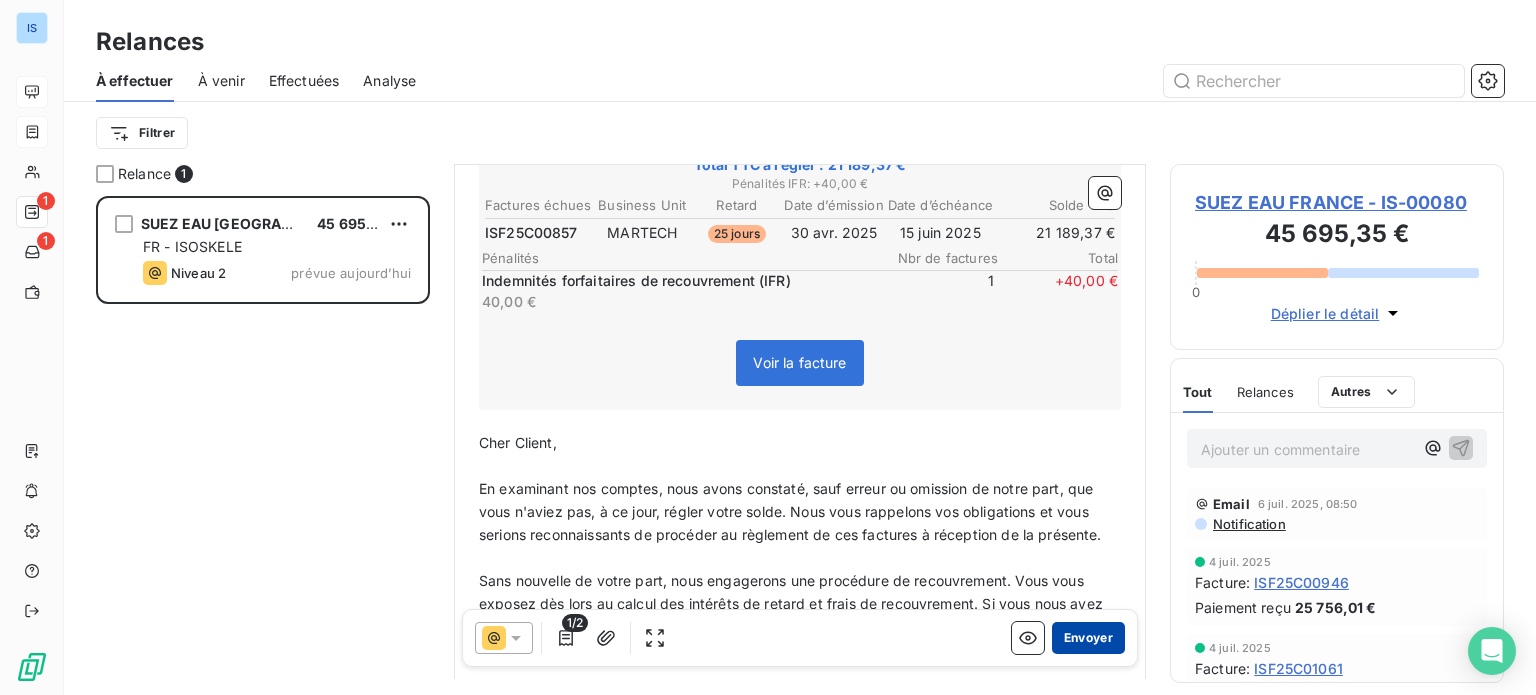 click on "Envoyer" at bounding box center (1088, 638) 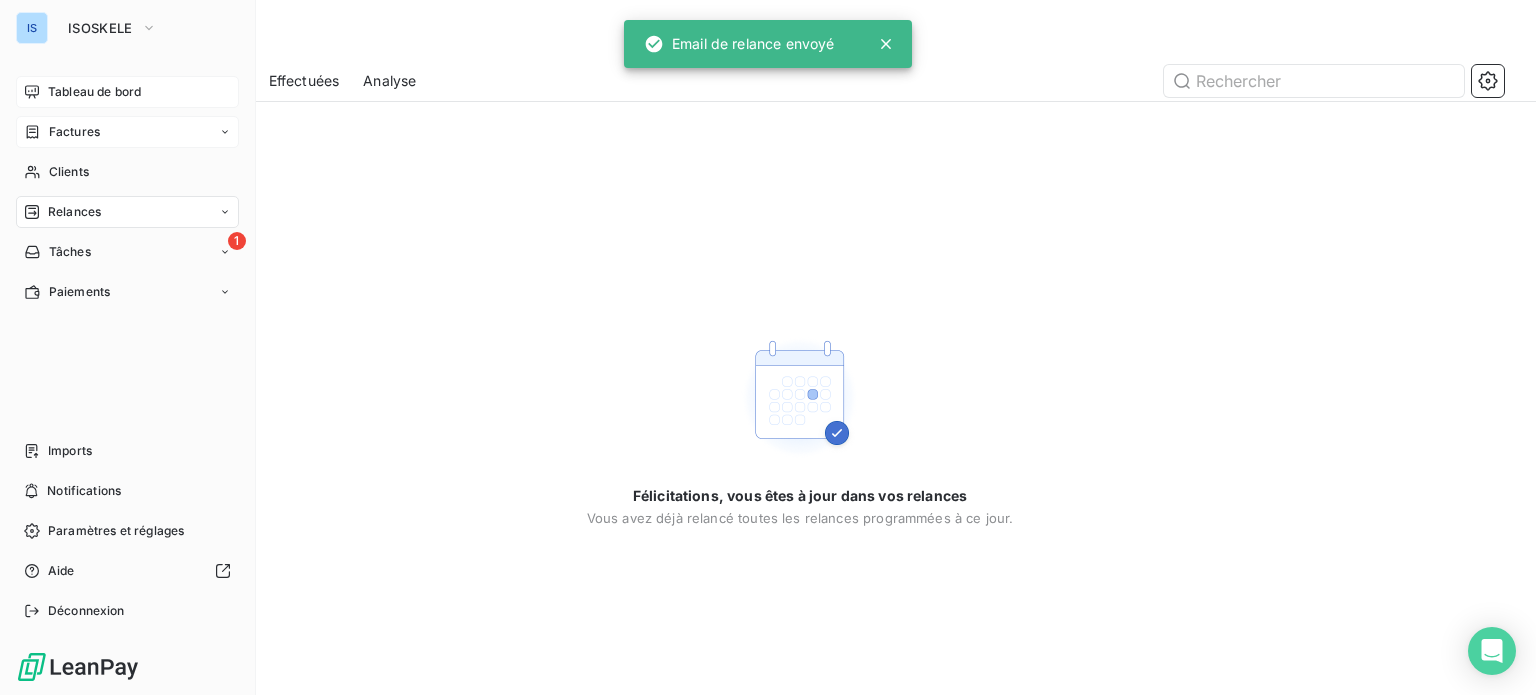click on "Tableau de bord" at bounding box center [94, 92] 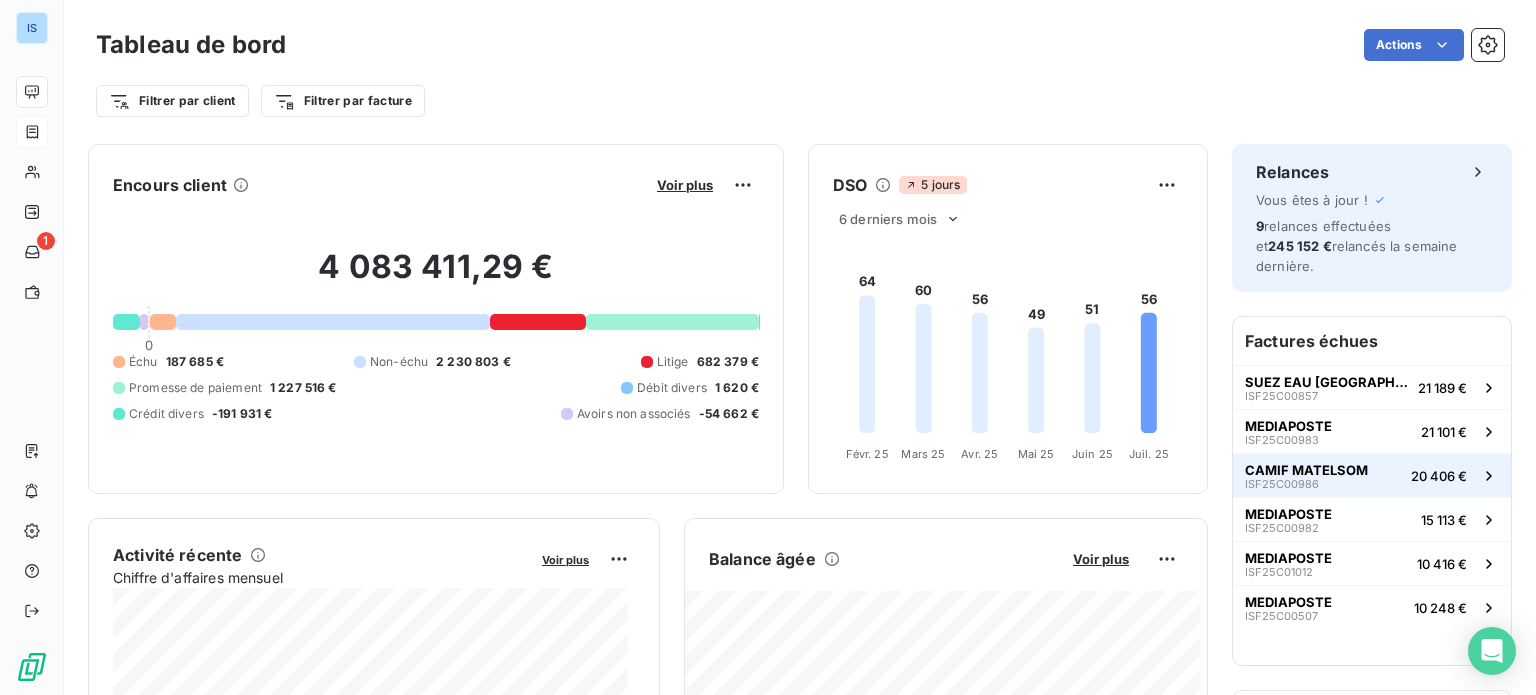 click on "CAMIF MATELSOM" at bounding box center [1306, 470] 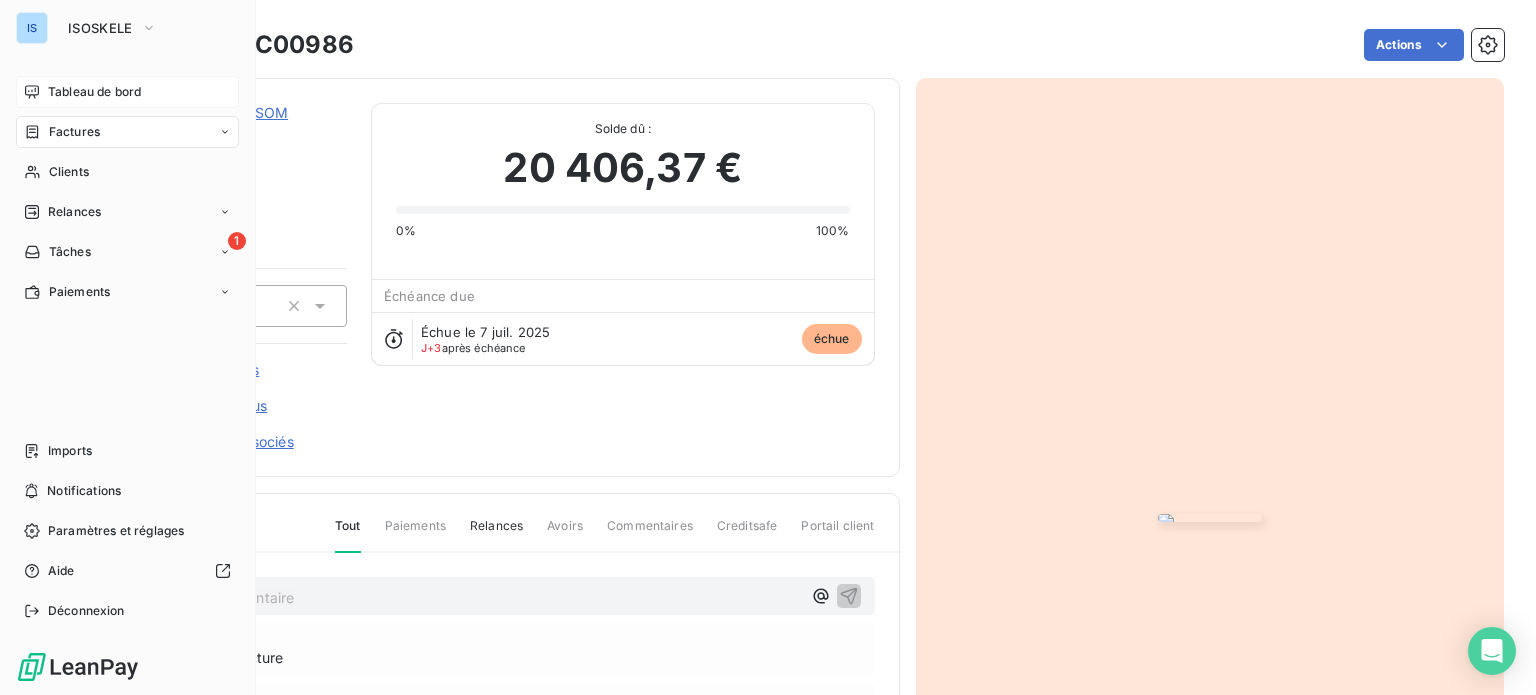 click on "Tableau de bord" at bounding box center (94, 92) 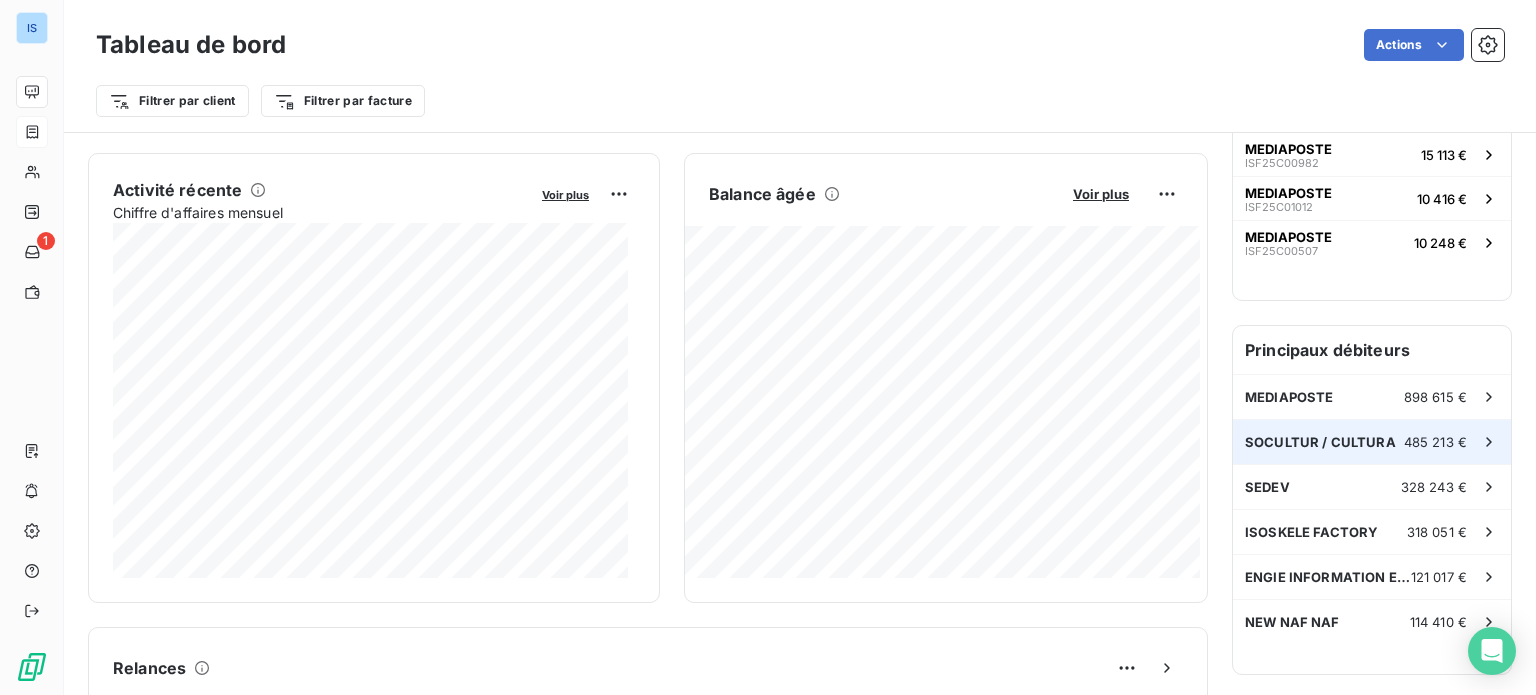 scroll, scrollTop: 400, scrollLeft: 0, axis: vertical 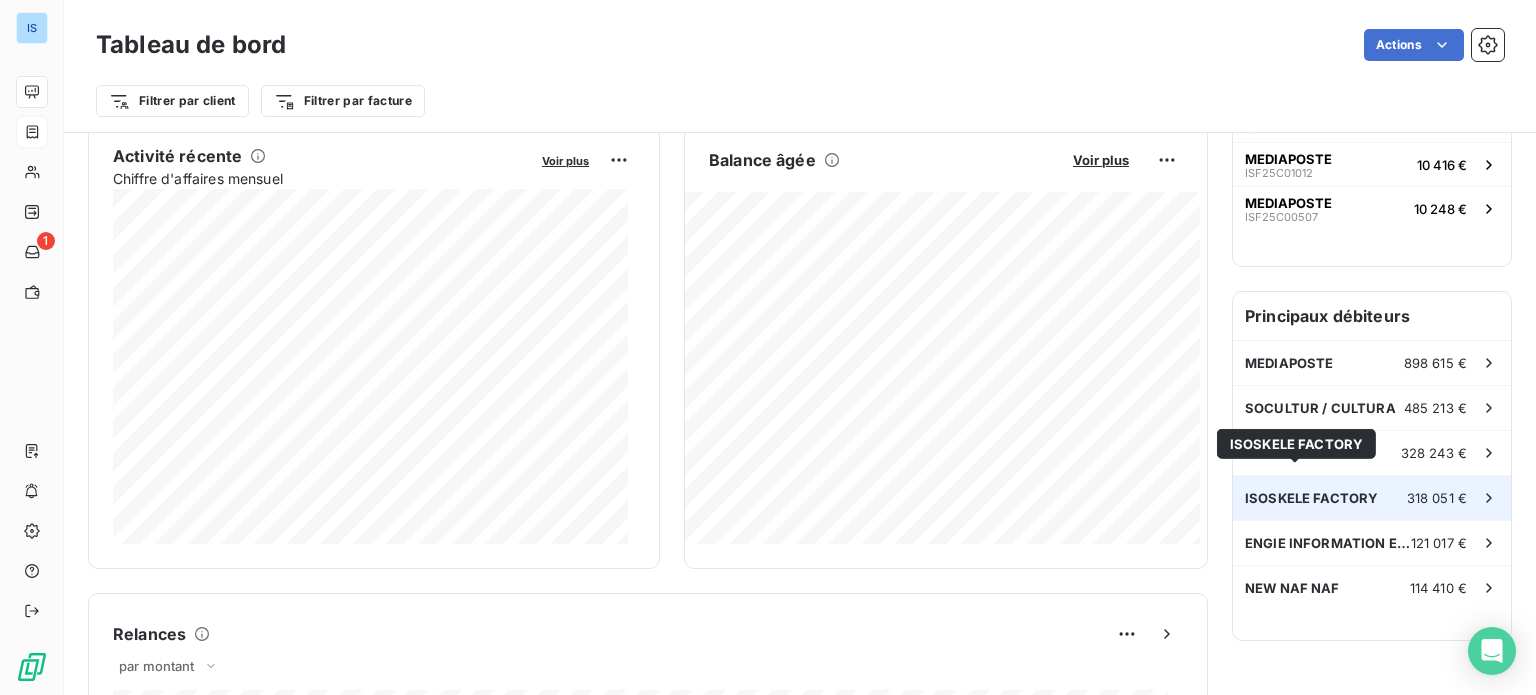 click on "ISOSKELE FACTORY" at bounding box center [1311, 498] 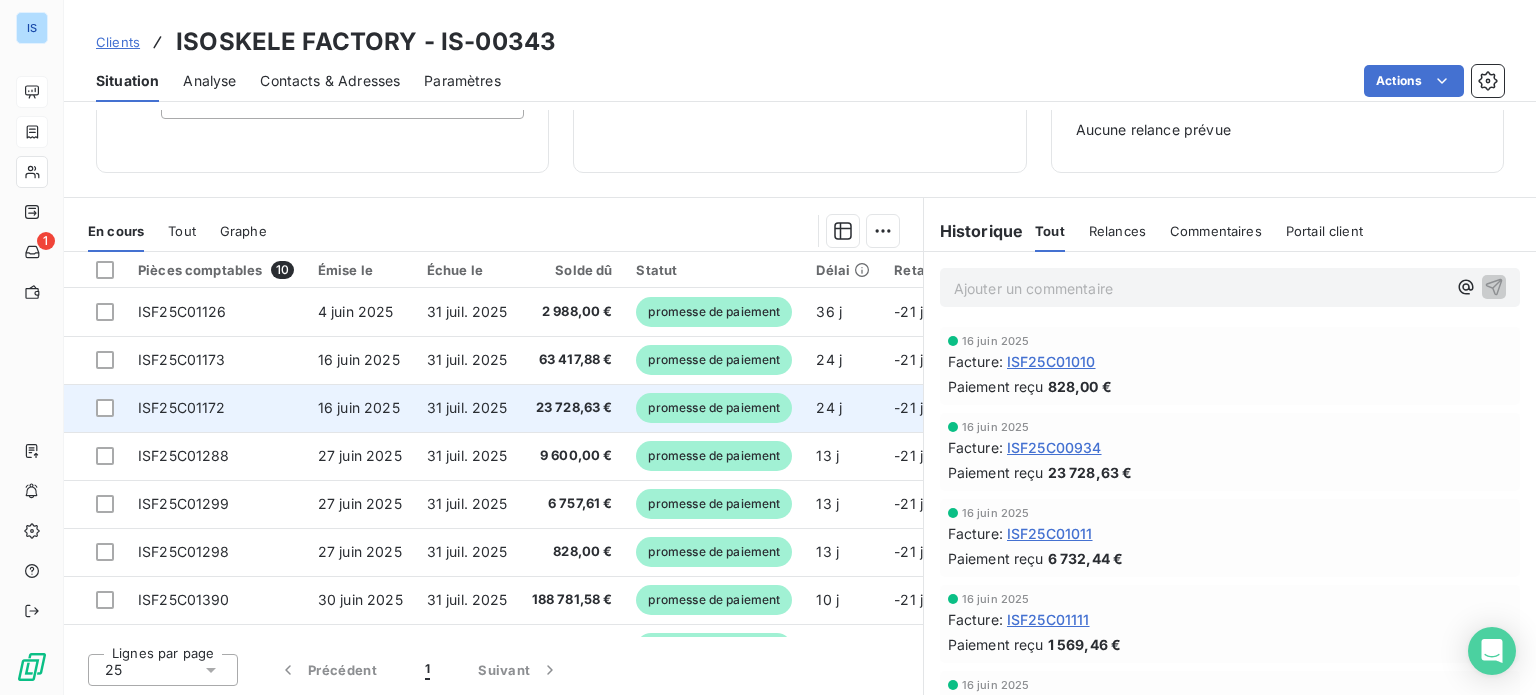 scroll, scrollTop: 0, scrollLeft: 0, axis: both 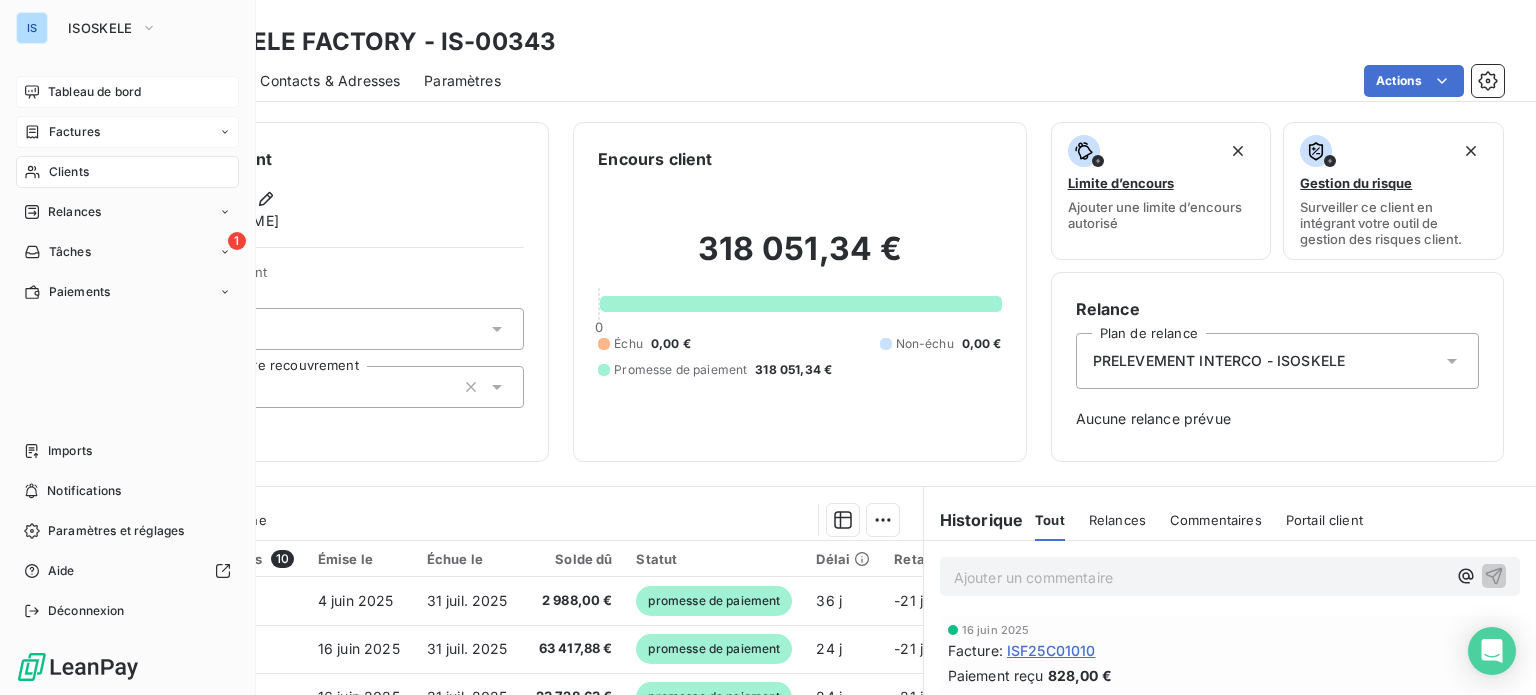 click on "Tableau de bord" at bounding box center (94, 92) 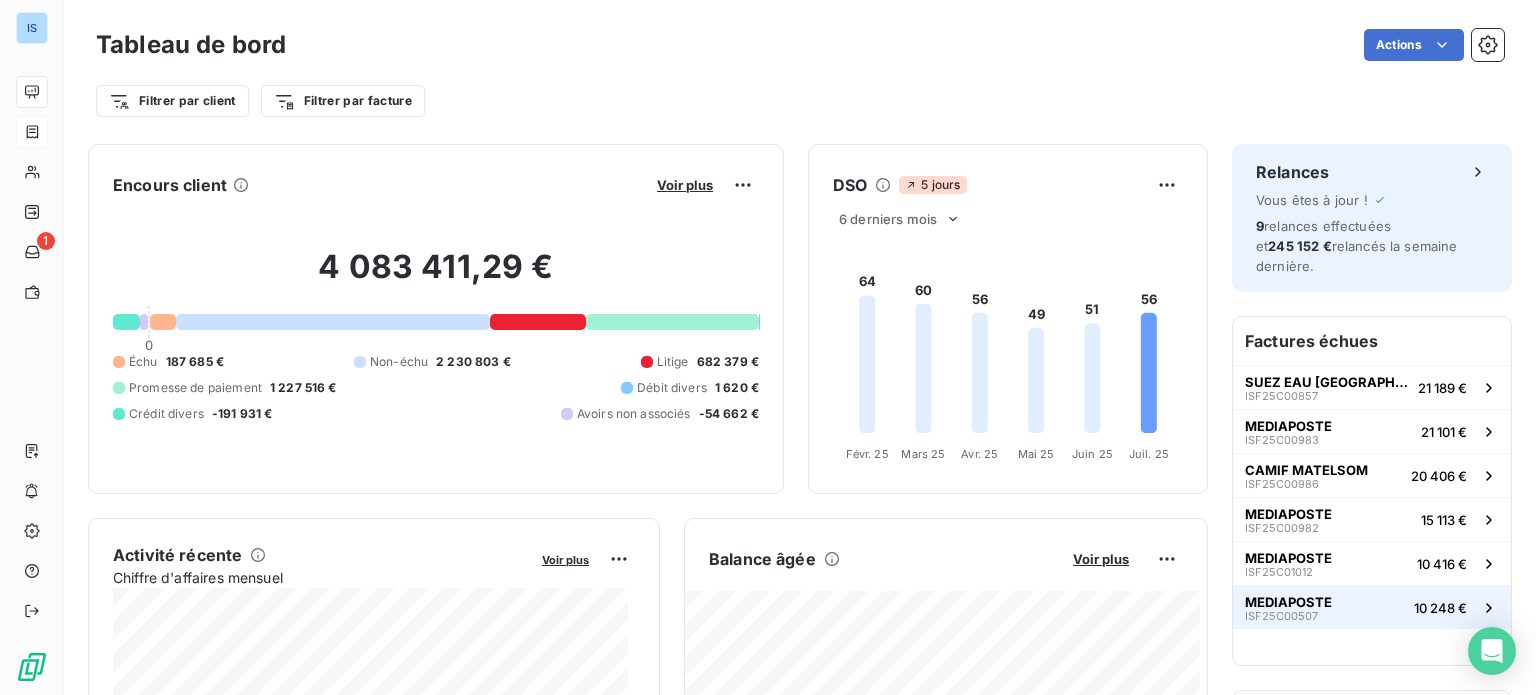 scroll, scrollTop: 500, scrollLeft: 0, axis: vertical 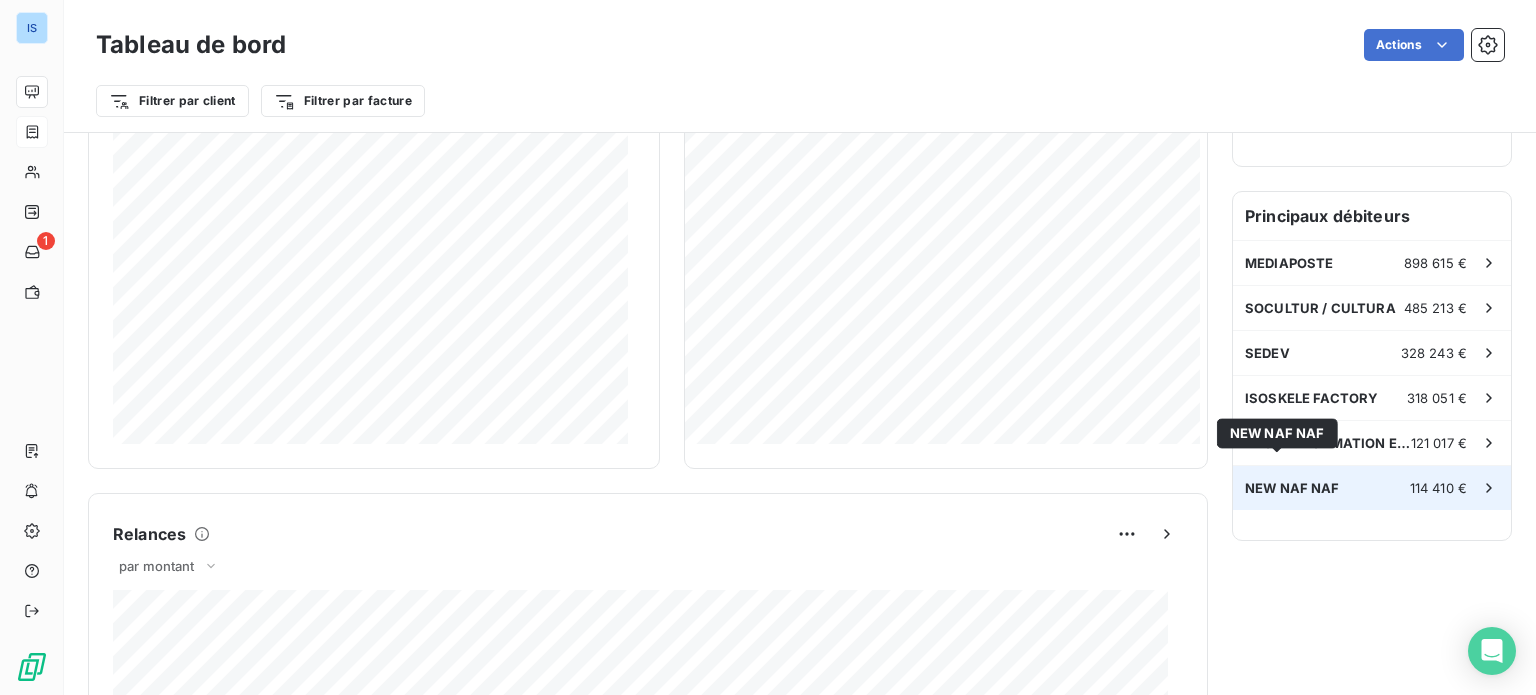 click on "NEW NAF NAF" at bounding box center [1292, 488] 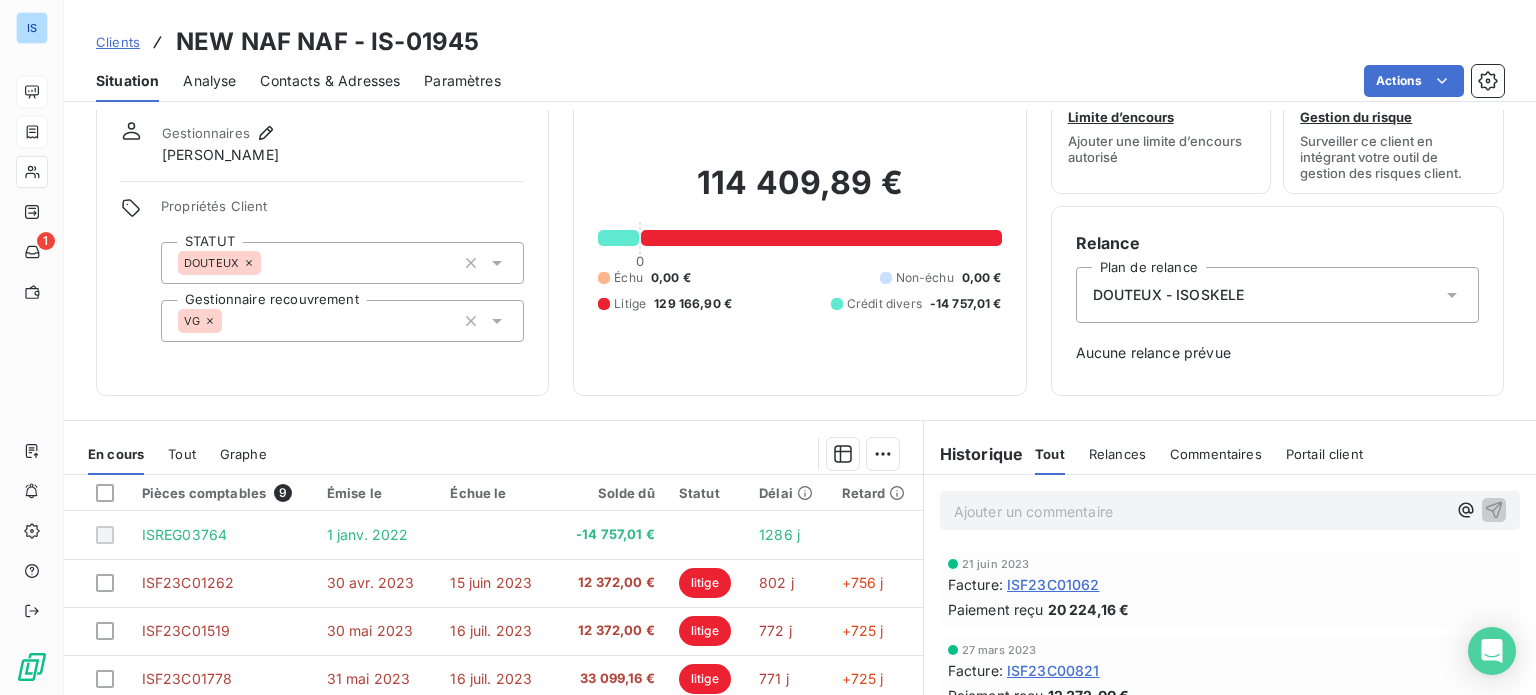 scroll, scrollTop: 100, scrollLeft: 0, axis: vertical 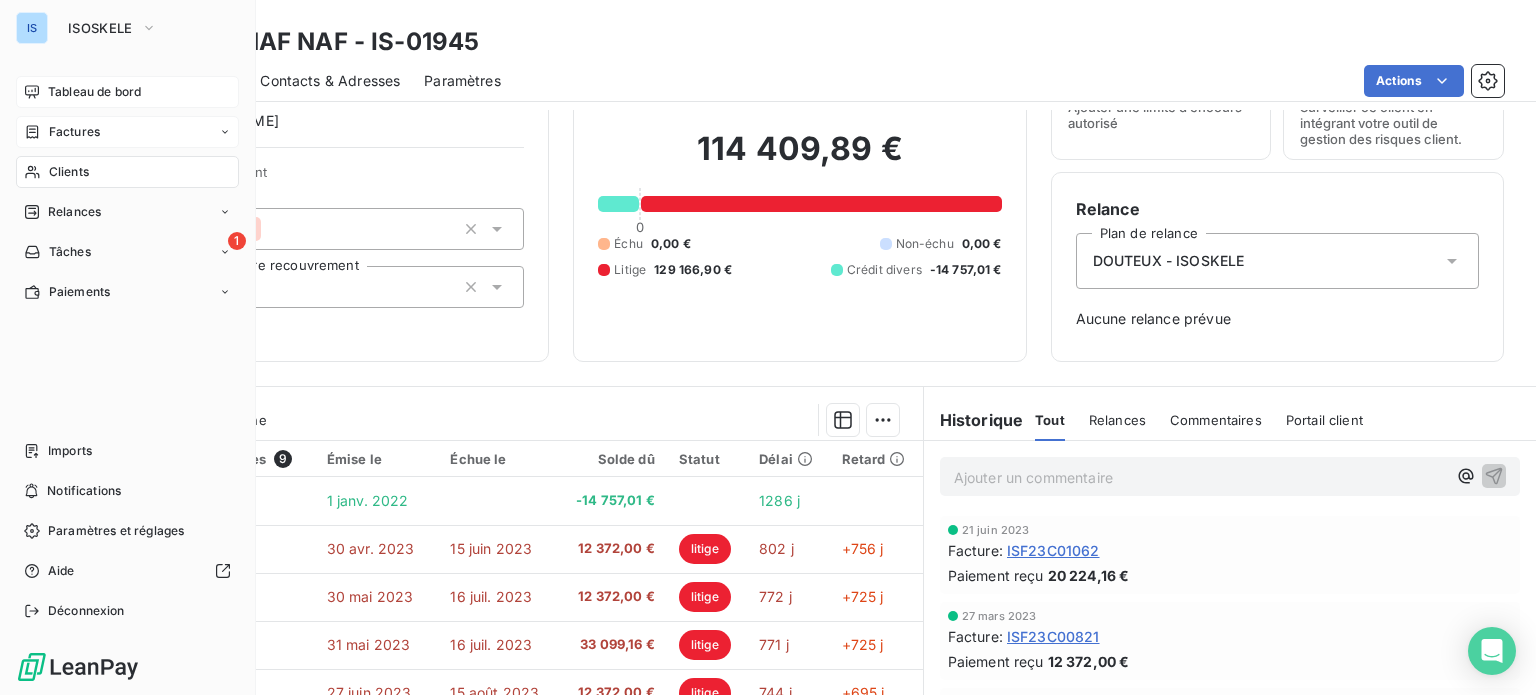 click on "Tableau de bord" at bounding box center [94, 92] 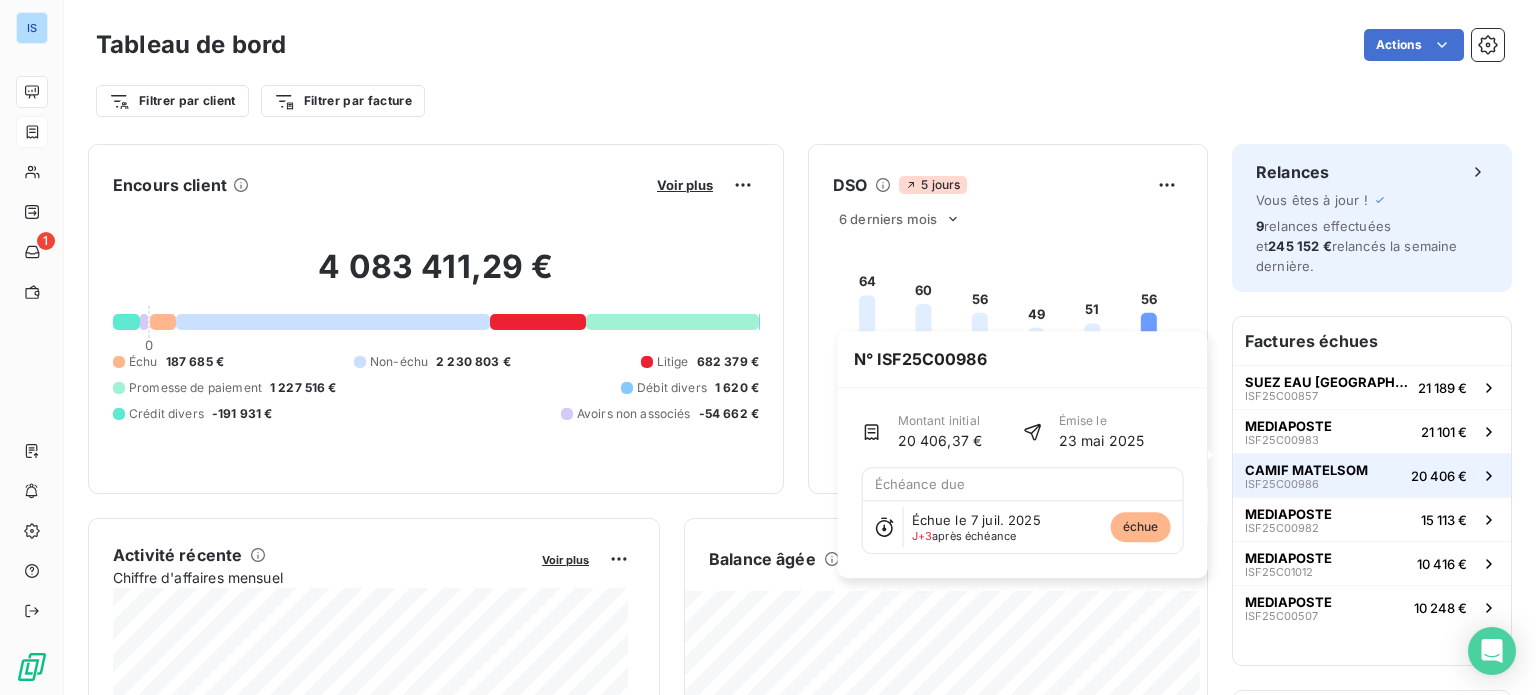 click on "CAMIF MATELSOM" at bounding box center [1306, 470] 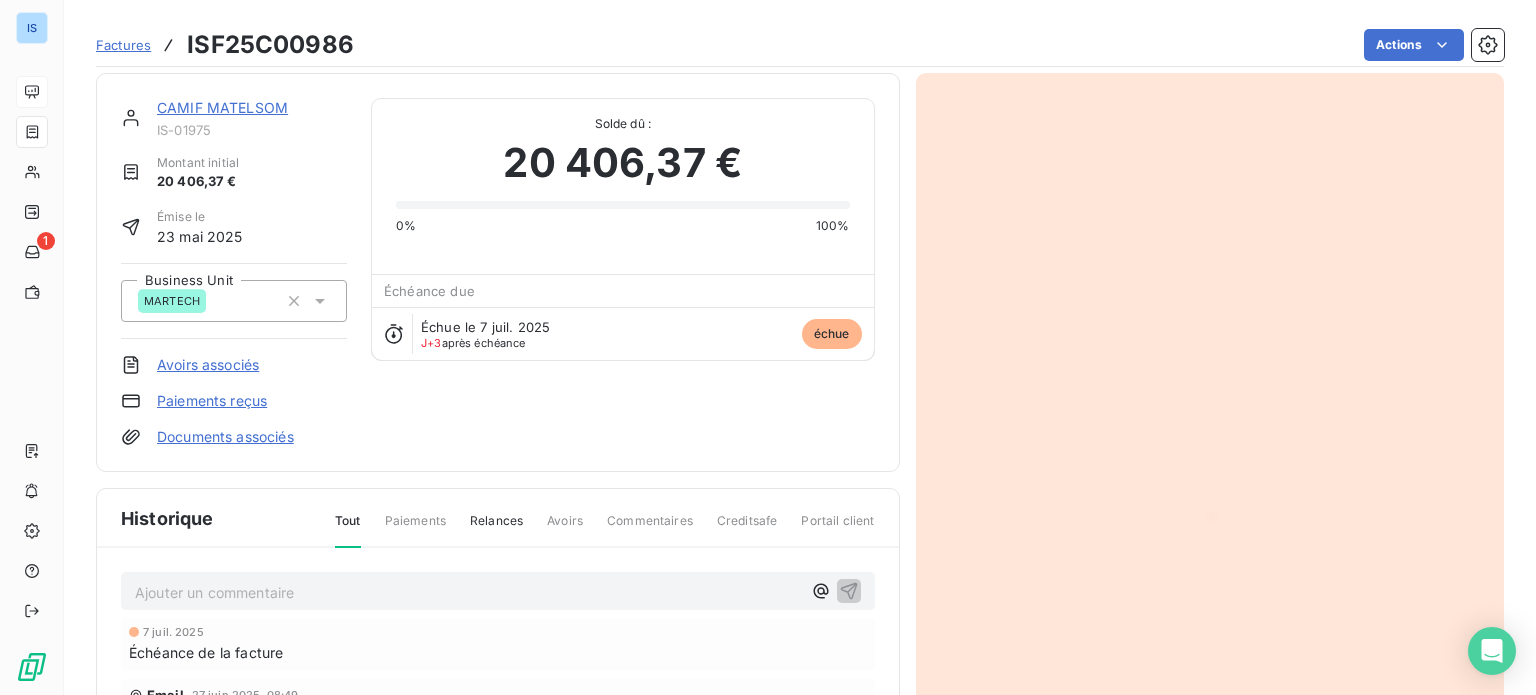 scroll, scrollTop: 0, scrollLeft: 0, axis: both 